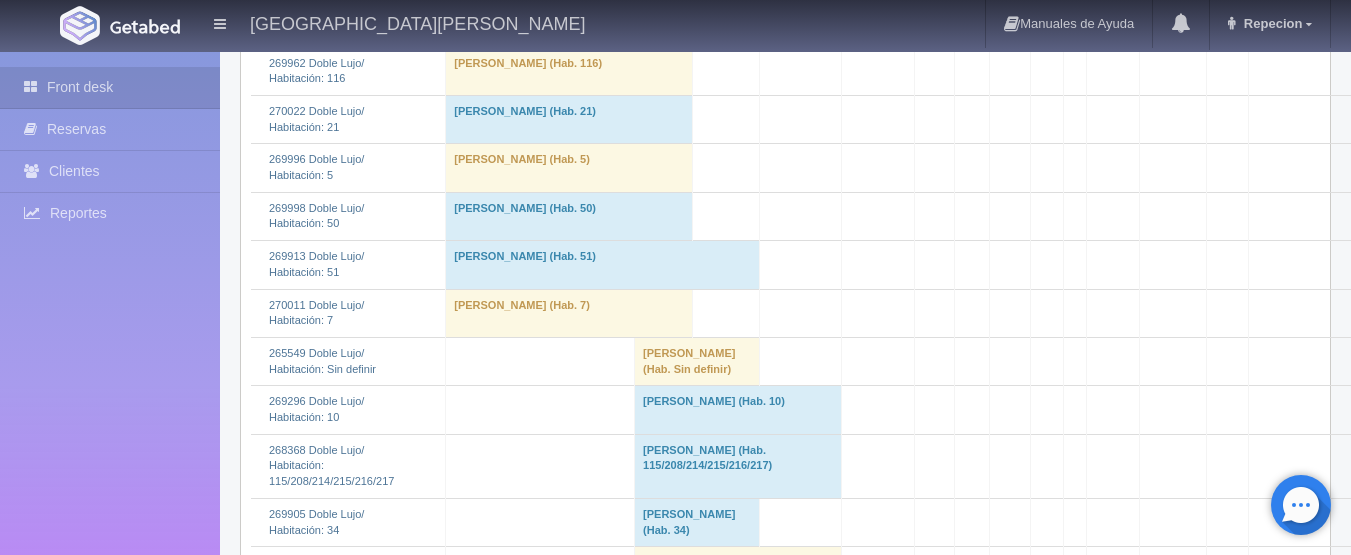 scroll, scrollTop: 1300, scrollLeft: 0, axis: vertical 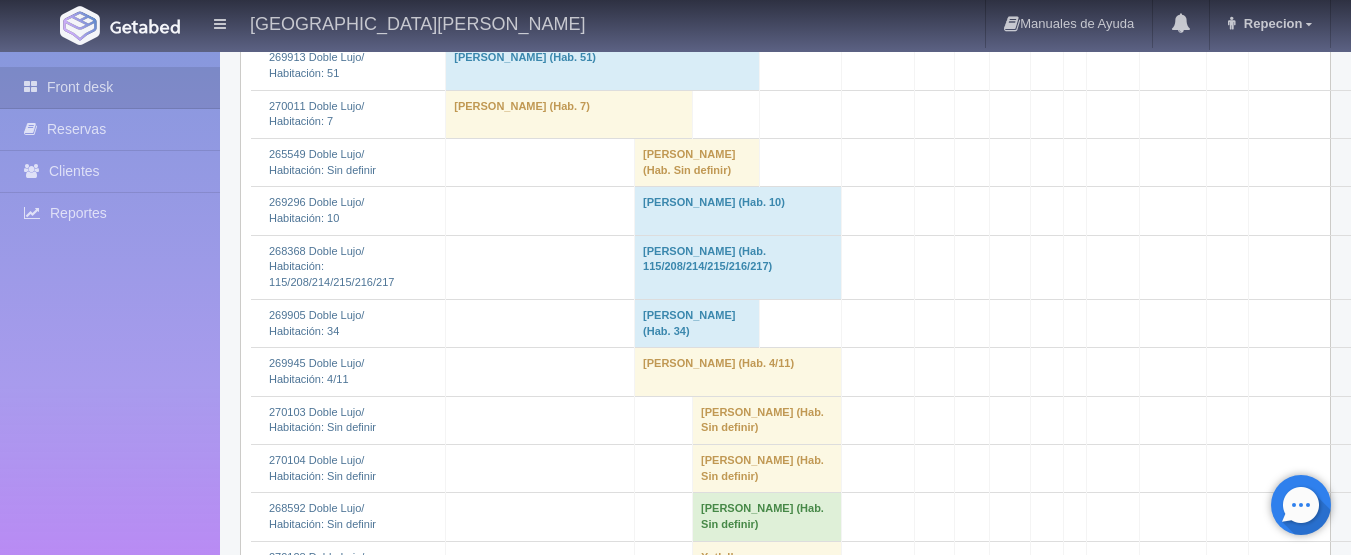 click on "[PERSON_NAME] 												(Hab. 10)" at bounding box center (738, 211) 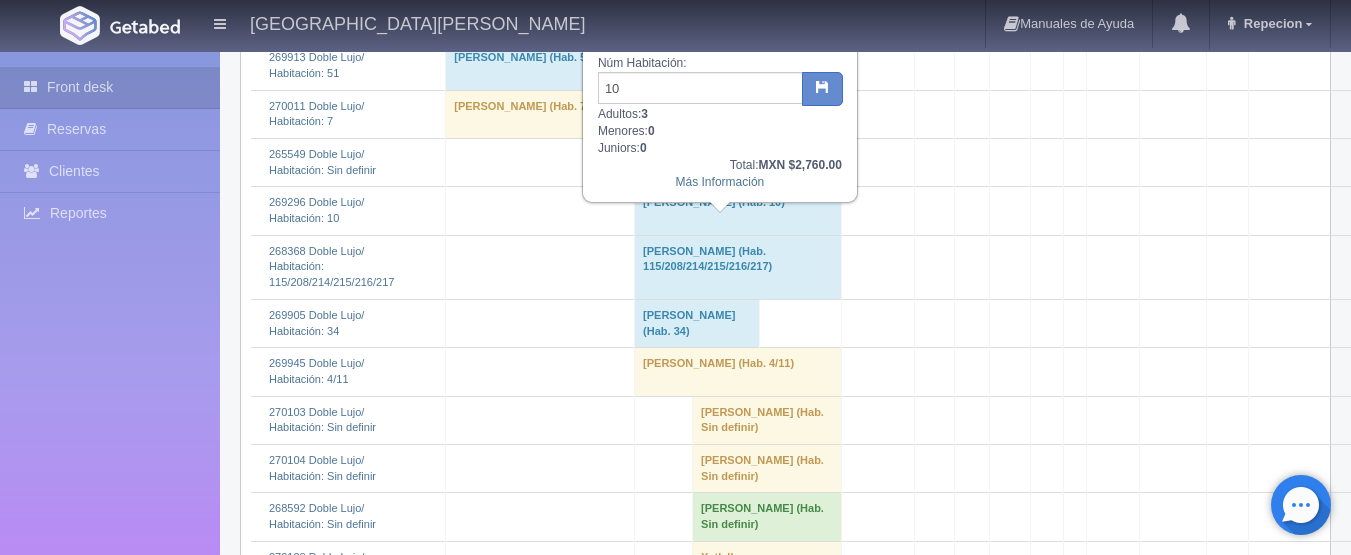 click on "erika rosario vea   berrelleza 												(Hab. 10)" at bounding box center [738, 211] 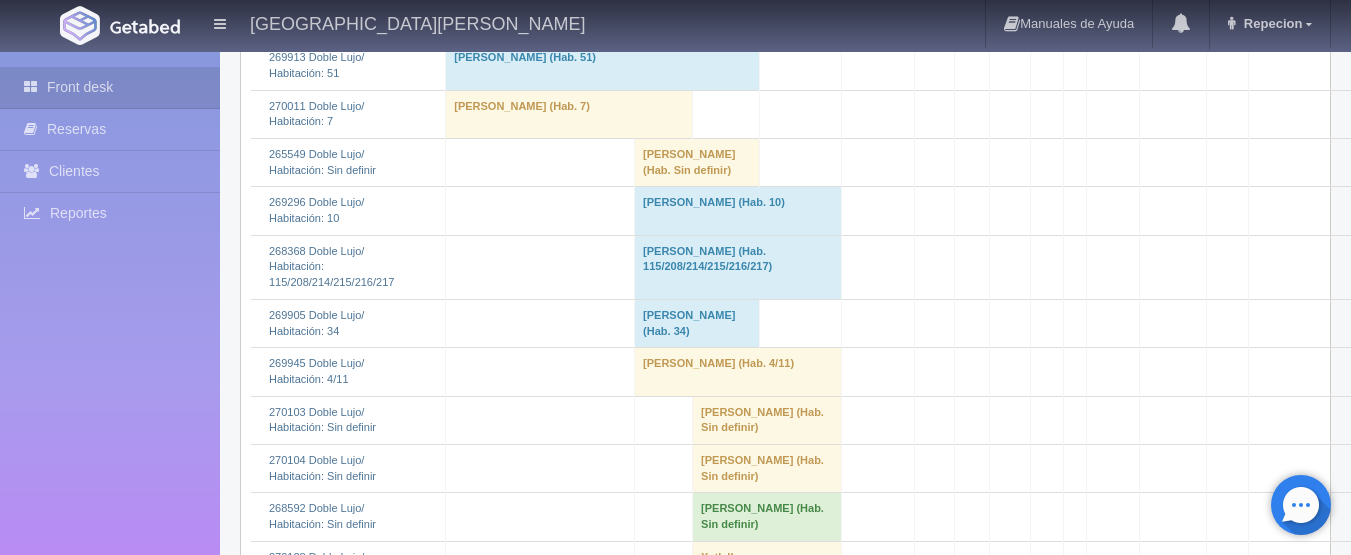 click on "erika rosario vea   berrelleza 												(Hab. 10)" at bounding box center [738, 211] 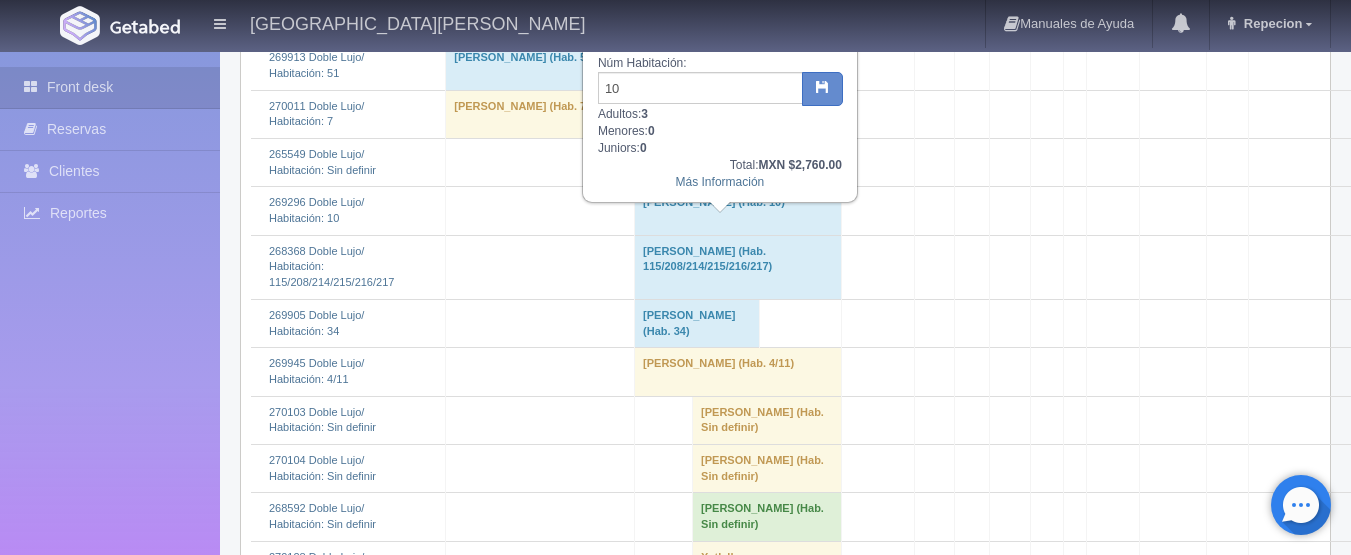 click on "[PERSON_NAME] 												(Hab. 10)" at bounding box center [738, 211] 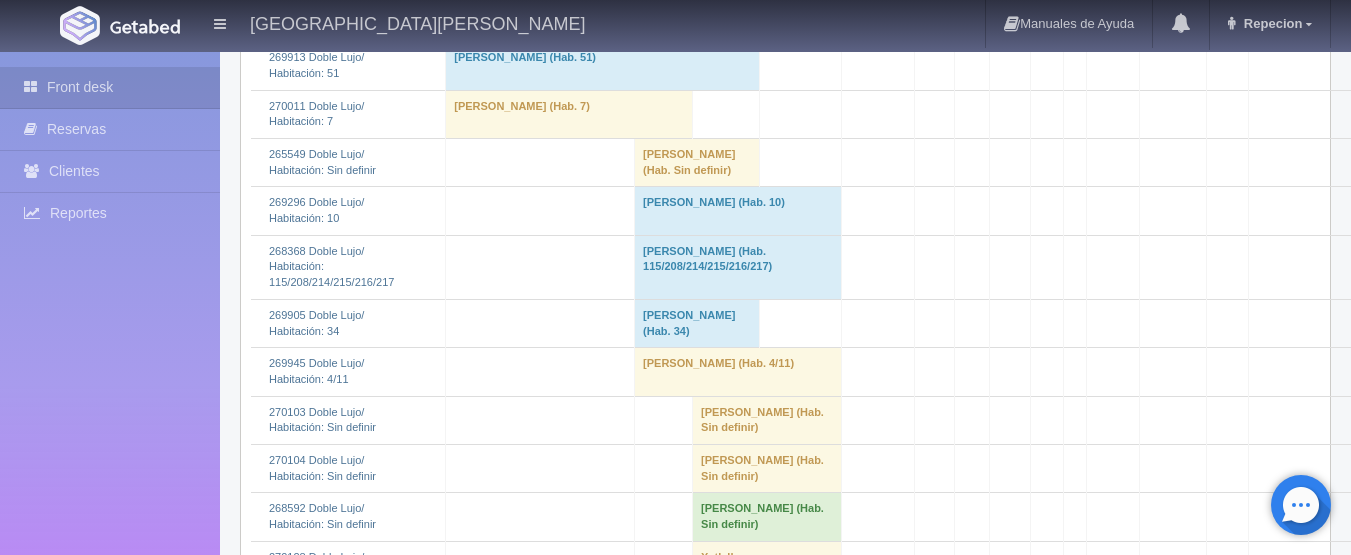 click on "[PERSON_NAME] 												(Hab. 10)" at bounding box center [738, 211] 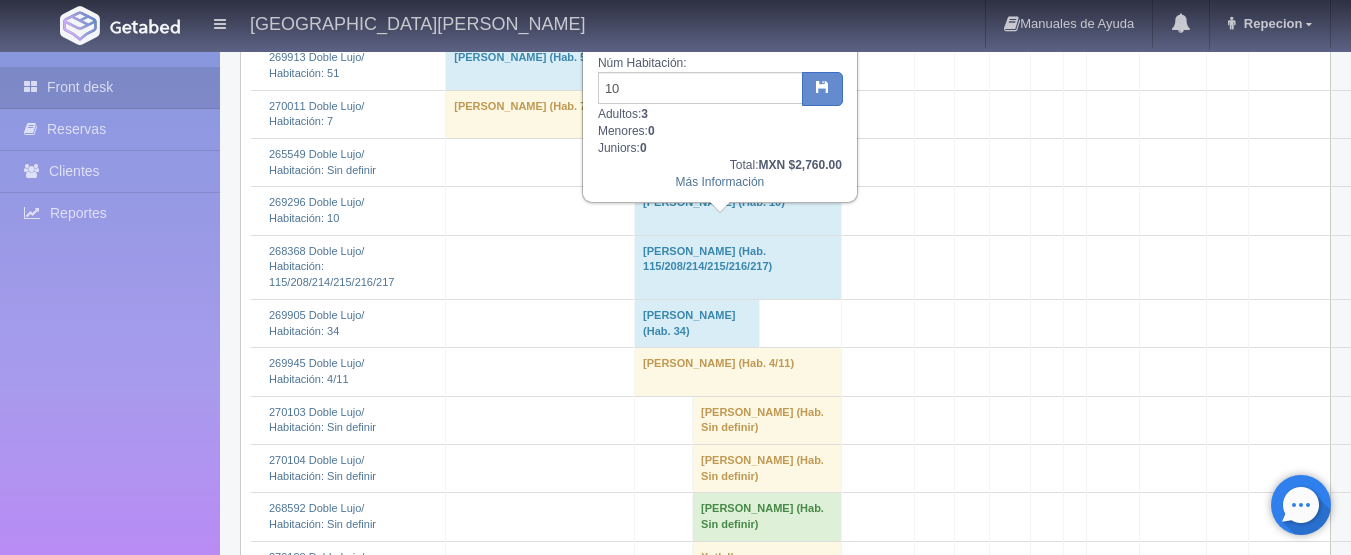 click on "[PERSON_NAME] 												(Hab. 10)" at bounding box center (738, 211) 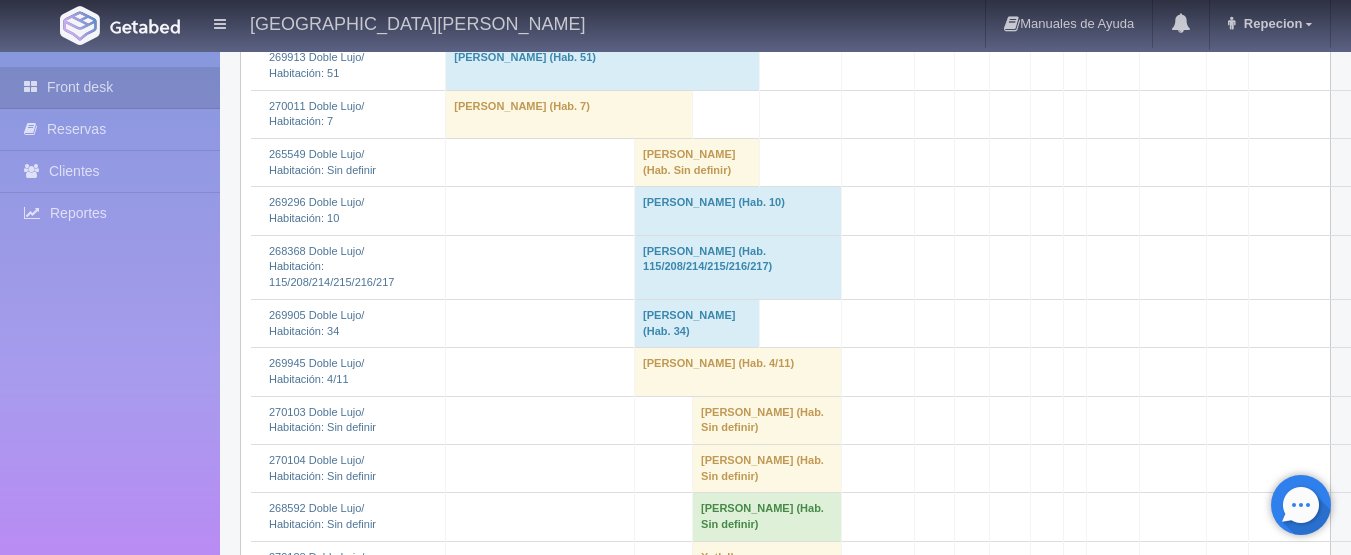 click on "[PERSON_NAME] 												(Hab. 10)" at bounding box center (738, 211) 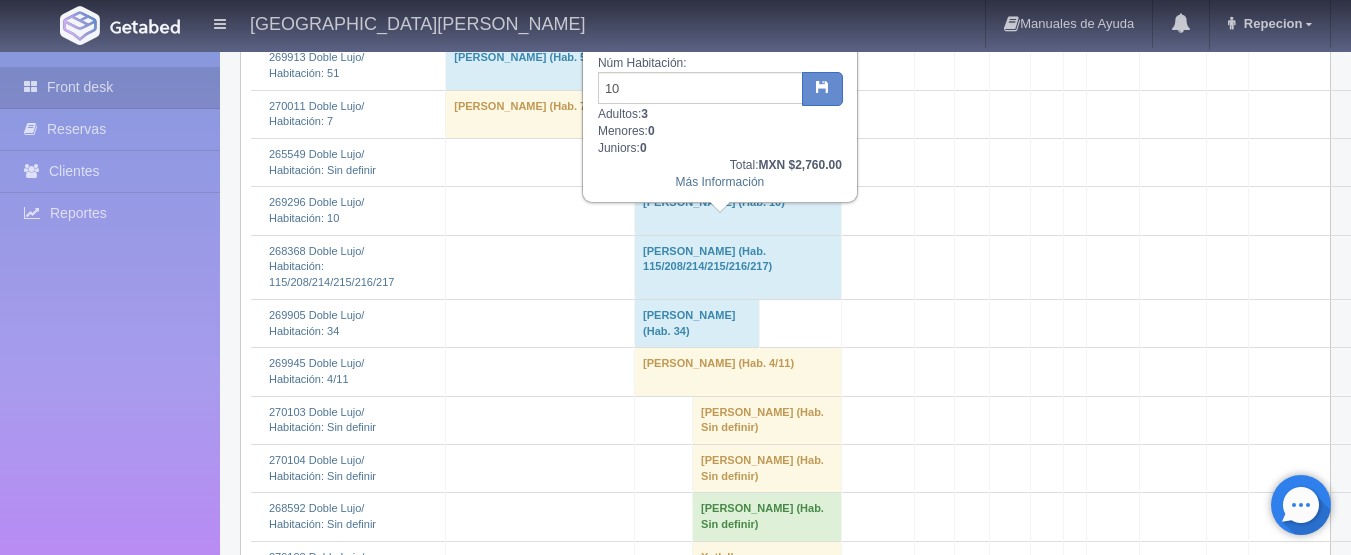 click on "[PERSON_NAME] 												(Hab. 10)" at bounding box center [738, 211] 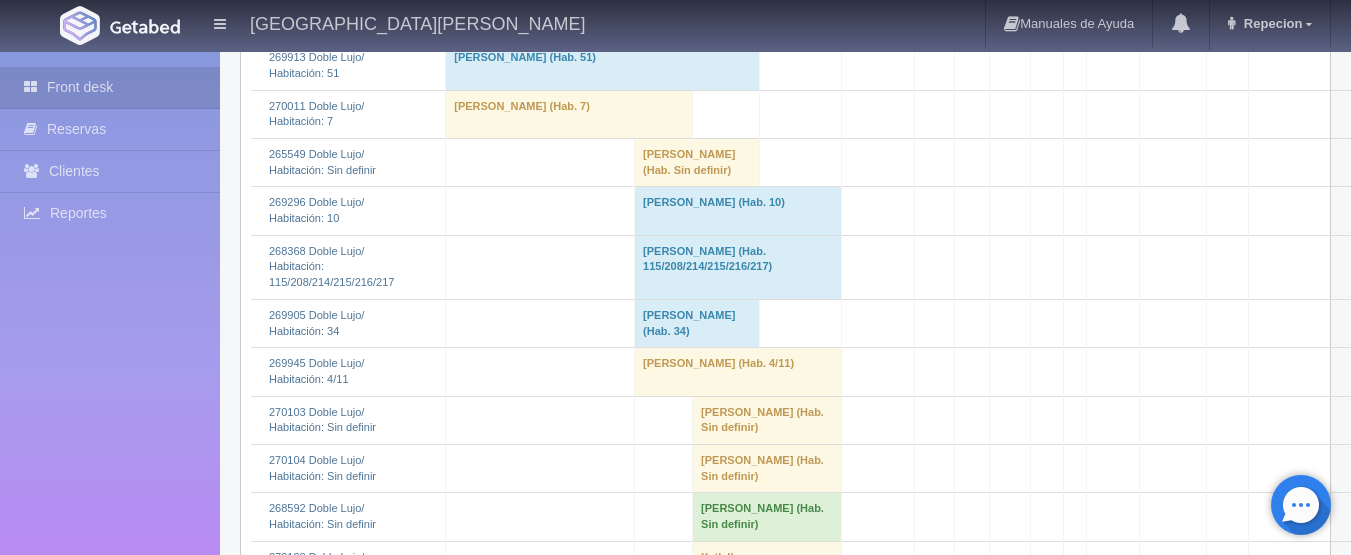 click on "[PERSON_NAME] 												(Hab. 115/208/214/215/216/217)" at bounding box center [738, 267] 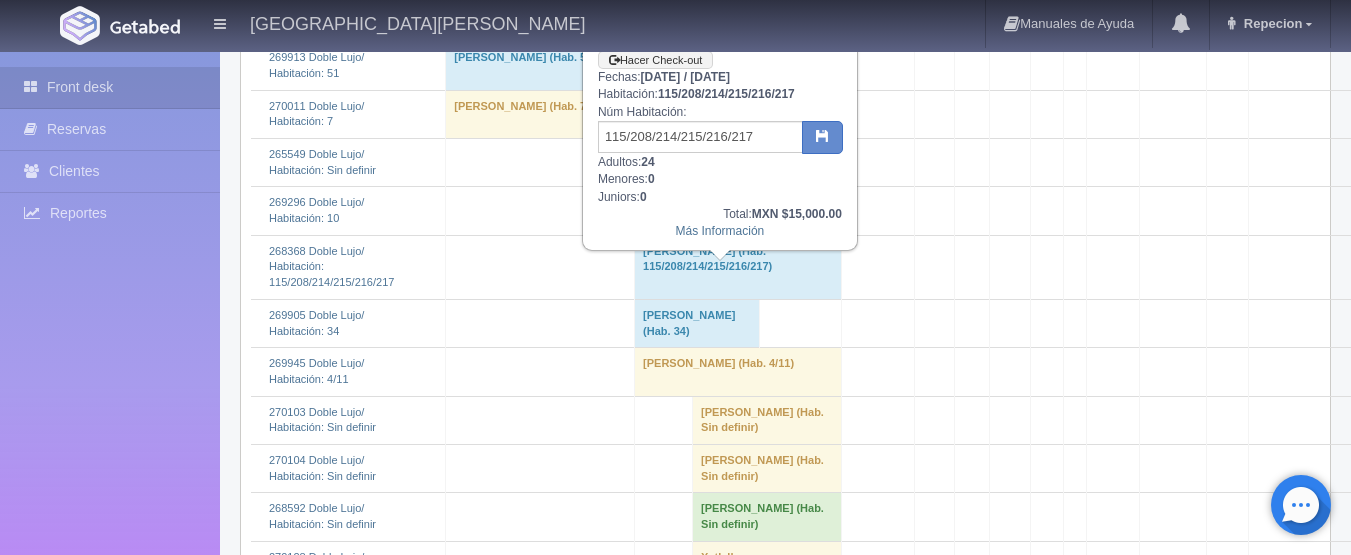 click on "[PERSON_NAME] 												(Hab. 115/208/214/215/216/217)" at bounding box center [738, 267] 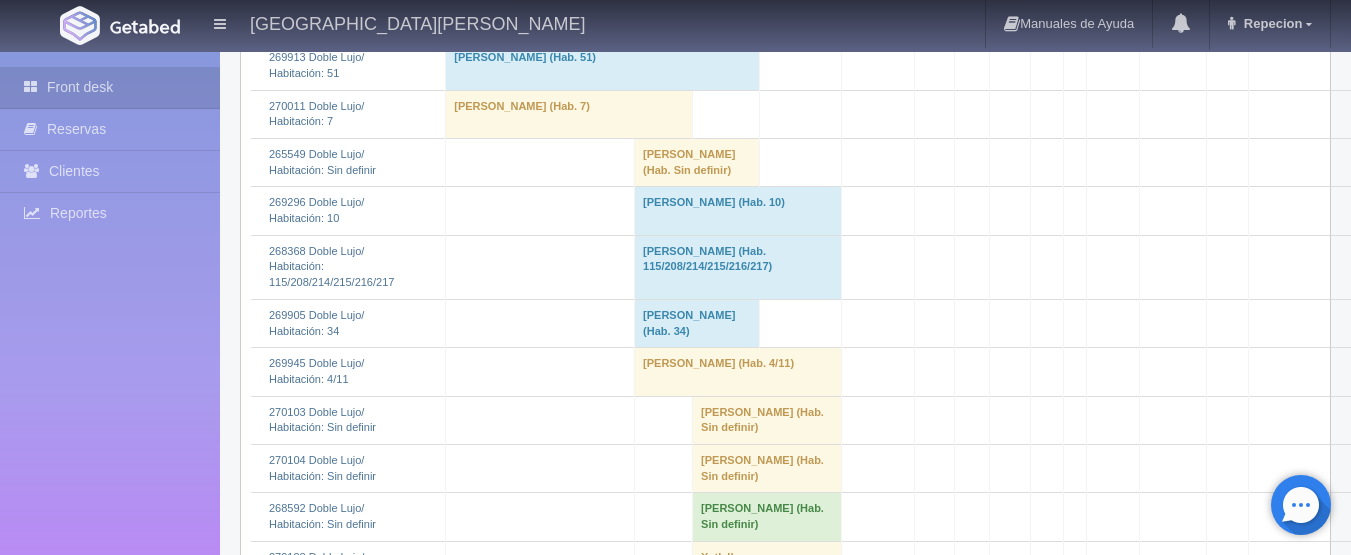 click on "[PERSON_NAME] 												(Hab. 34)" at bounding box center [697, 323] 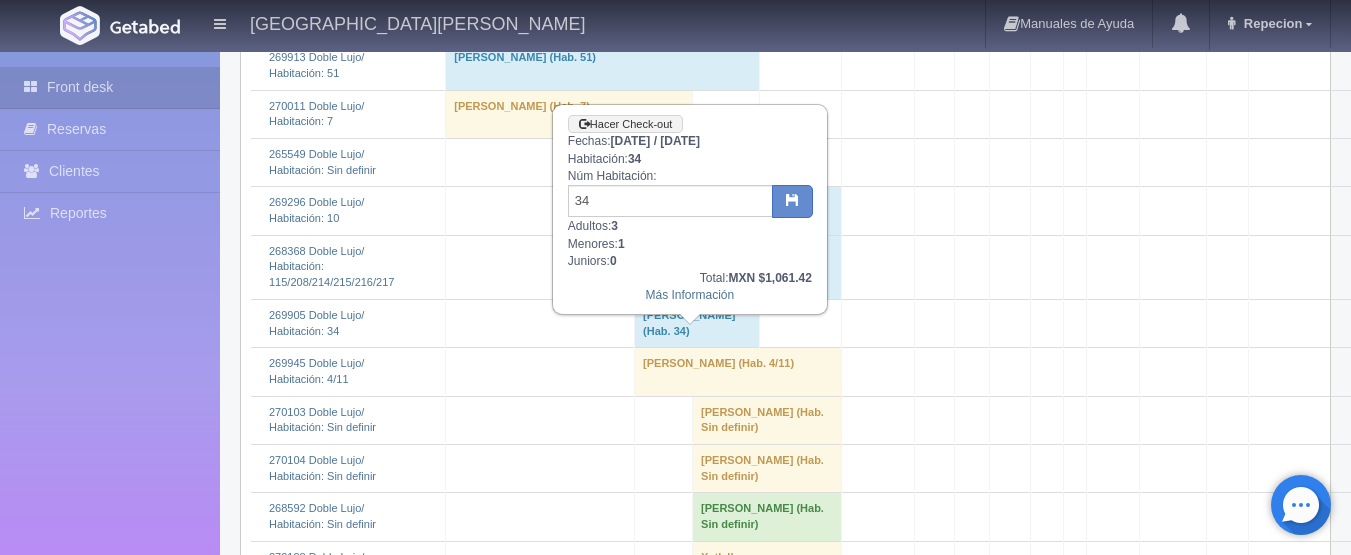 click on "[PERSON_NAME] 												(Hab. 34)" at bounding box center [697, 323] 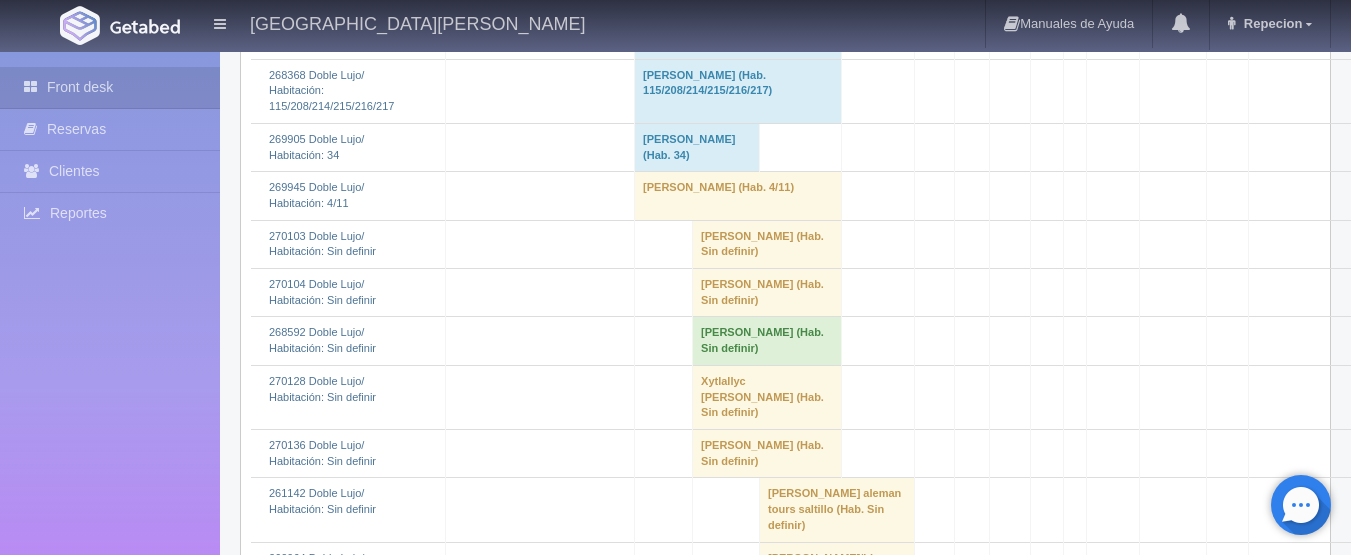 scroll, scrollTop: 1500, scrollLeft: 0, axis: vertical 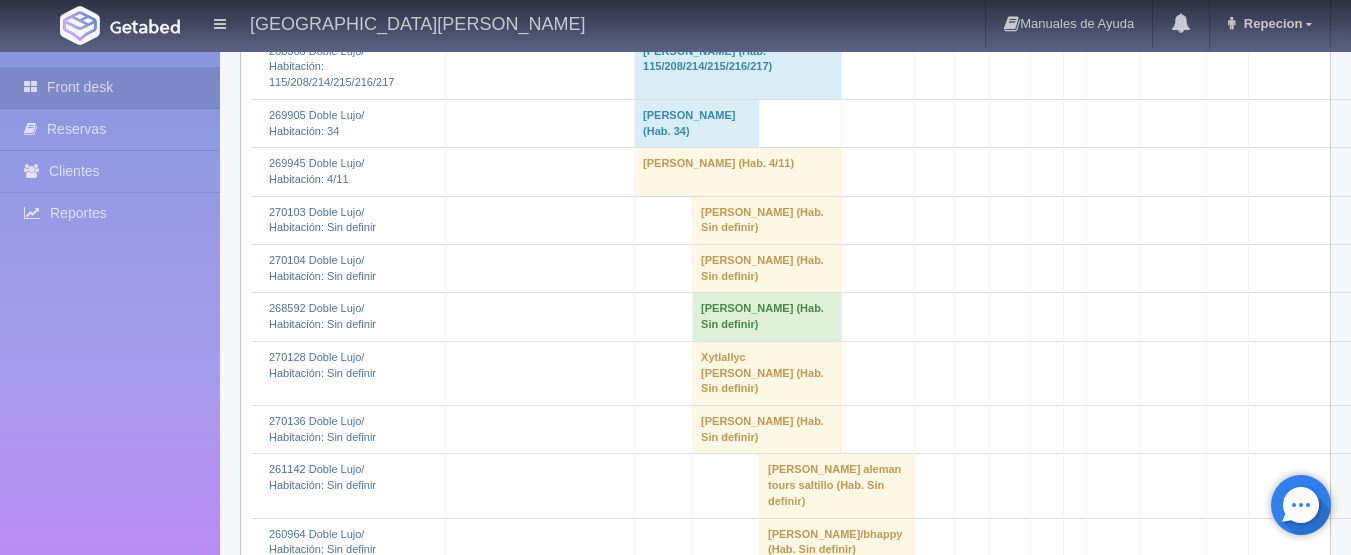 click on "[PERSON_NAME] 												(Hab. 4/11)" at bounding box center (738, 172) 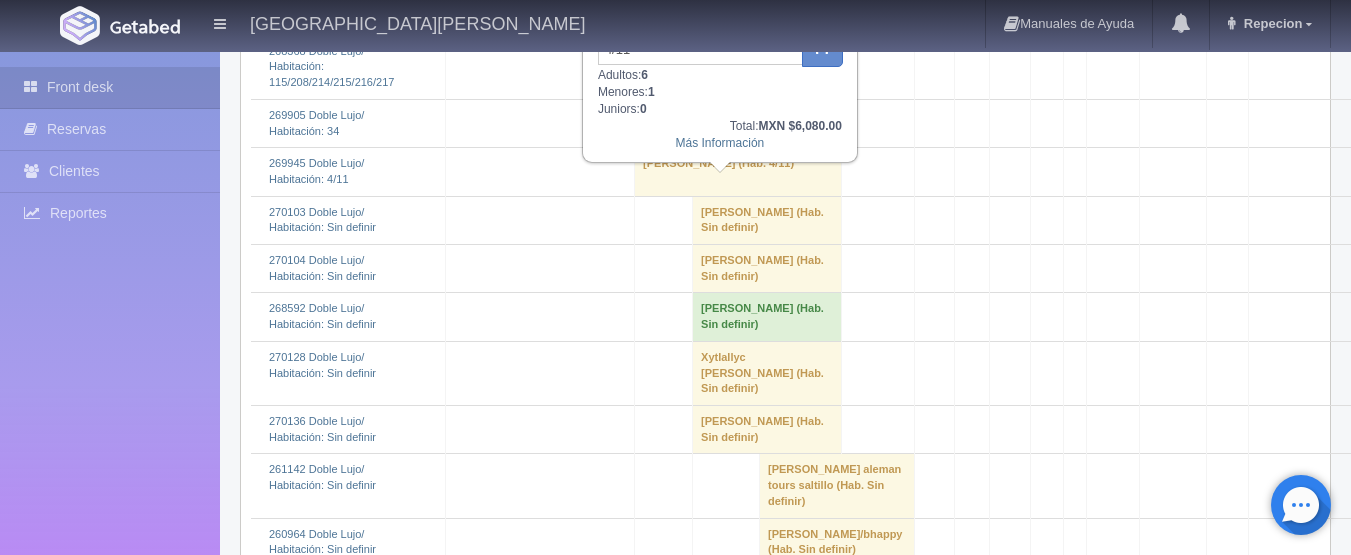 click on "[PERSON_NAME] 												(Hab. 4/11)" at bounding box center [738, 172] 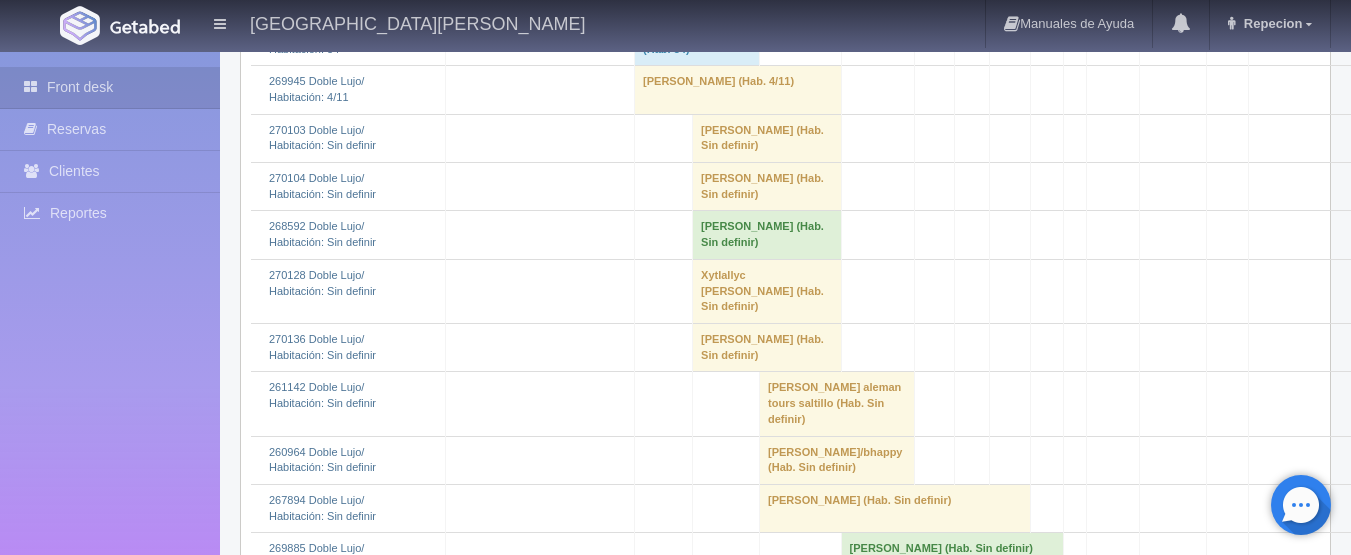 scroll, scrollTop: 1600, scrollLeft: 0, axis: vertical 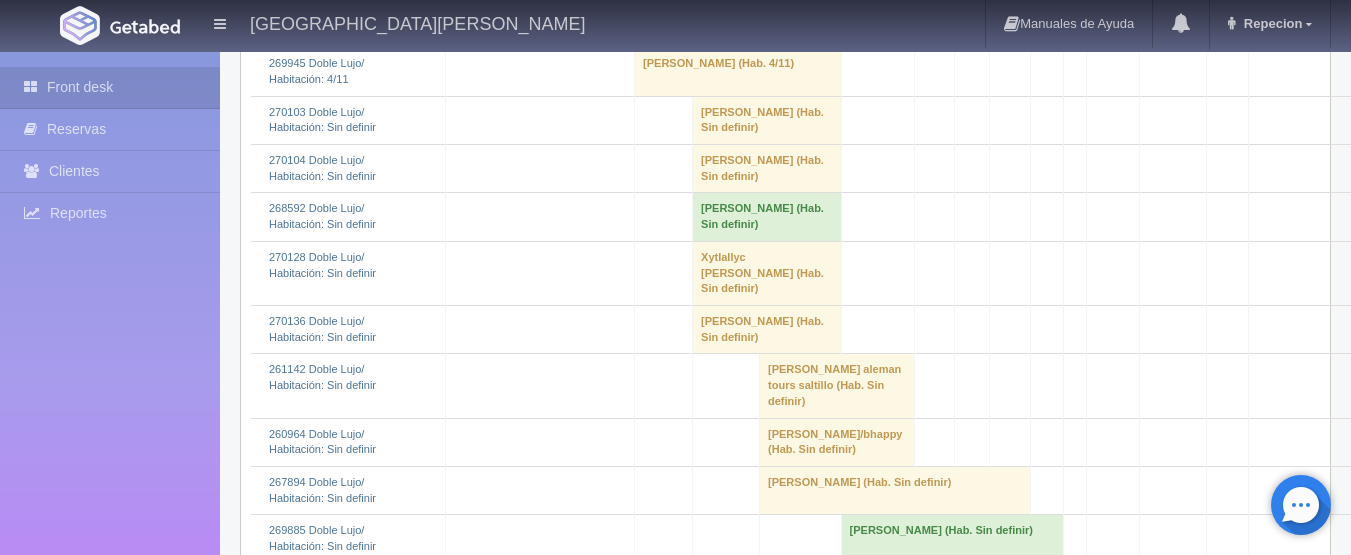 click on "[PERSON_NAME] 												(Hab. Sin definir)" at bounding box center (767, 120) 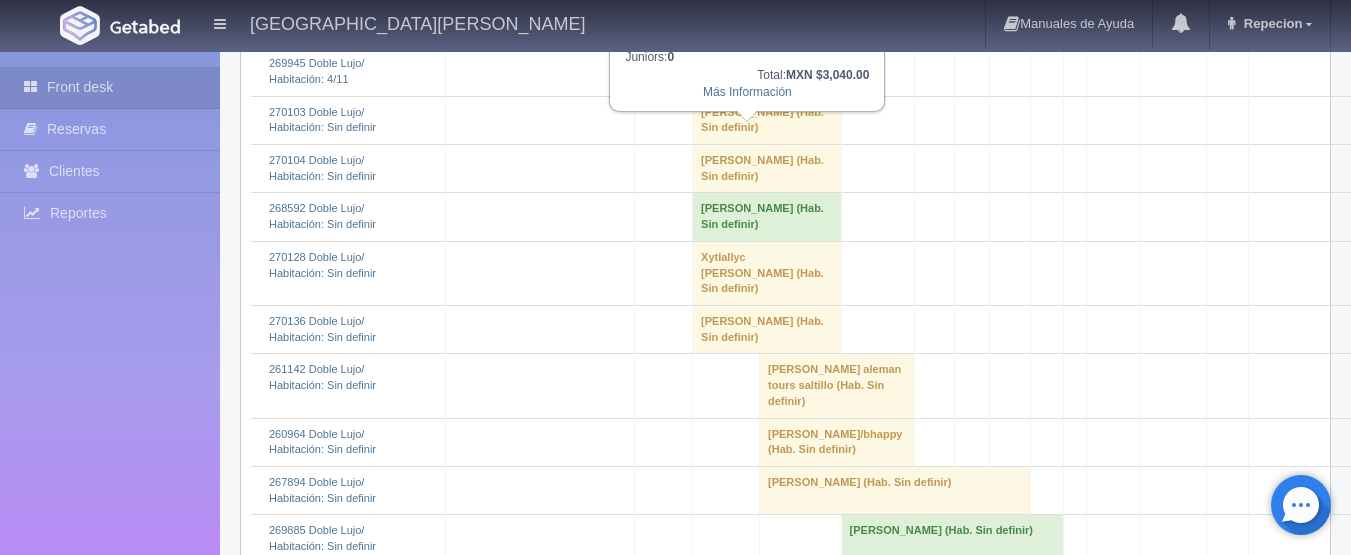 click on "[PERSON_NAME] 												(Hab. Sin definir)" at bounding box center (767, 120) 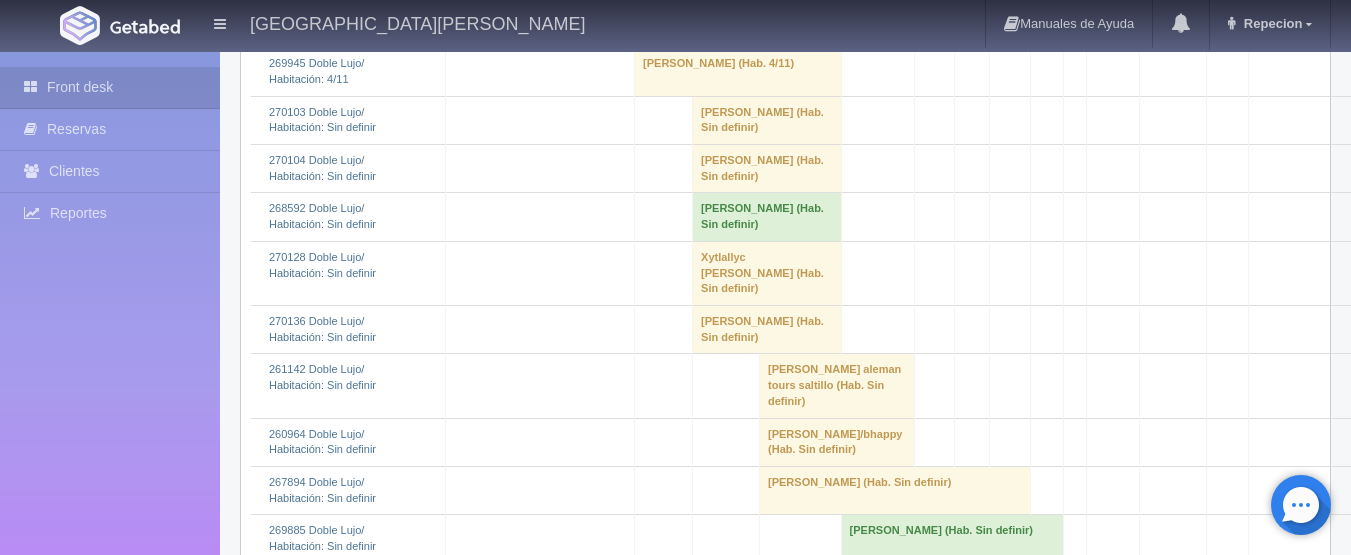 click on "Juan Matlalcoatl 												(Hab. Sin definir)" at bounding box center [767, 169] 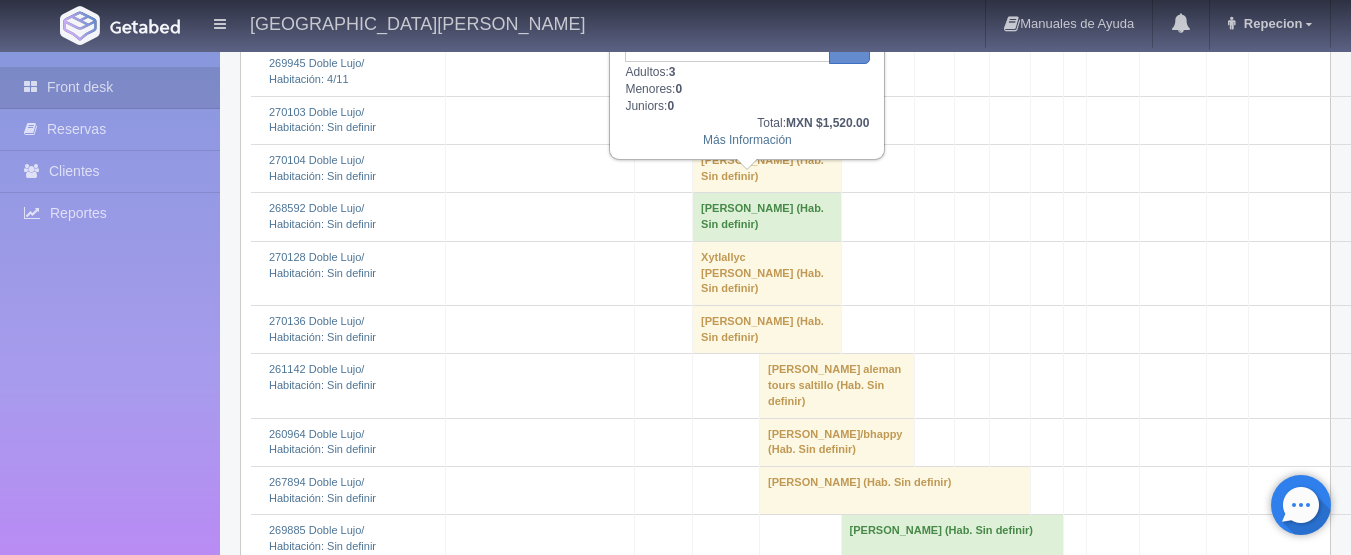 click on "Juan Matlalcoatl 												(Hab. Sin definir)" at bounding box center (767, 169) 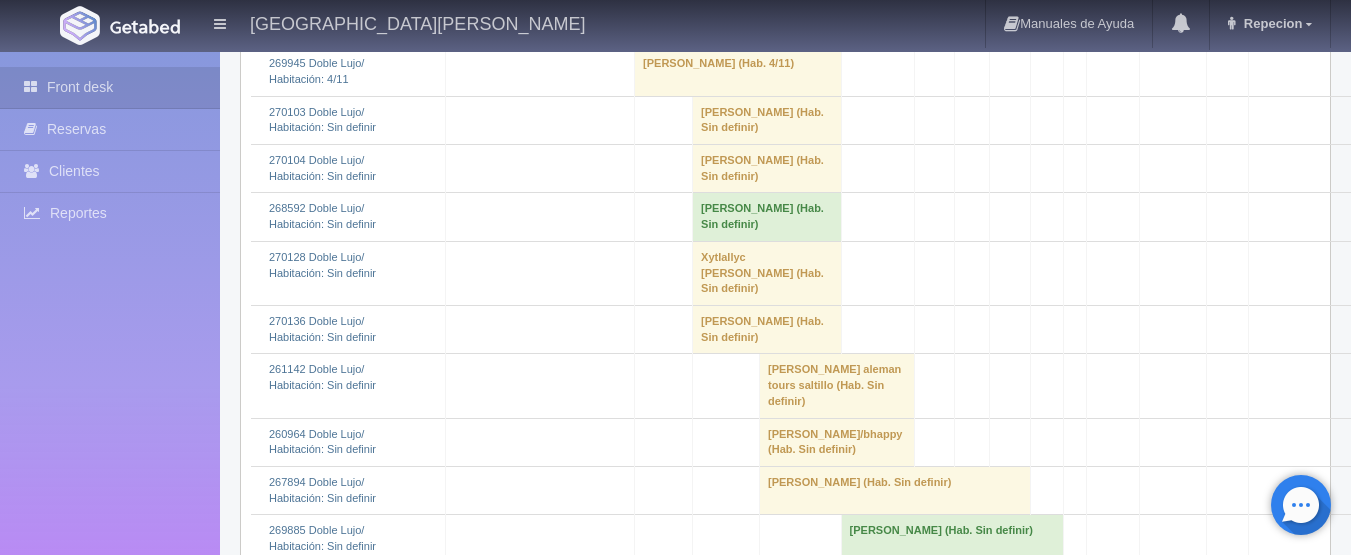 click on "[PERSON_NAME] 												(Hab. Sin definir)" at bounding box center (767, 217) 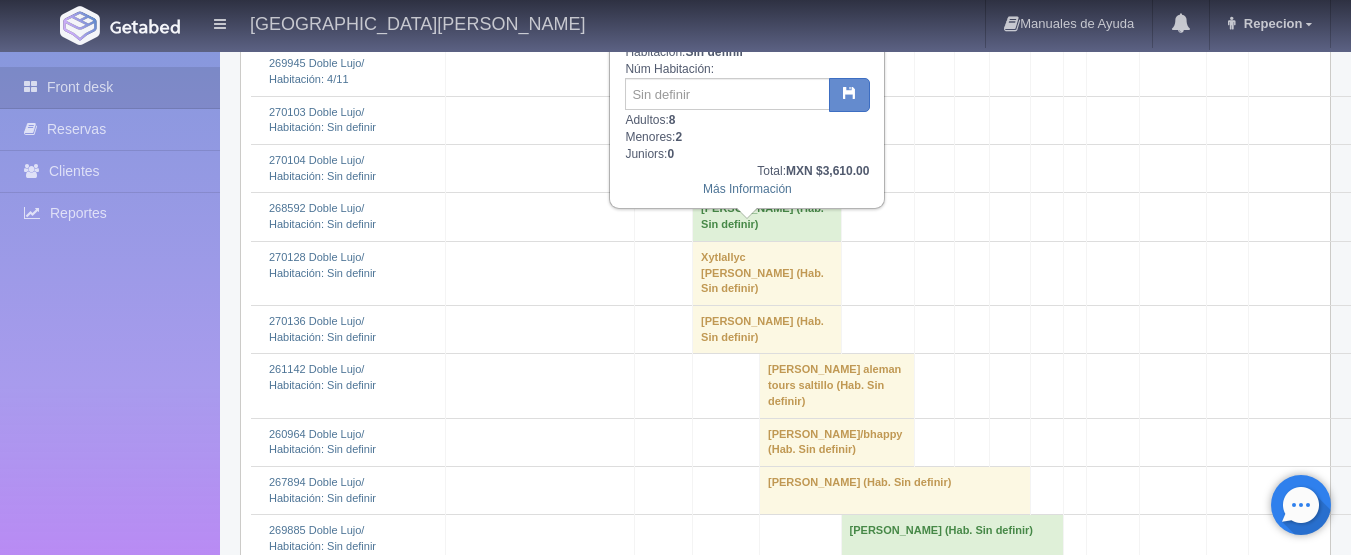 click on "[PERSON_NAME] 												(Hab. Sin definir)" at bounding box center [767, 217] 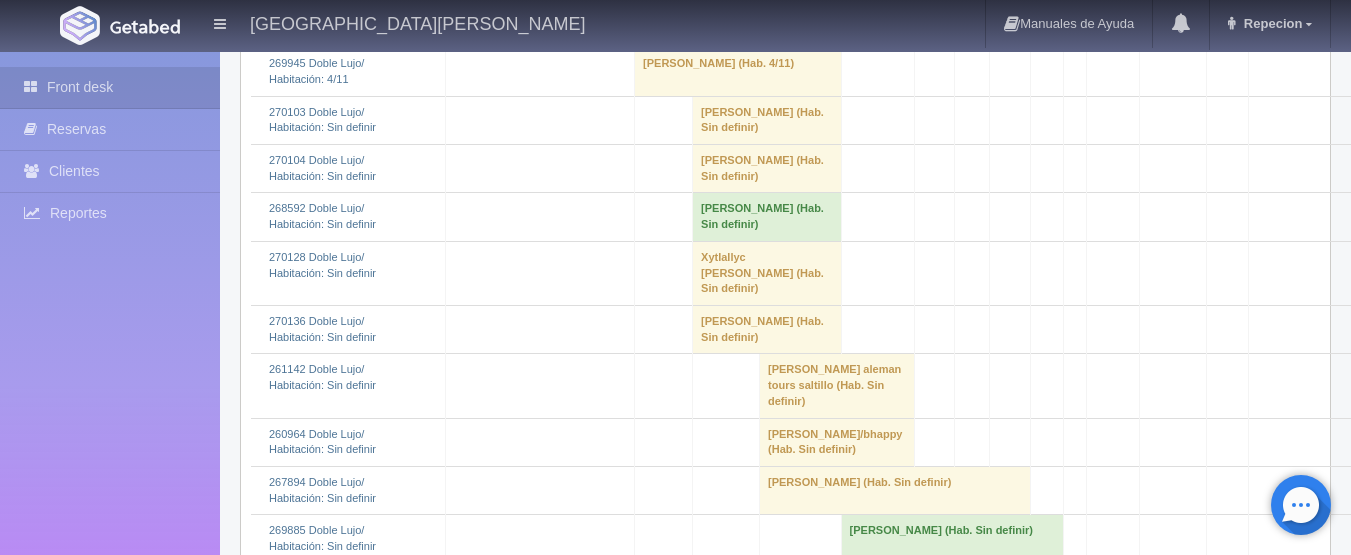 click on "Xytlallyc [PERSON_NAME] 												(Hab. Sin definir)" at bounding box center (767, 273) 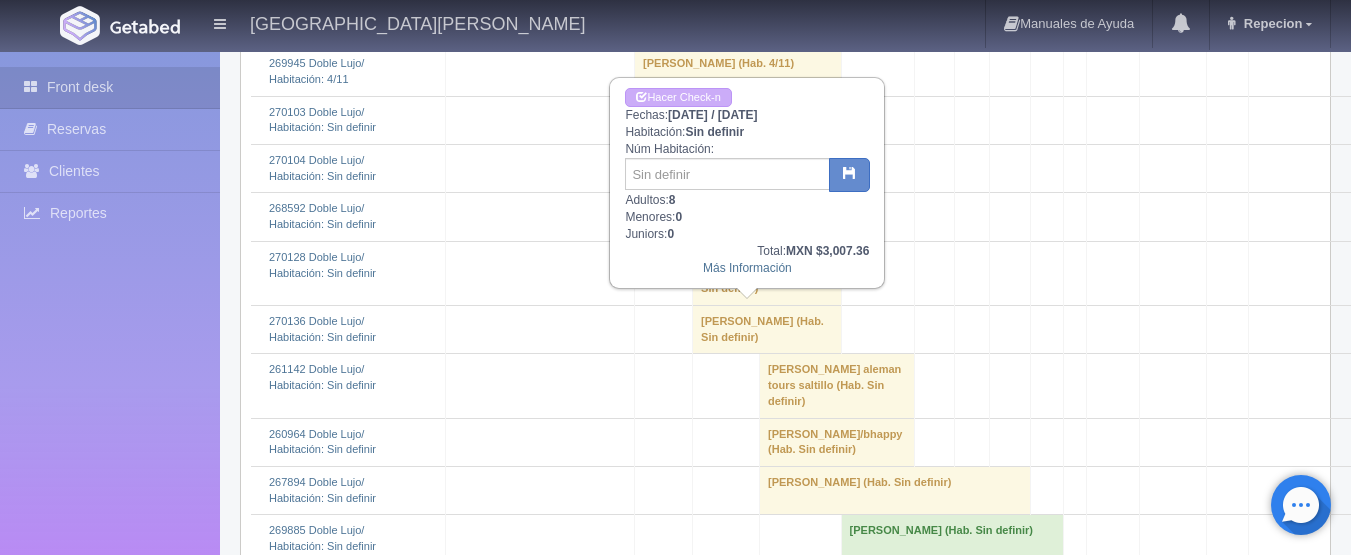 click on "Xytlallyc [PERSON_NAME] 												(Hab. Sin definir)" at bounding box center (767, 273) 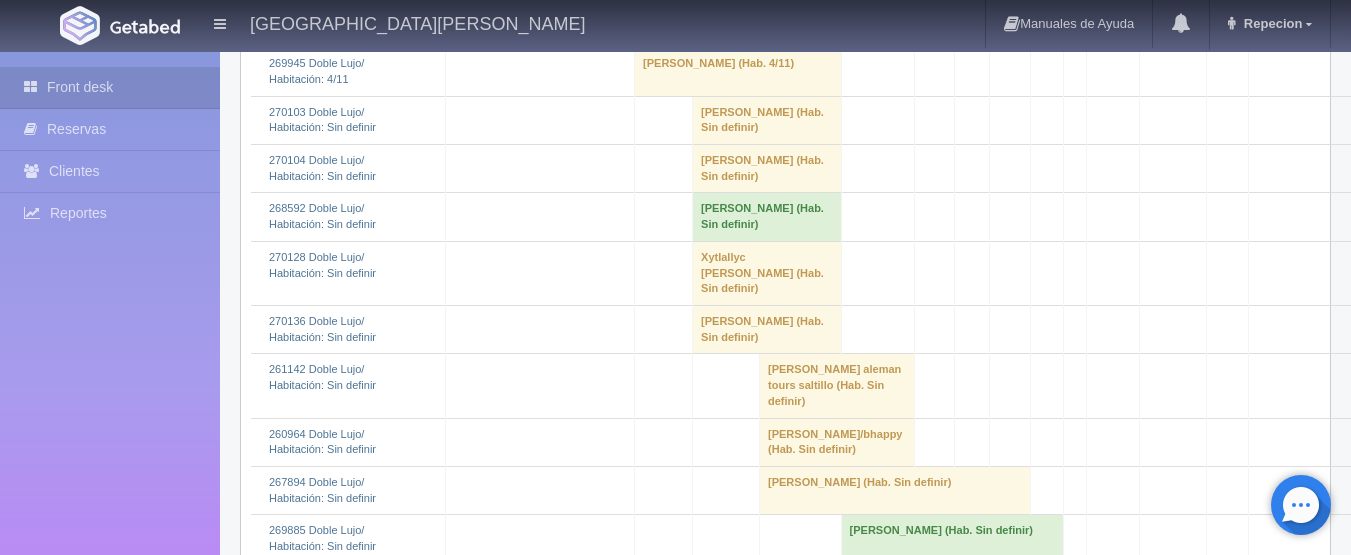 click on "[PERSON_NAME] 												(Hab. Sin definir)" at bounding box center (767, 330) 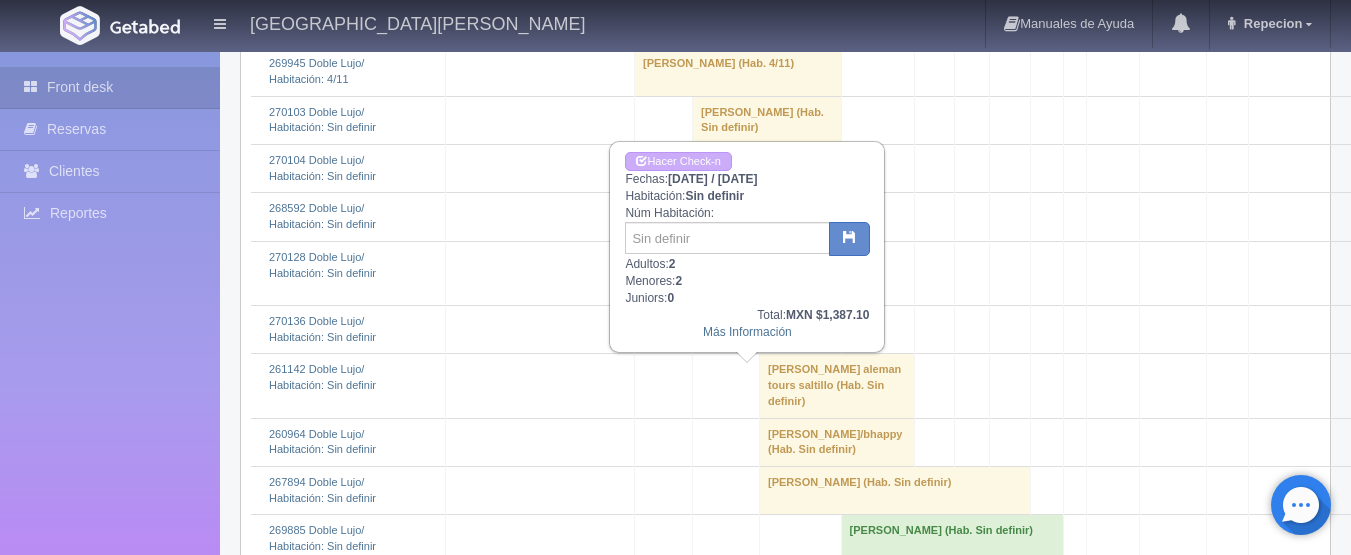click on "Lizeth Adriana Dominguez Garcia 												(Hab. Sin definir)" at bounding box center (767, 330) 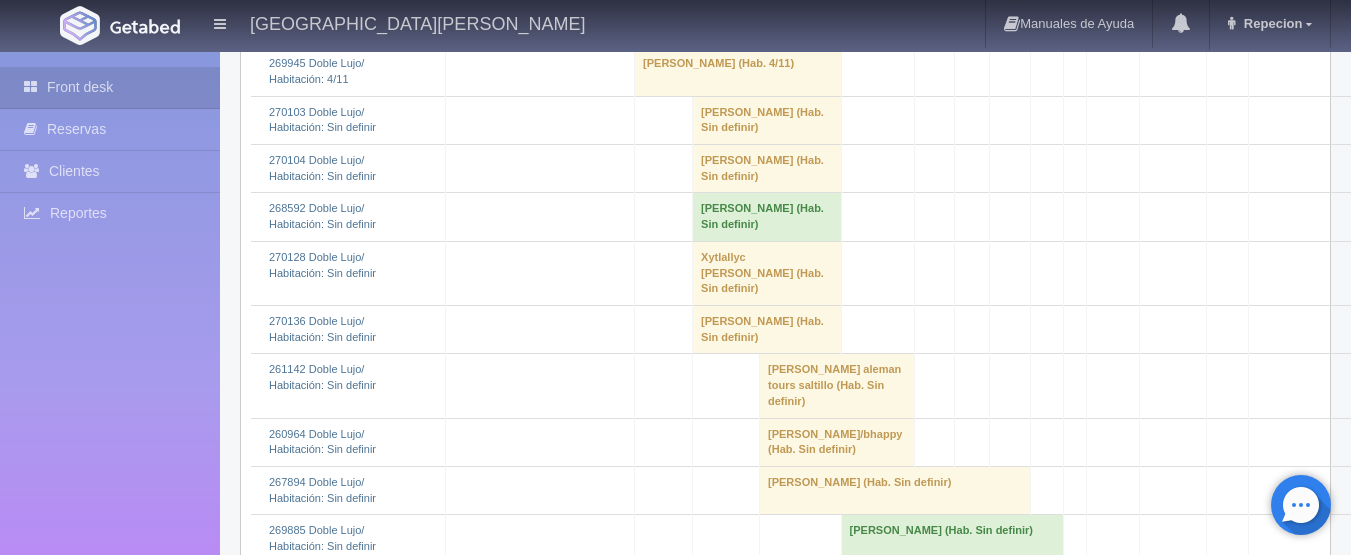 click on "Xytlallyc Estrada Sedano 												(Hab. Sin definir)" at bounding box center (767, 273) 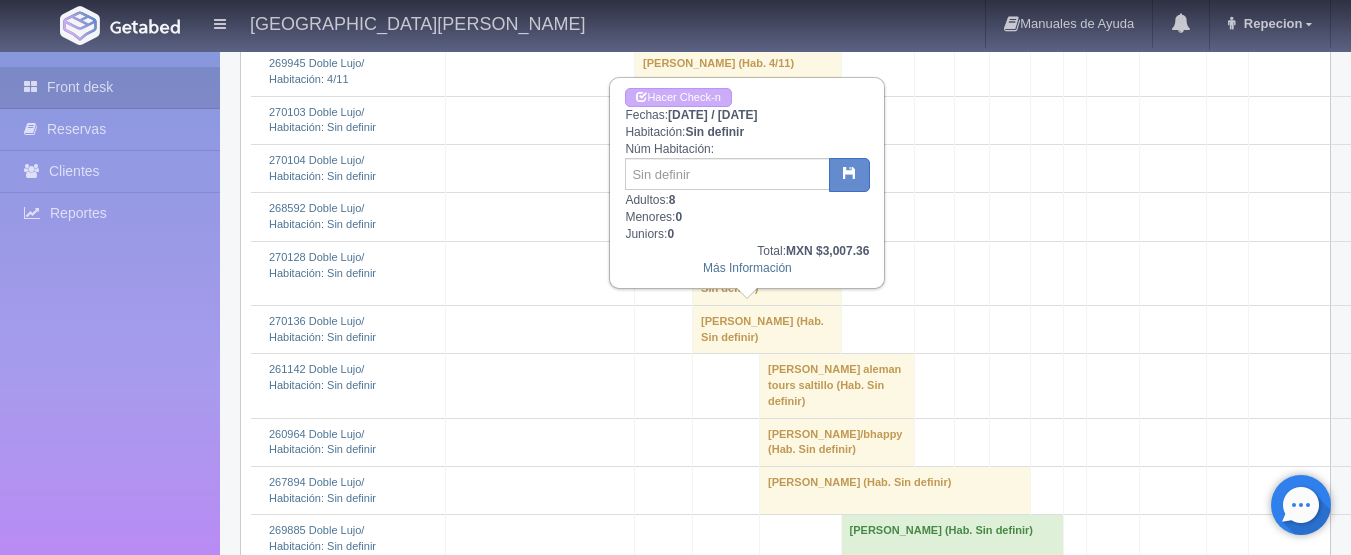 click on "Xytlallyc [PERSON_NAME] 												(Hab. Sin definir)" at bounding box center [767, 273] 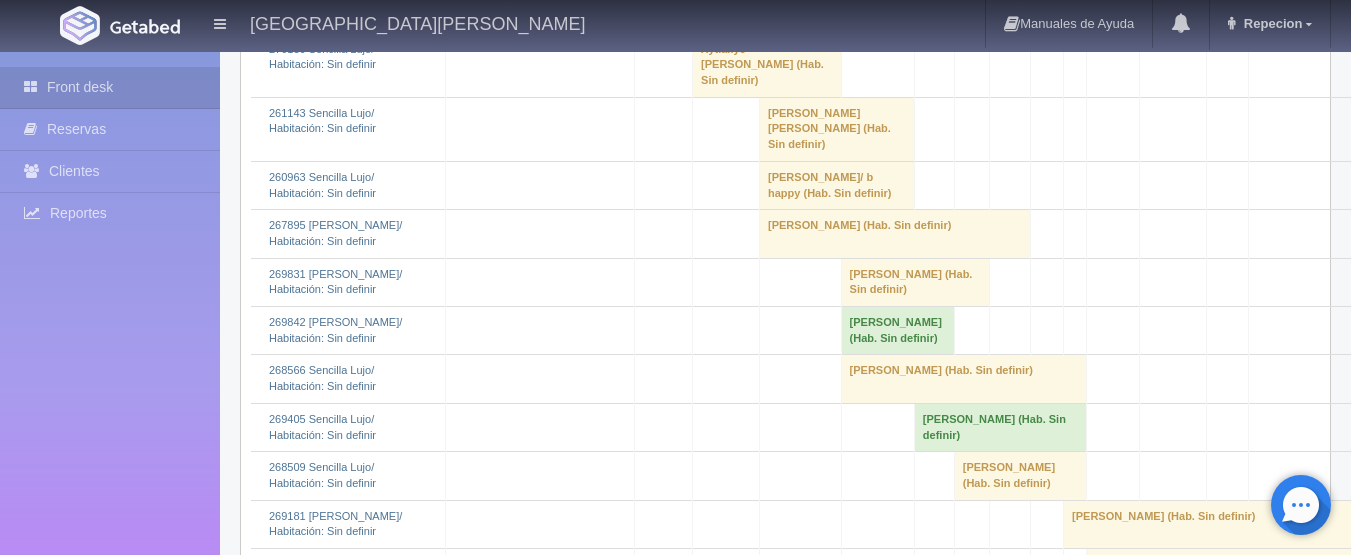 scroll, scrollTop: 4300, scrollLeft: 0, axis: vertical 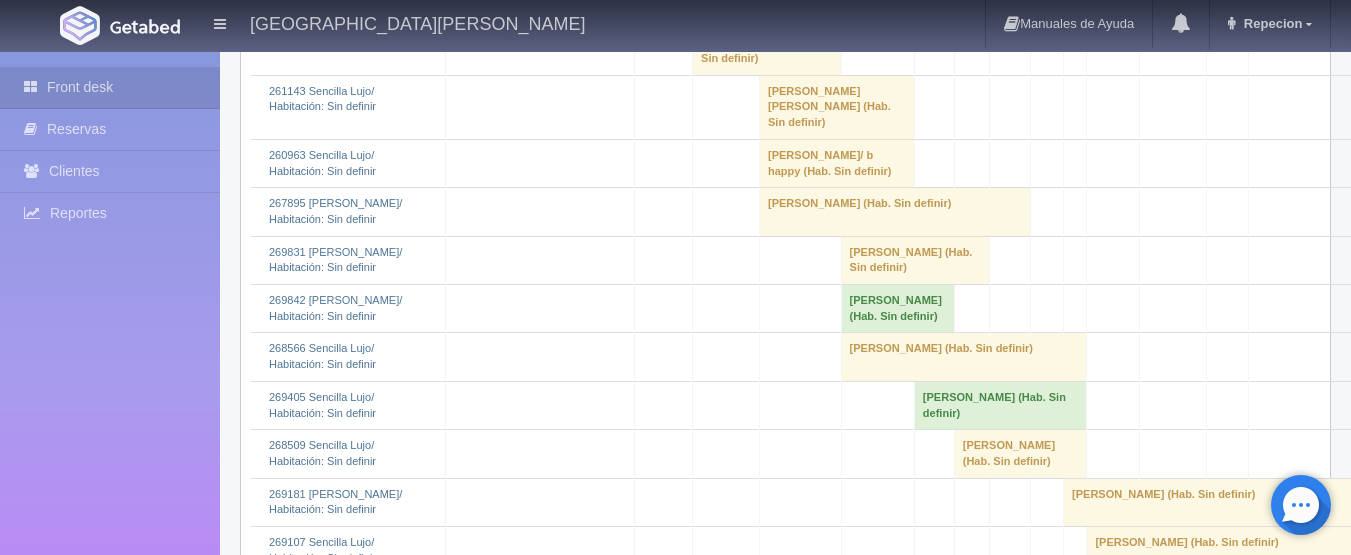 click on "[PERSON_NAME] 												(Hab. Sin definir)" at bounding box center (767, -13) 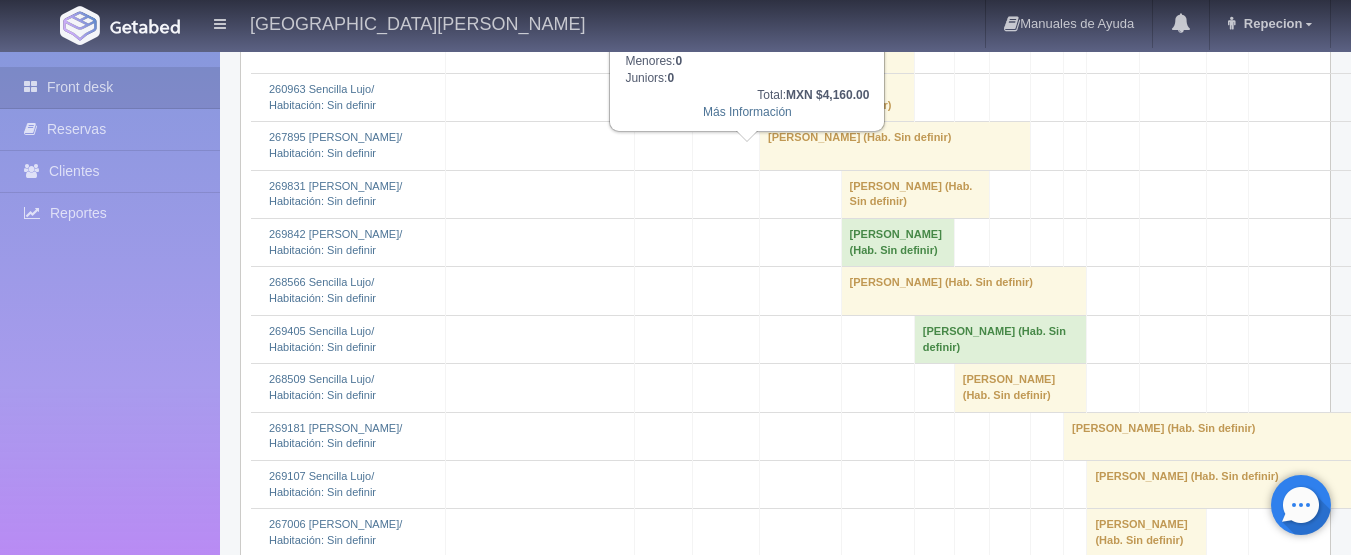 scroll, scrollTop: 4400, scrollLeft: 0, axis: vertical 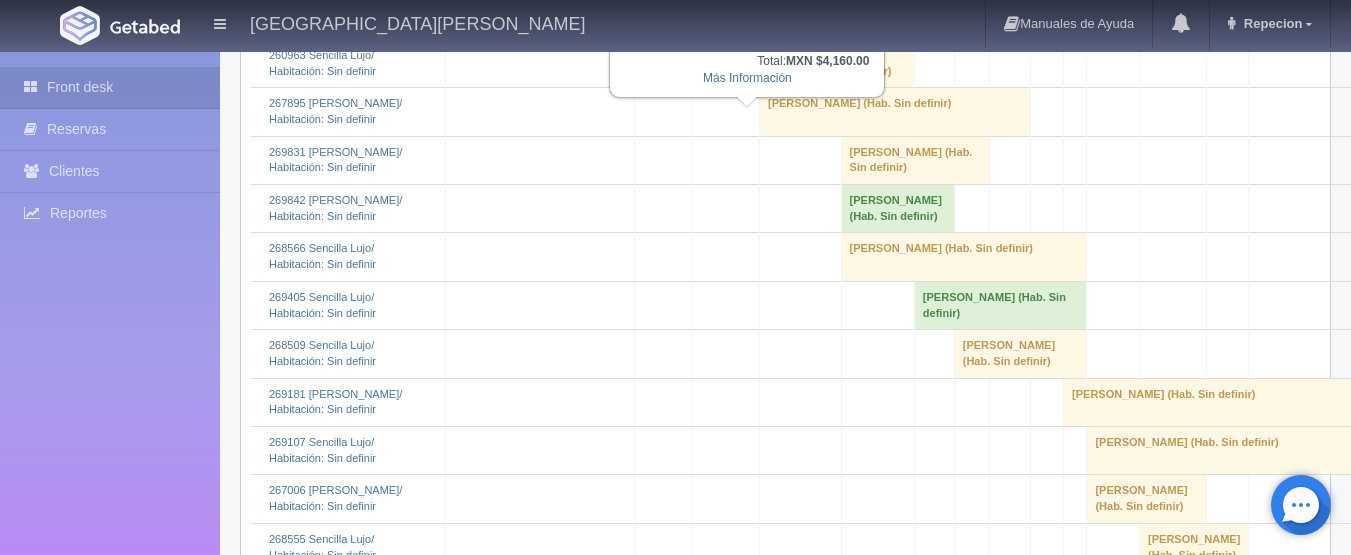 click on "Xytlallyc [PERSON_NAME] 												(Hab. Sin definir)" at bounding box center (767, -57) 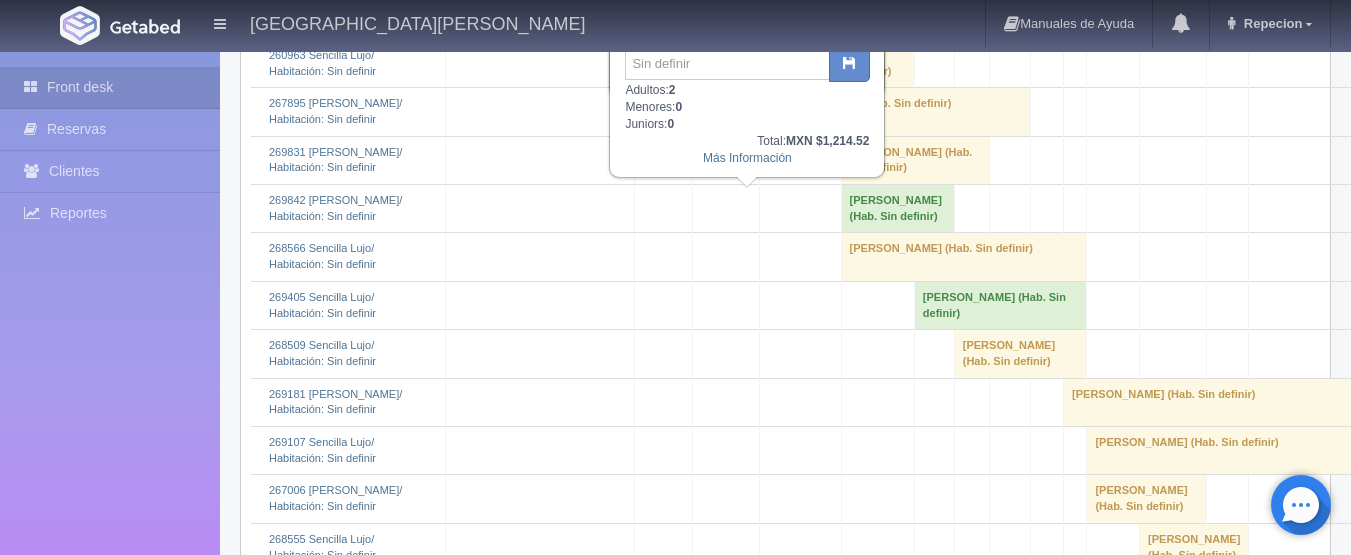 click on "Xytlallyc [PERSON_NAME] 												(Hab. Sin definir)" at bounding box center (767, -57) 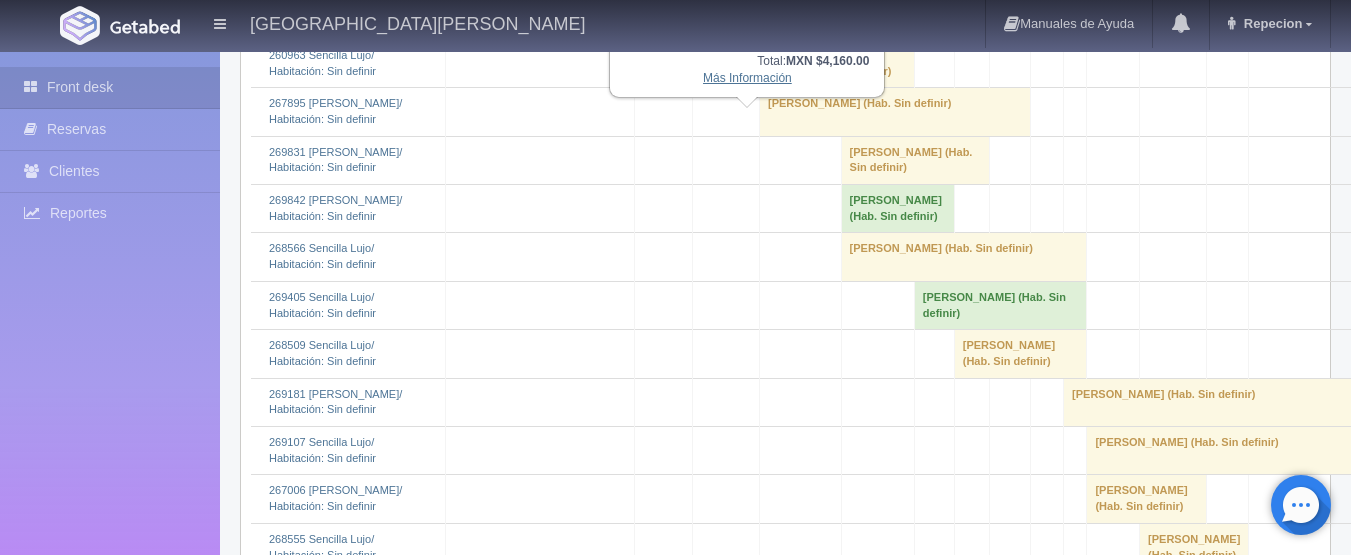 click on "Más Información" at bounding box center (747, 78) 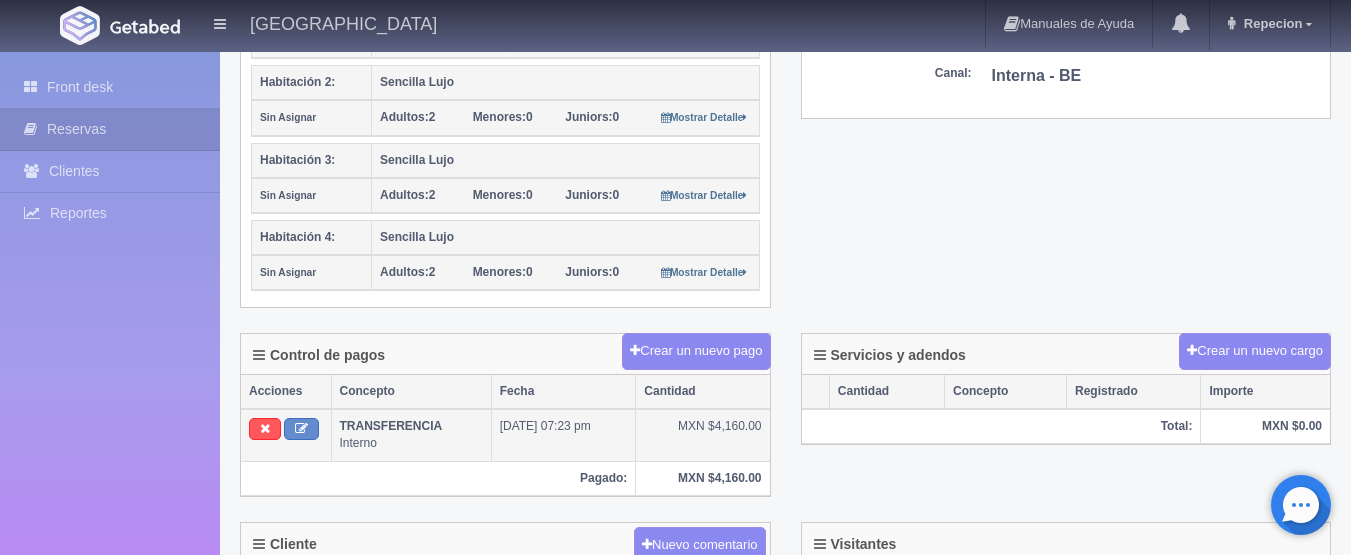 scroll, scrollTop: 400, scrollLeft: 0, axis: vertical 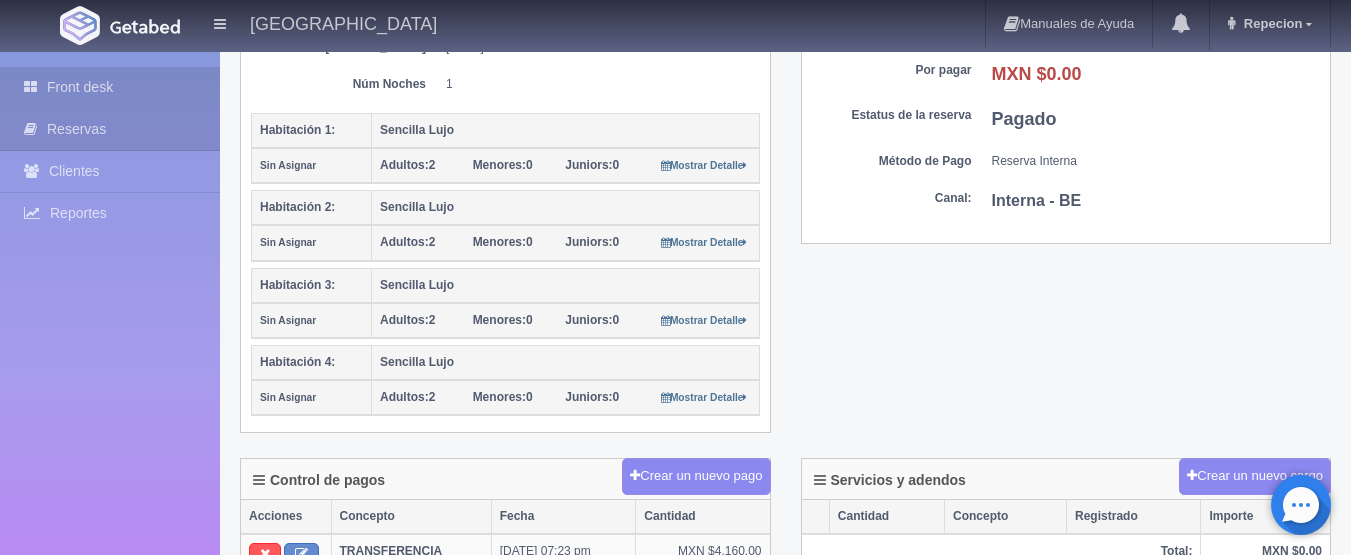 click on "Front desk" at bounding box center (110, 87) 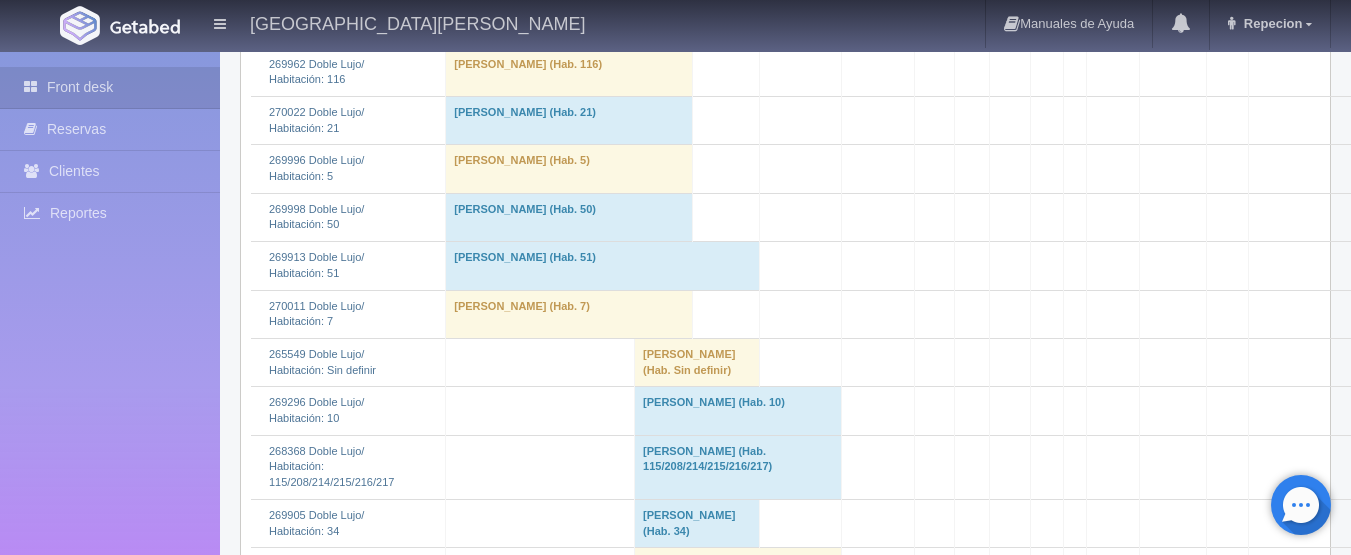 scroll, scrollTop: 1300, scrollLeft: 0, axis: vertical 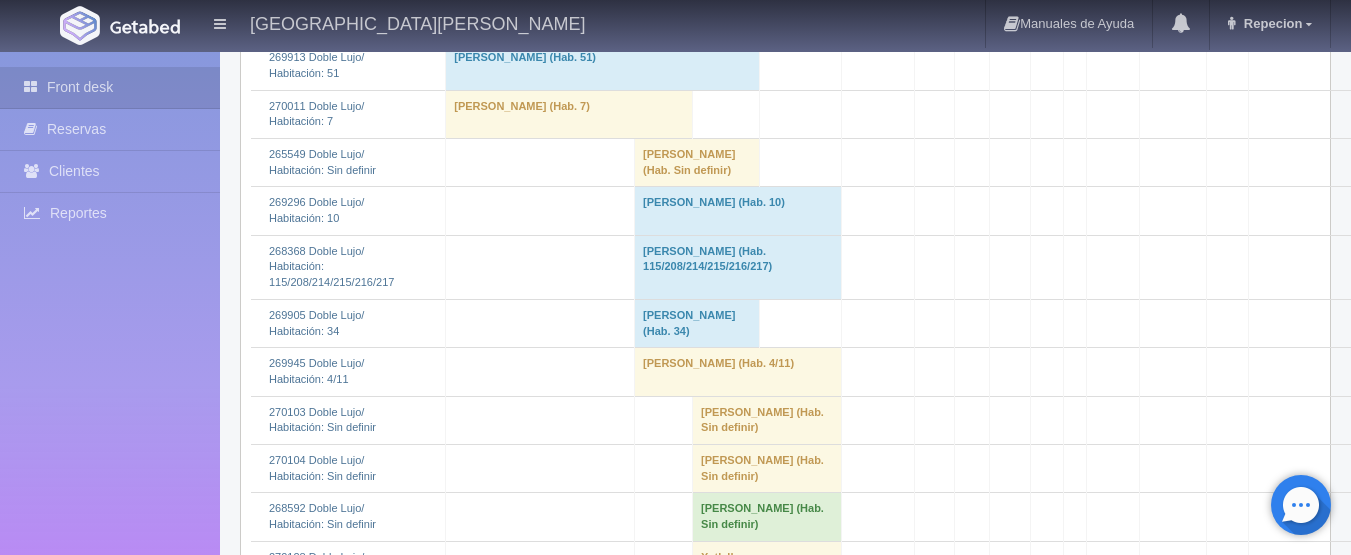 click on "alma rosa martinez 												(Hab. 115/208/214/215/216/217)" at bounding box center (738, 267) 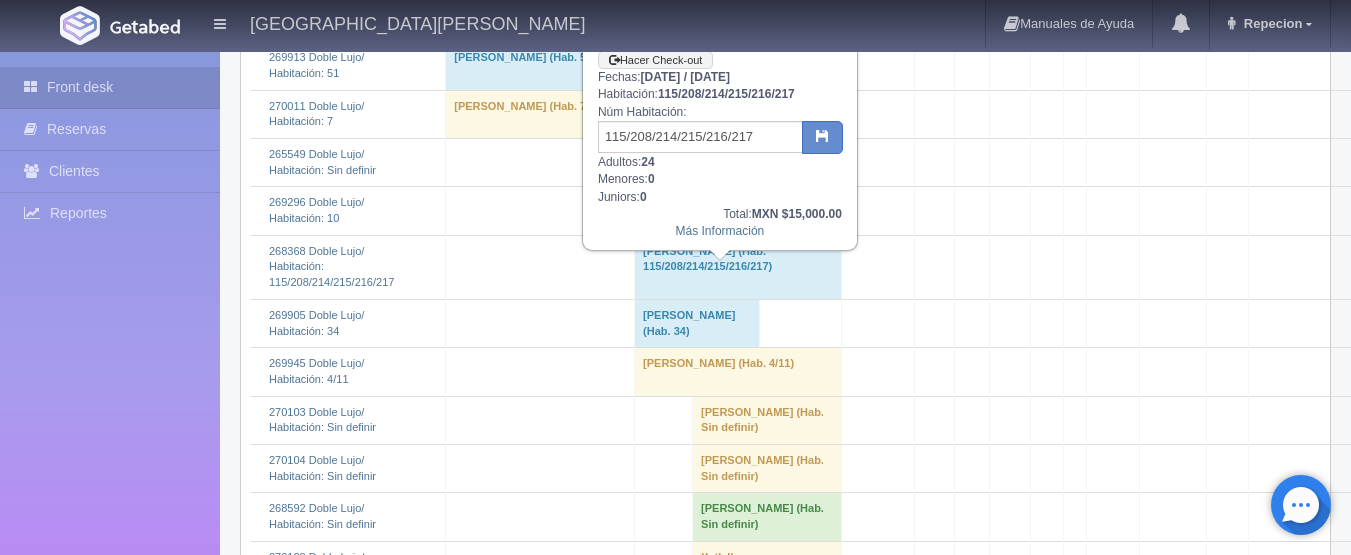 click on "[PERSON_NAME] 												(Hab. 115/208/214/215/216/217)" at bounding box center [738, 267] 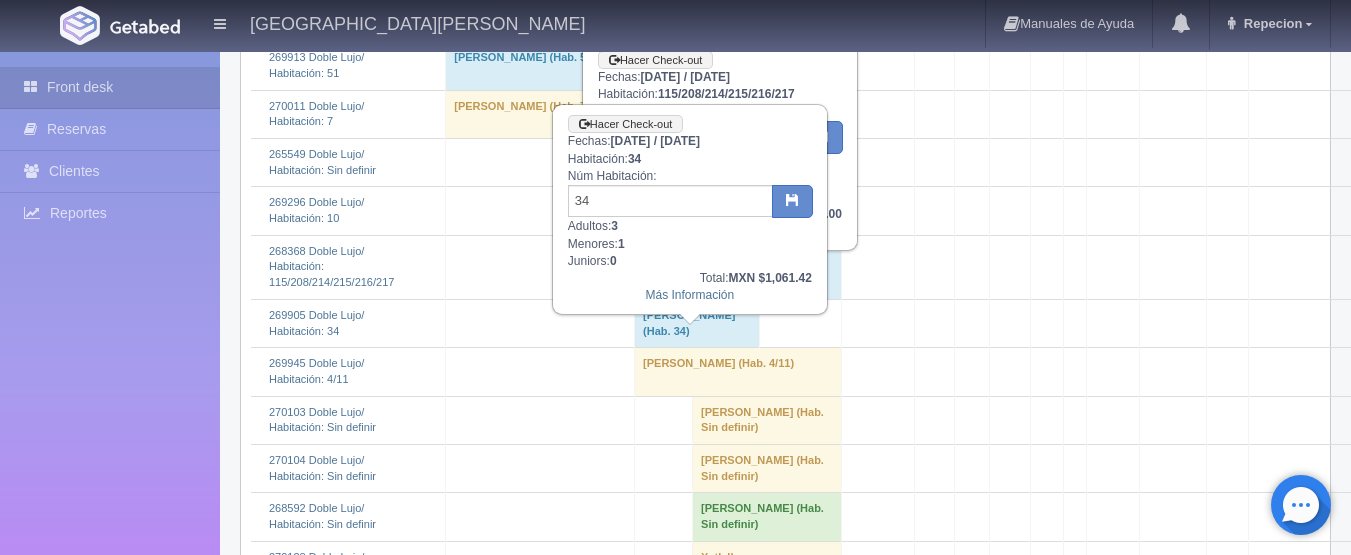 click on "[PERSON_NAME] 												(Hab. 34)" at bounding box center [697, 323] 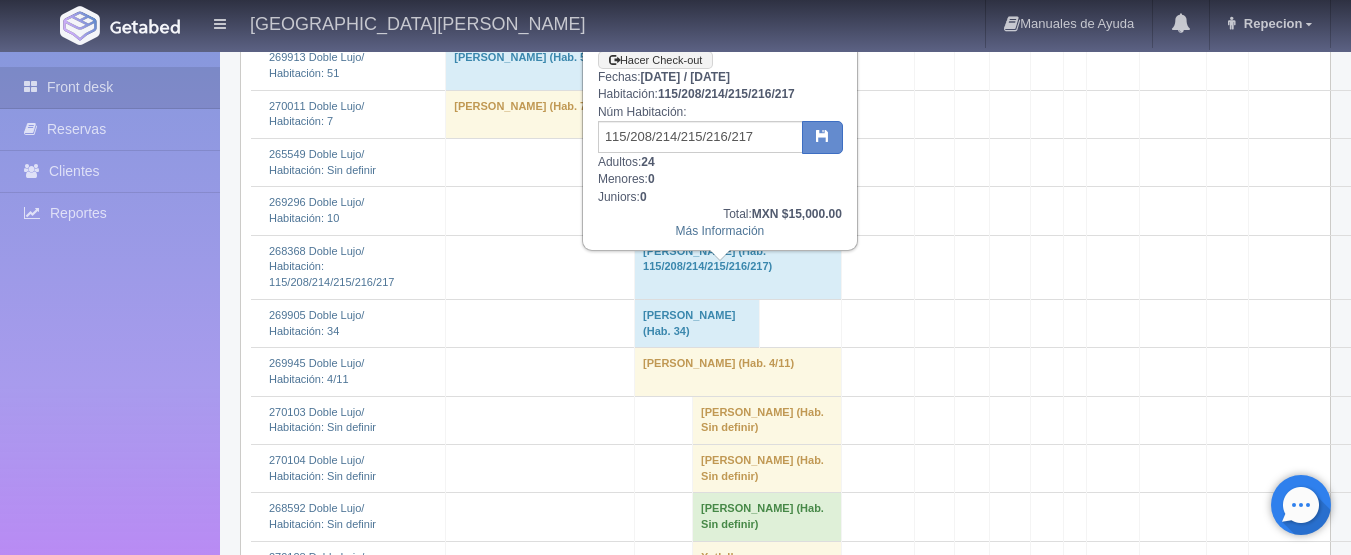 click on "[PERSON_NAME] 												(Hab. 115/208/214/215/216/217)" at bounding box center (738, 267) 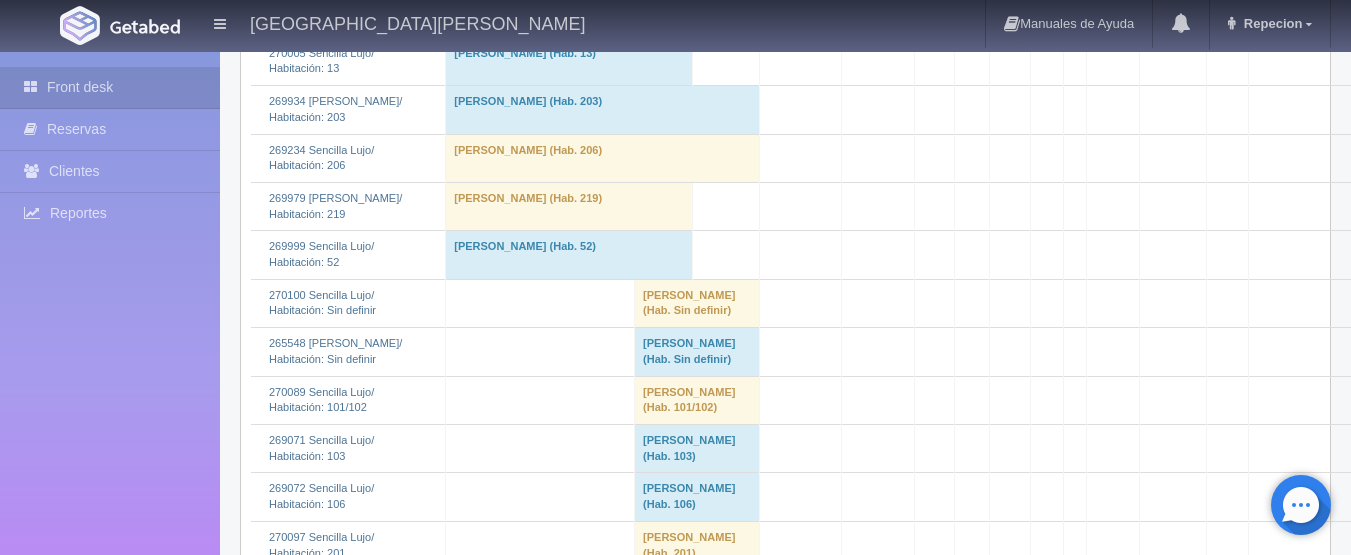 scroll, scrollTop: 3800, scrollLeft: 0, axis: vertical 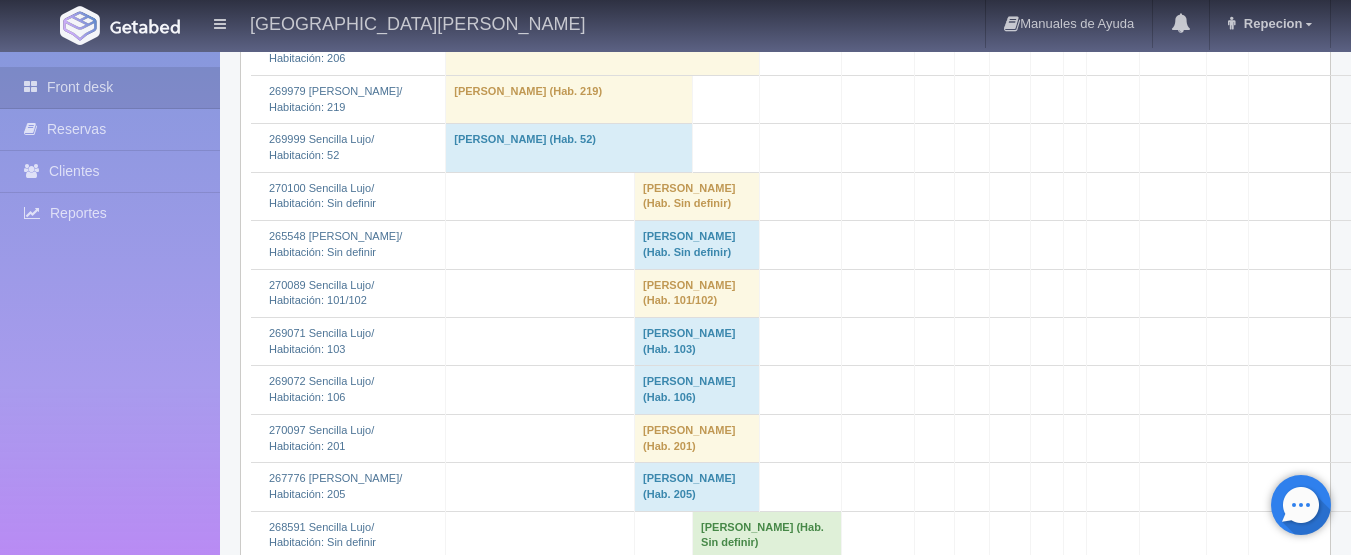 click on "[PERSON_NAME] 												(Hab. Sin definir)" at bounding box center (697, 196) 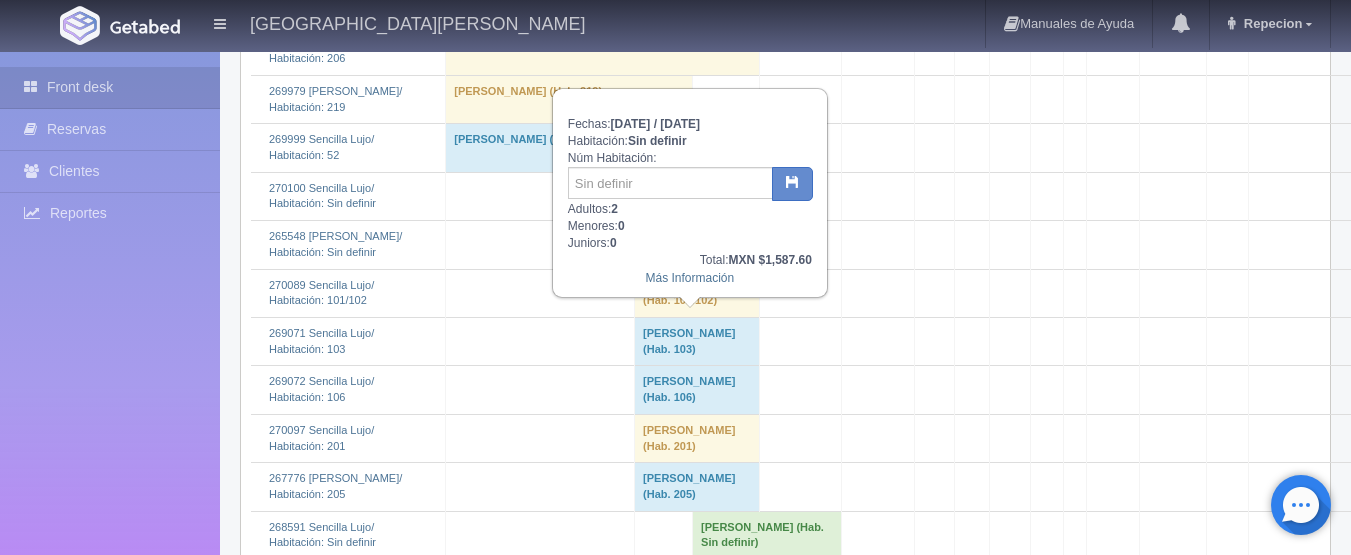 click on "LUIS MANUEL MADRID QUIJADA 												(Hab. Sin definir)" at bounding box center (697, 245) 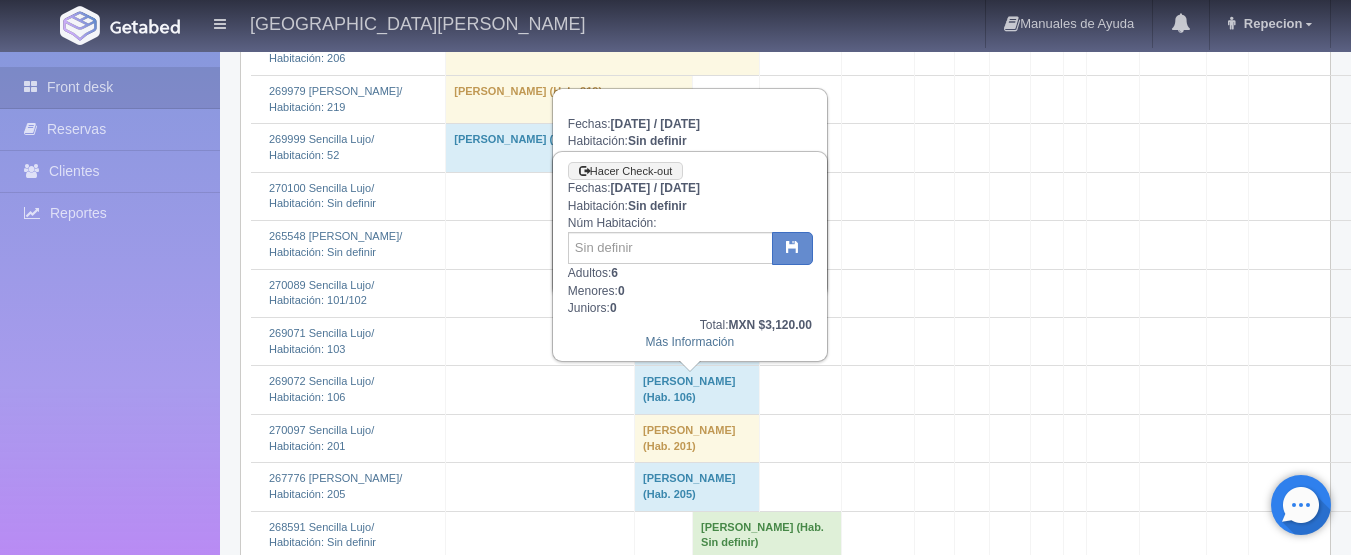 click on "[PERSON_NAME] 												(Hab. Sin definir)" at bounding box center (697, 245) 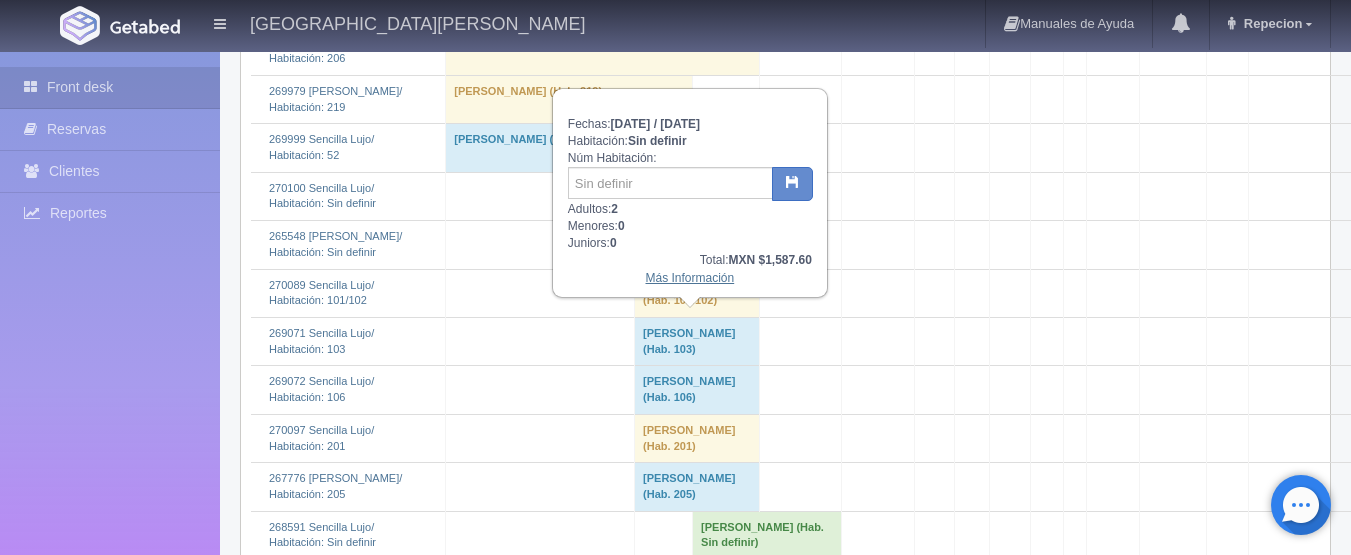 click on "Más Información" at bounding box center (690, 278) 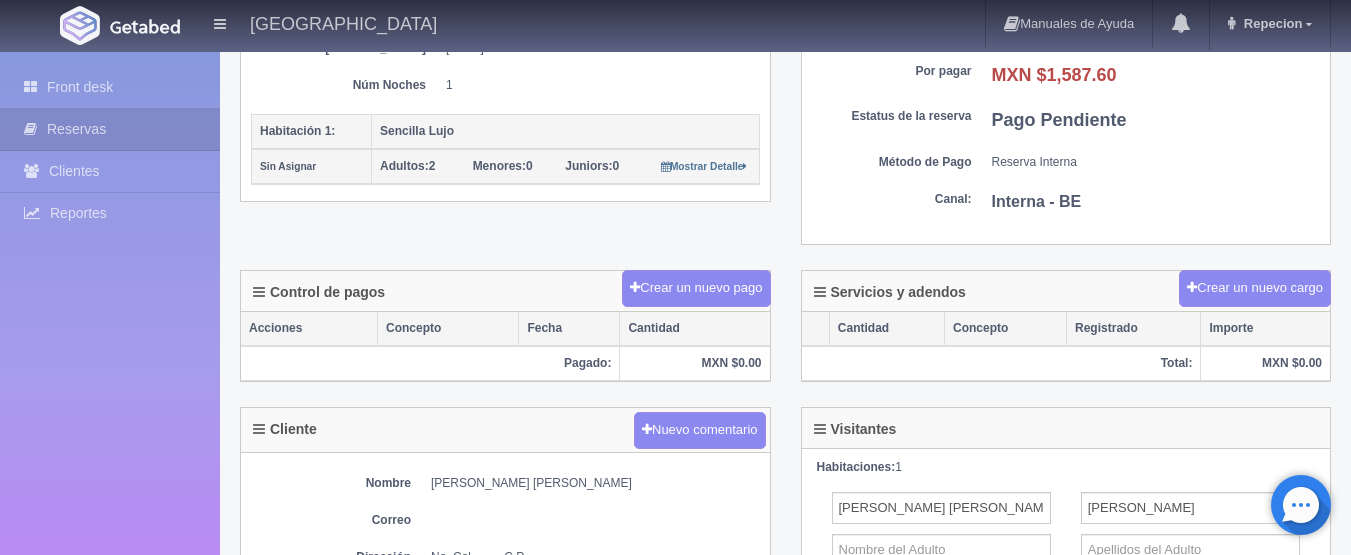 scroll, scrollTop: 400, scrollLeft: 0, axis: vertical 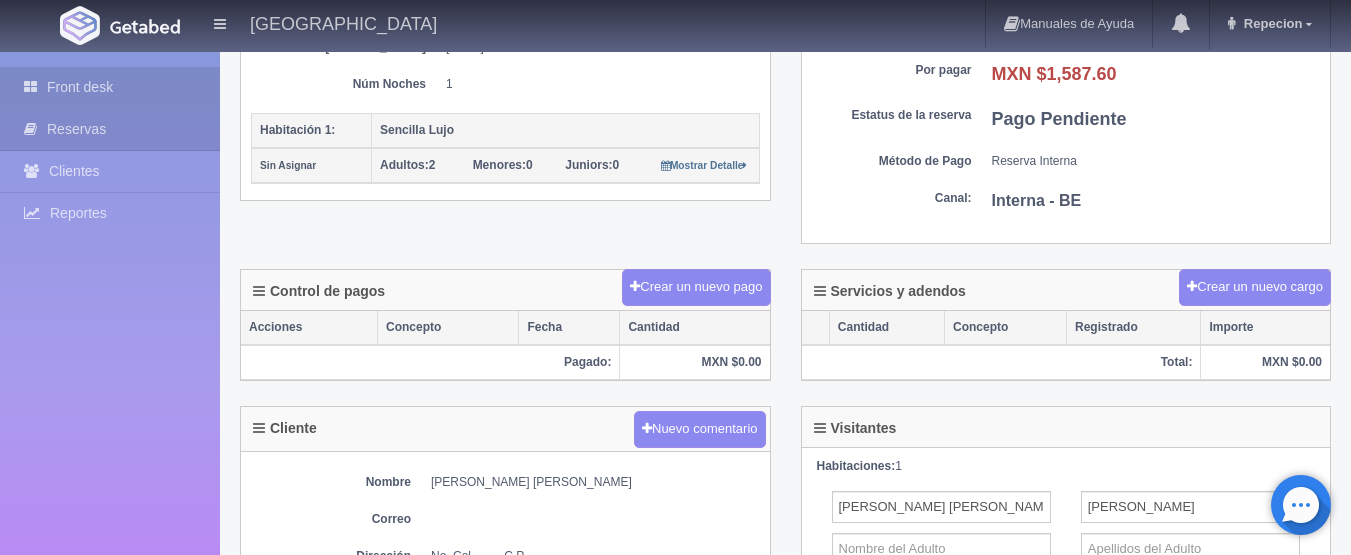 click on "Front desk" at bounding box center [110, 87] 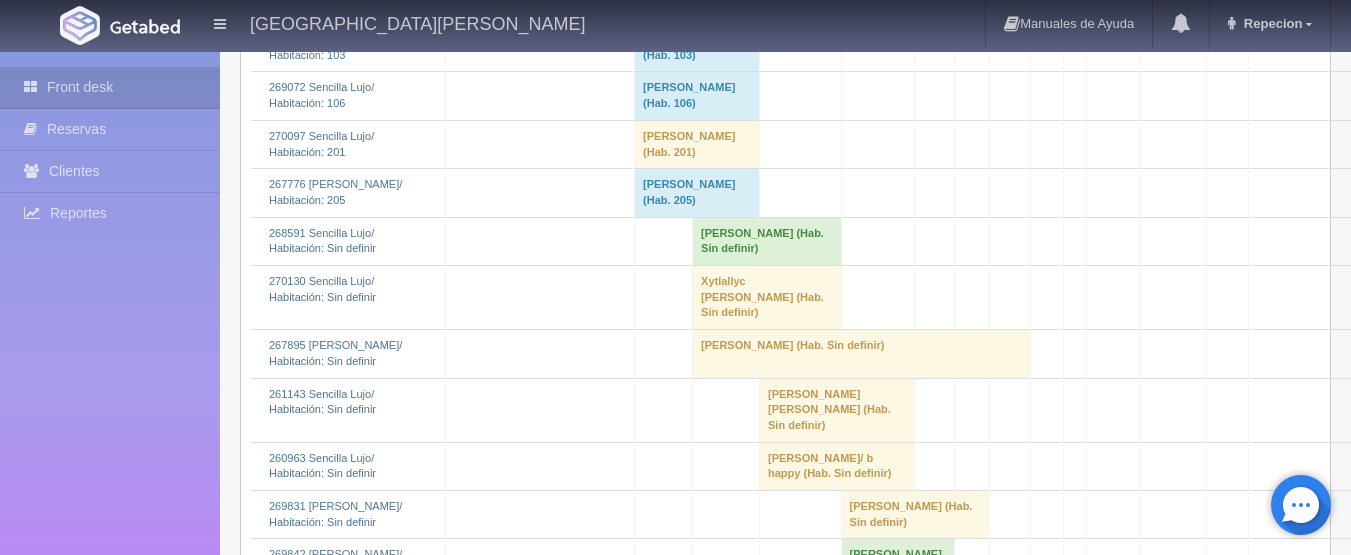 scroll, scrollTop: 4100, scrollLeft: 0, axis: vertical 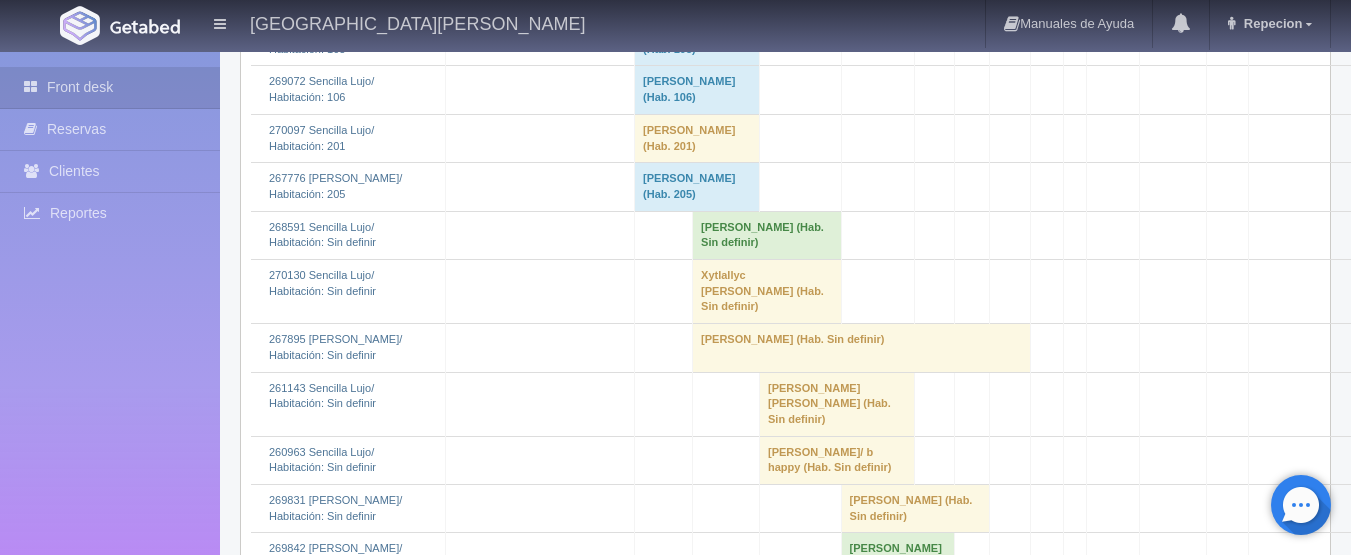 click on "Hector Manuel Gomez Martinez 												(Hab. 106)" at bounding box center (697, 90) 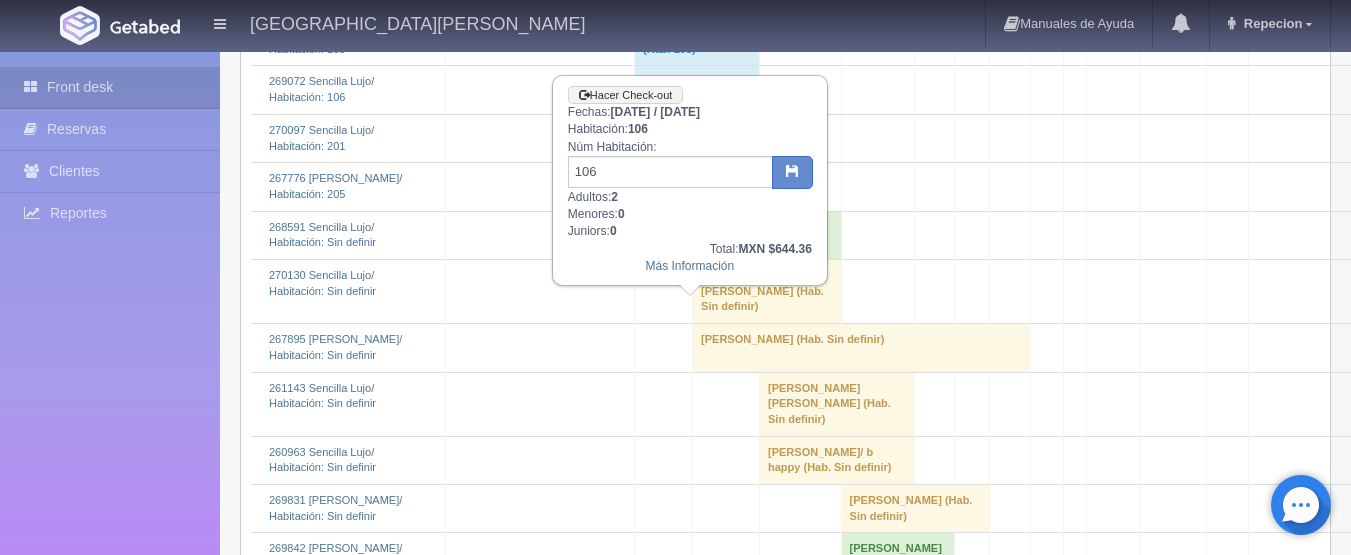 click on "Hector Manuel Gomez Martinez 												(Hab. 106)" at bounding box center (697, 90) 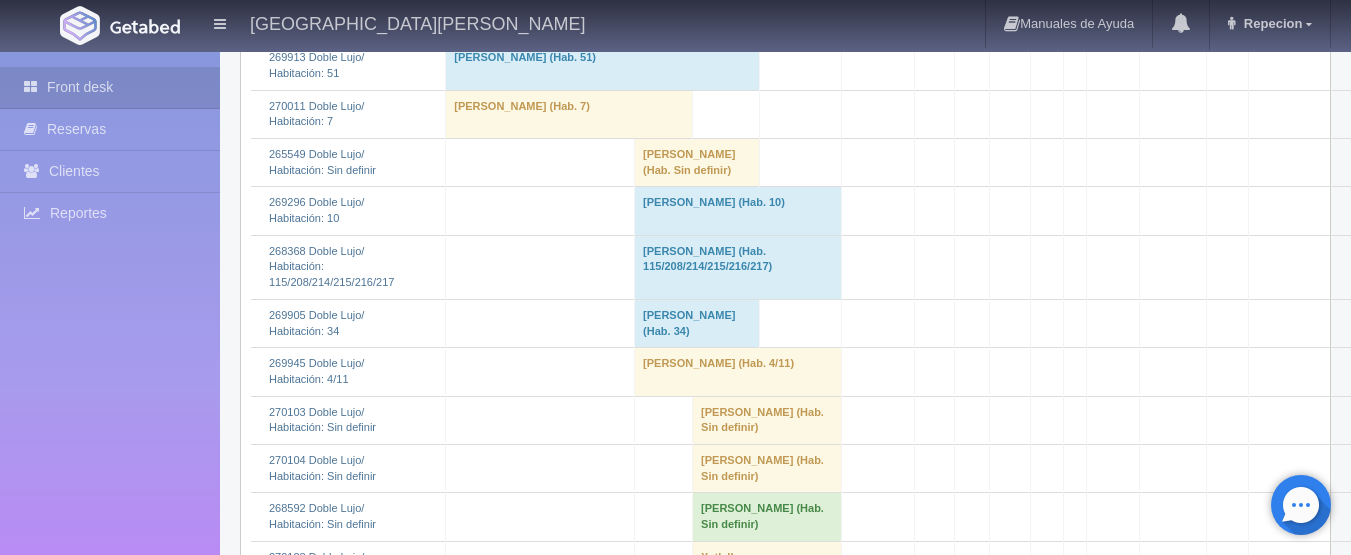 scroll, scrollTop: 1400, scrollLeft: 0, axis: vertical 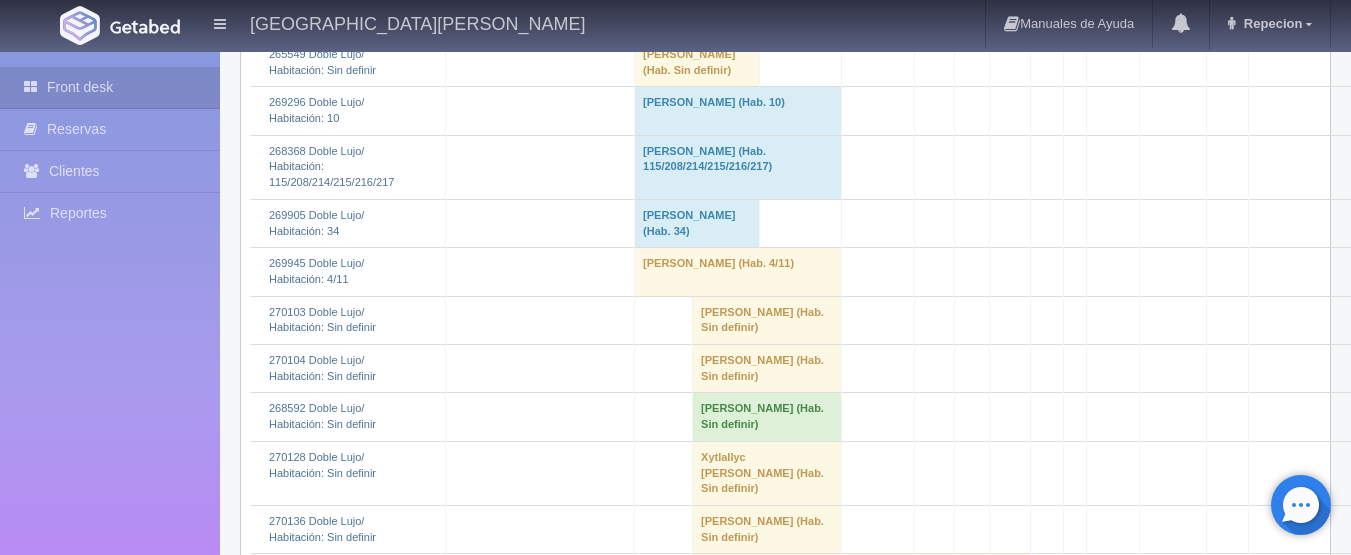 click on "[PERSON_NAME] 												(Hab. 34)" at bounding box center [697, 223] 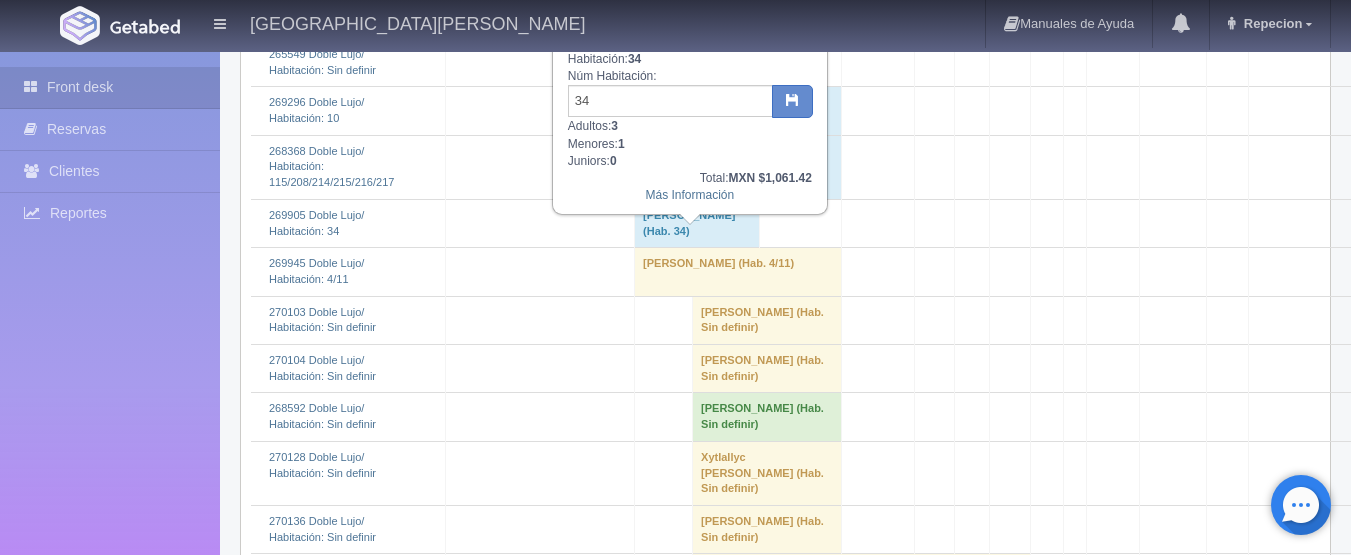 click on "[PERSON_NAME] 												(Hab. 34)" at bounding box center (697, 223) 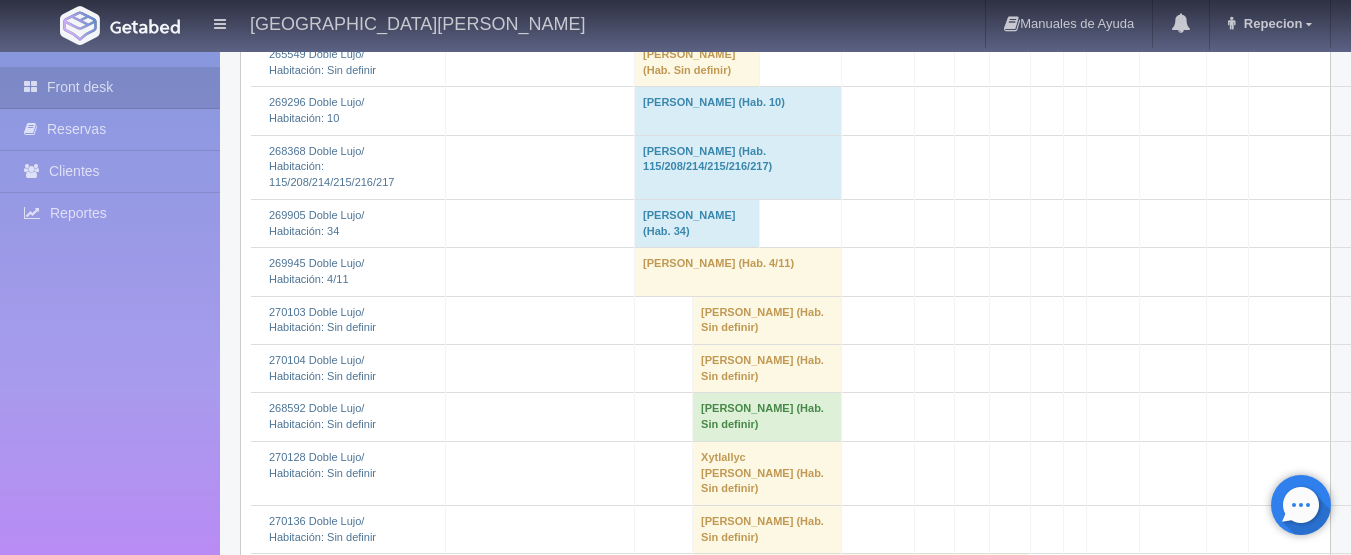 click on "[PERSON_NAME] 												(Hab. 115/208/214/215/216/217)" at bounding box center [738, 167] 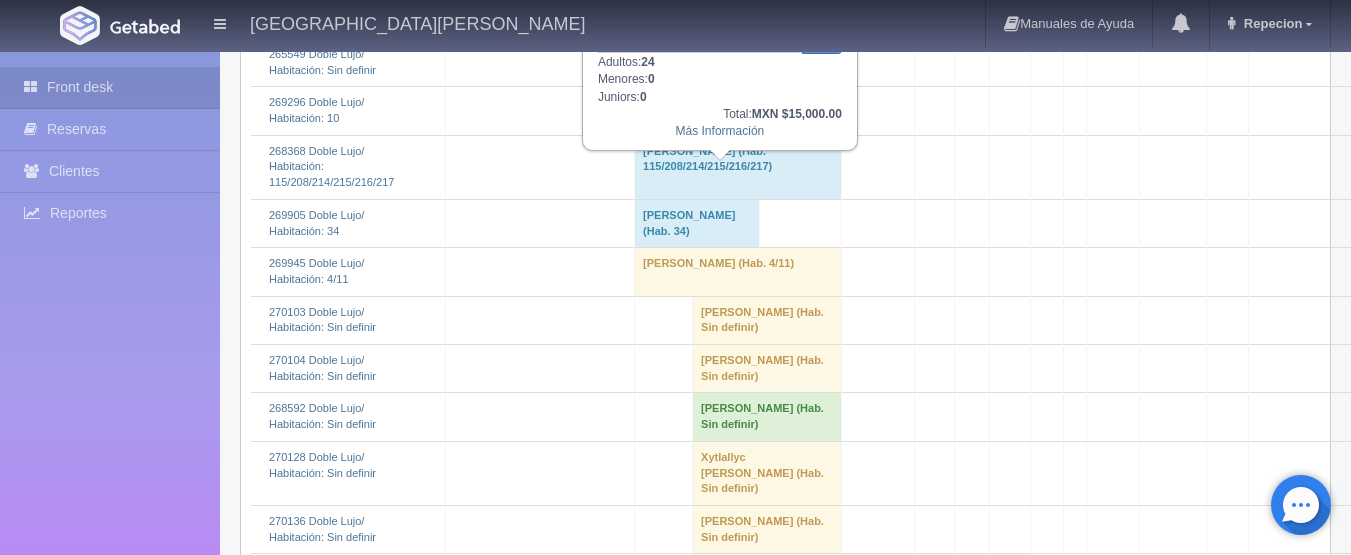 click on "[PERSON_NAME] 												(Hab. 115/208/214/215/216/217)" at bounding box center (738, 167) 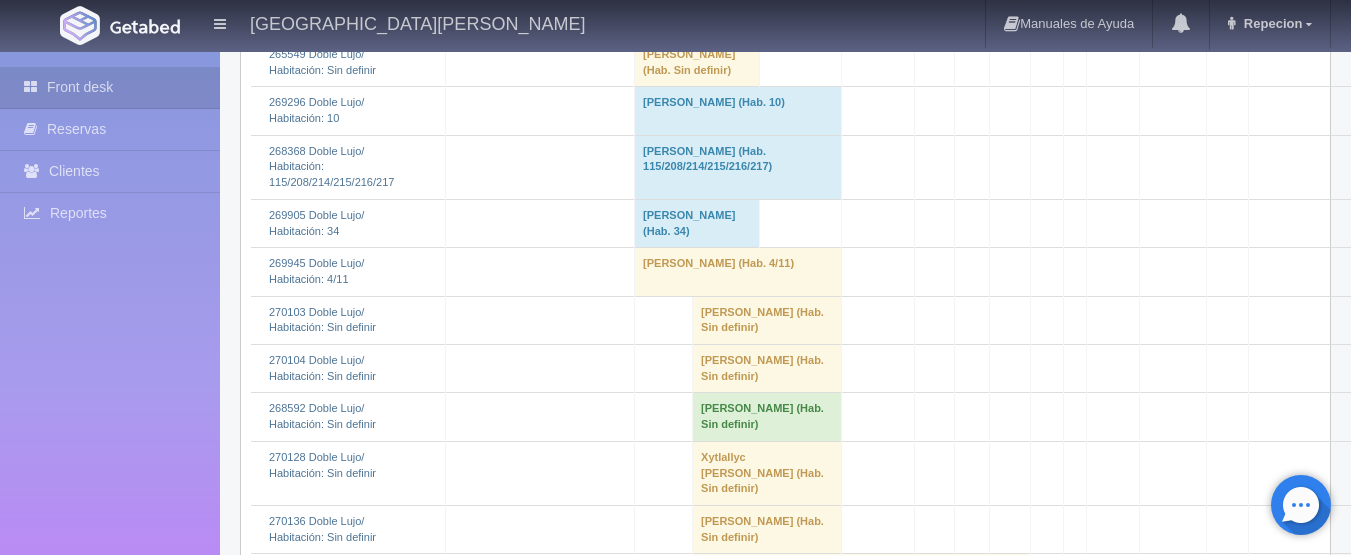 click on "[PERSON_NAME] 												(Hab. 10)" at bounding box center (738, 111) 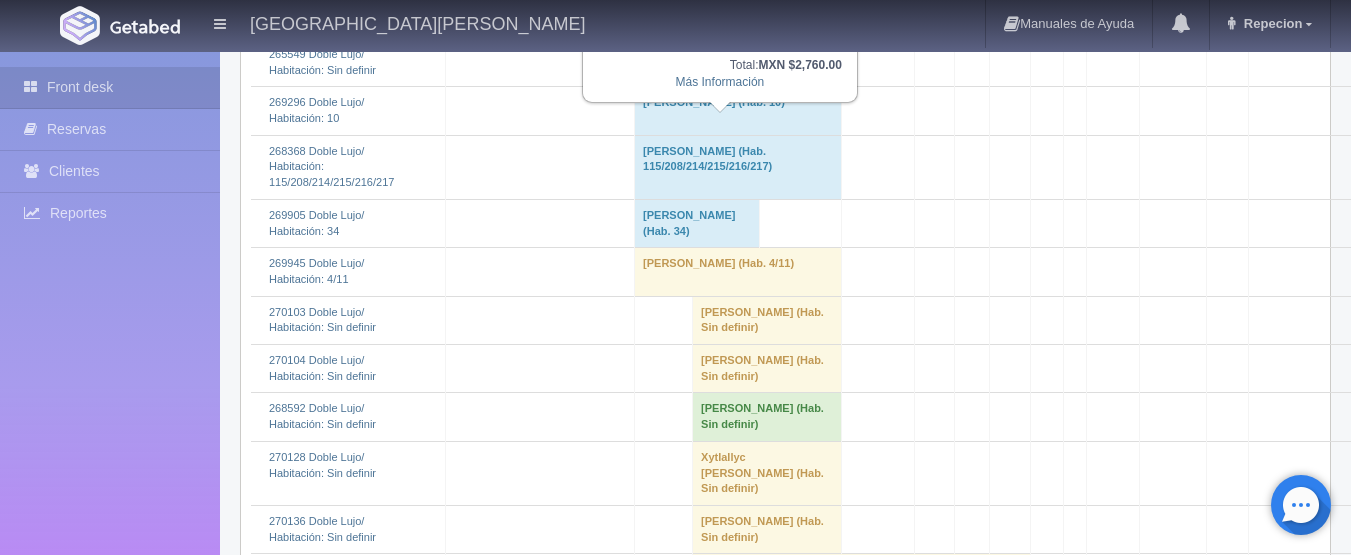 click on "[PERSON_NAME] 												(Hab. 10)" at bounding box center (738, 111) 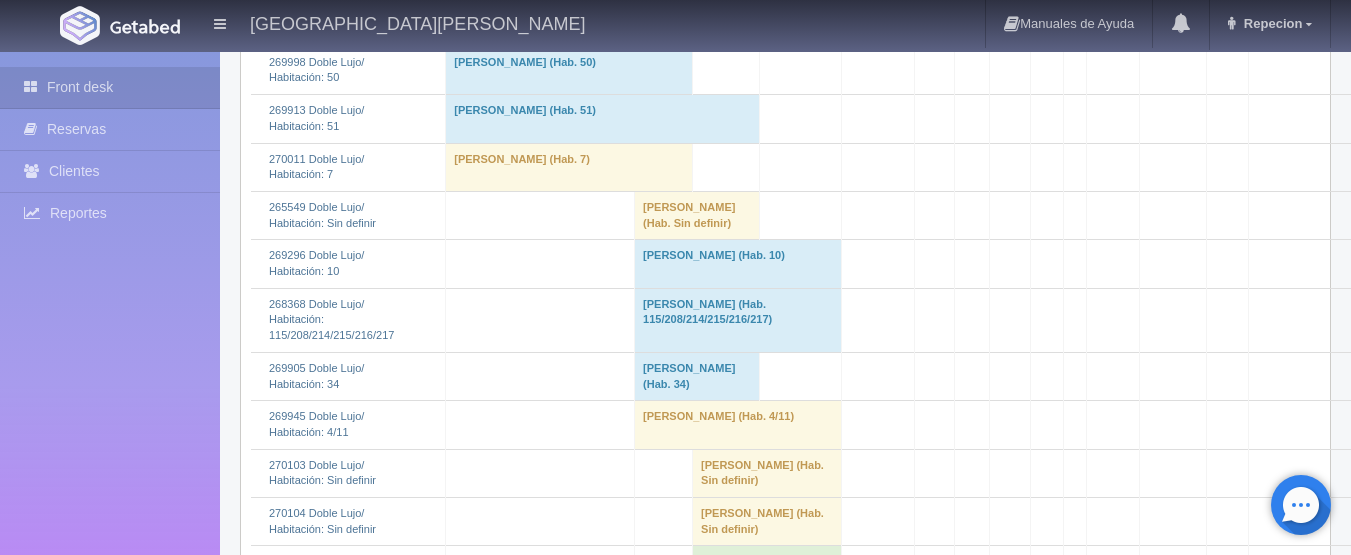 scroll, scrollTop: 1200, scrollLeft: 0, axis: vertical 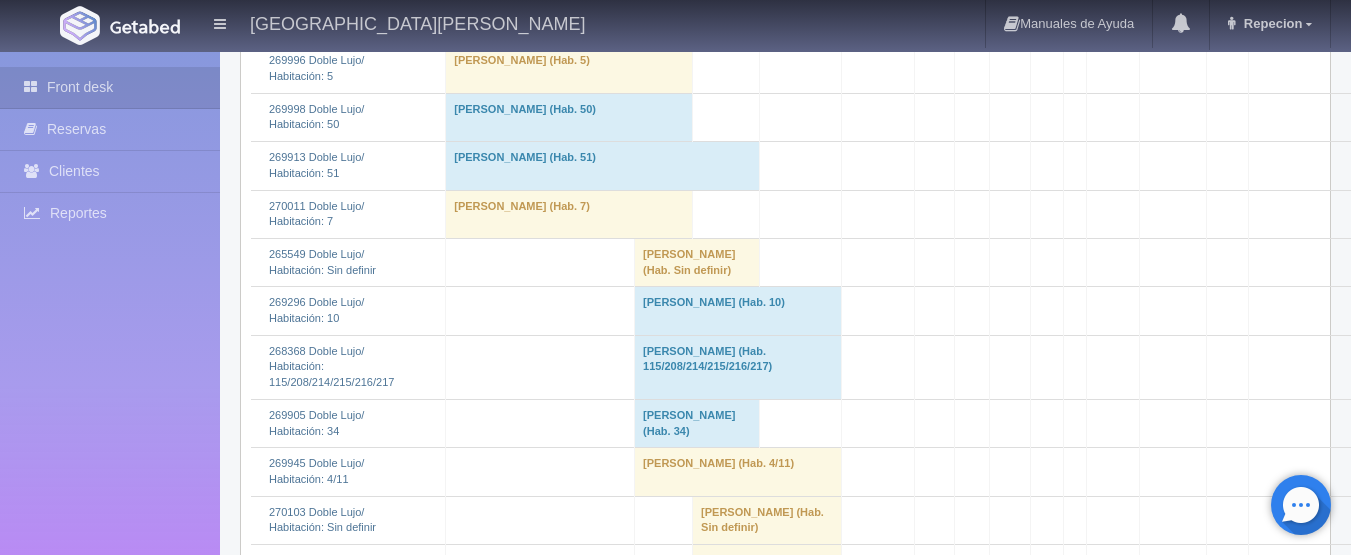 click on "[PERSON_NAME] 												(Hab. Sin definir)" at bounding box center [697, 262] 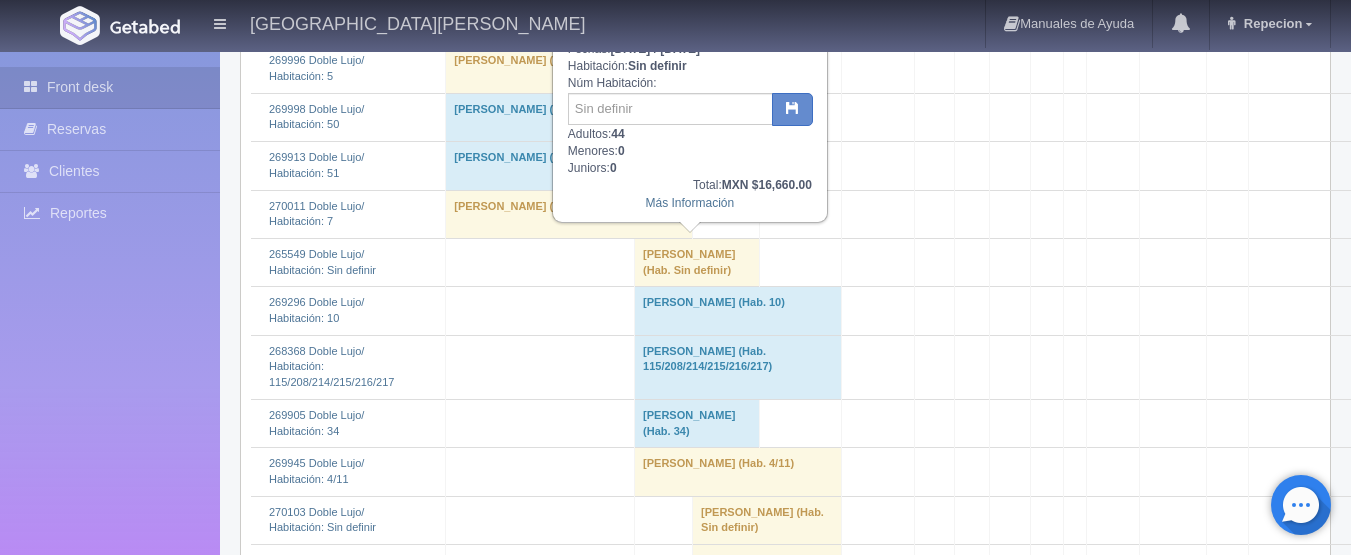 click on "[PERSON_NAME] 												(Hab. Sin definir)" at bounding box center (697, 262) 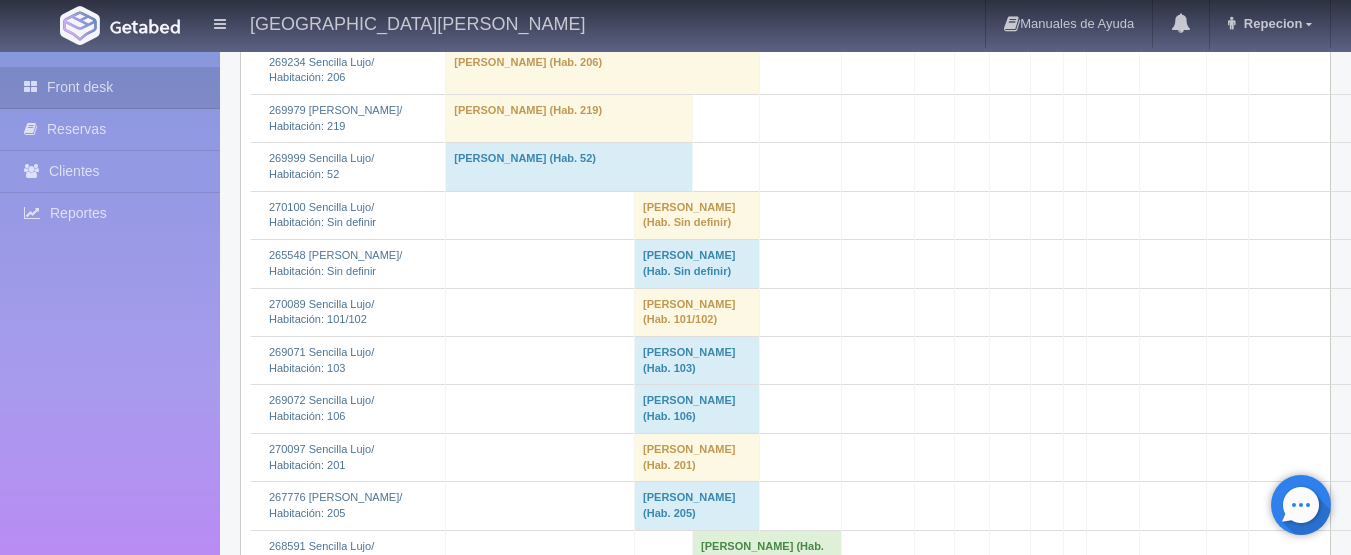 scroll, scrollTop: 3900, scrollLeft: 0, axis: vertical 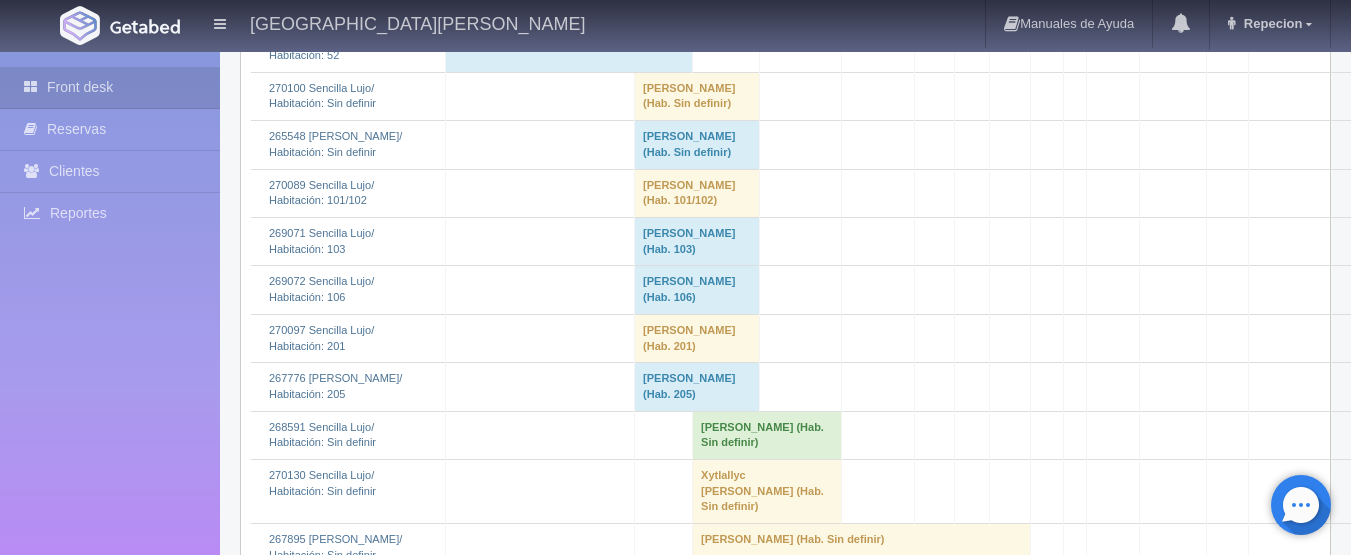 click on "[PERSON_NAME] 												(Hab. Sin definir)" at bounding box center [697, 145] 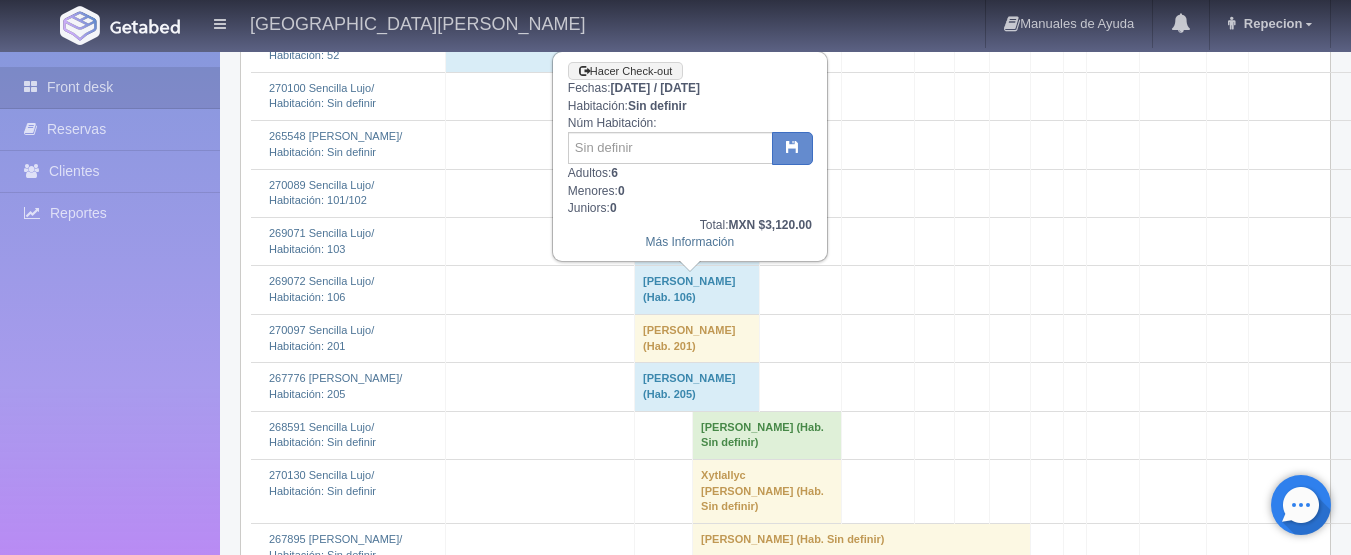 click on "LUIS MANUEL MADRID QUIJADA 												(Hab. Sin definir)" at bounding box center (697, 145) 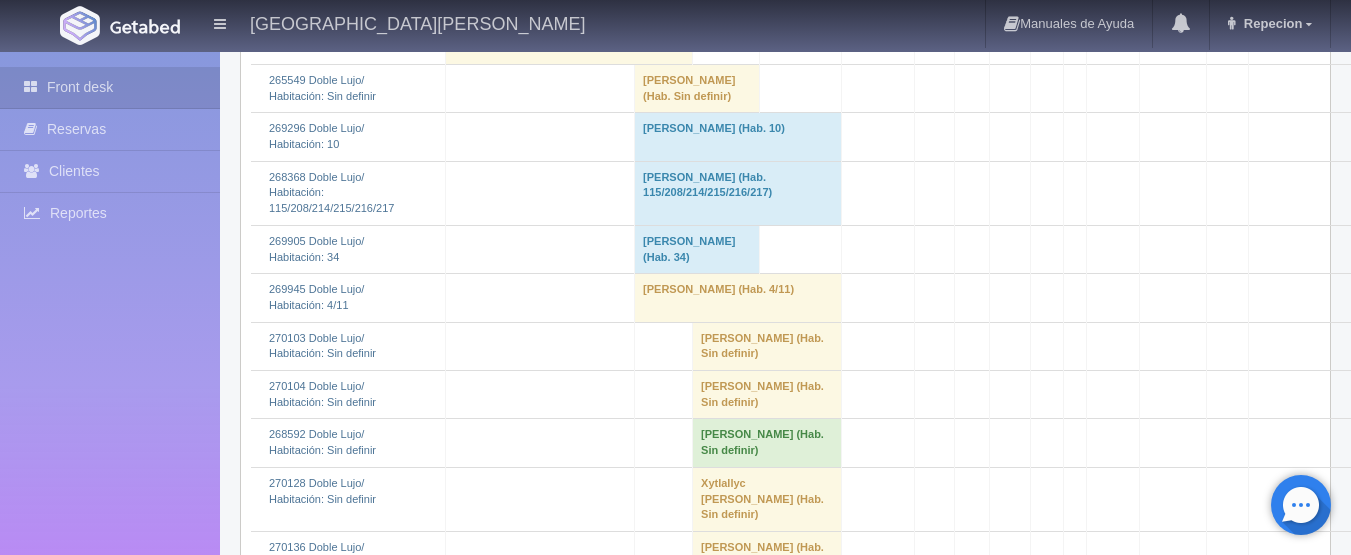 scroll, scrollTop: 1300, scrollLeft: 0, axis: vertical 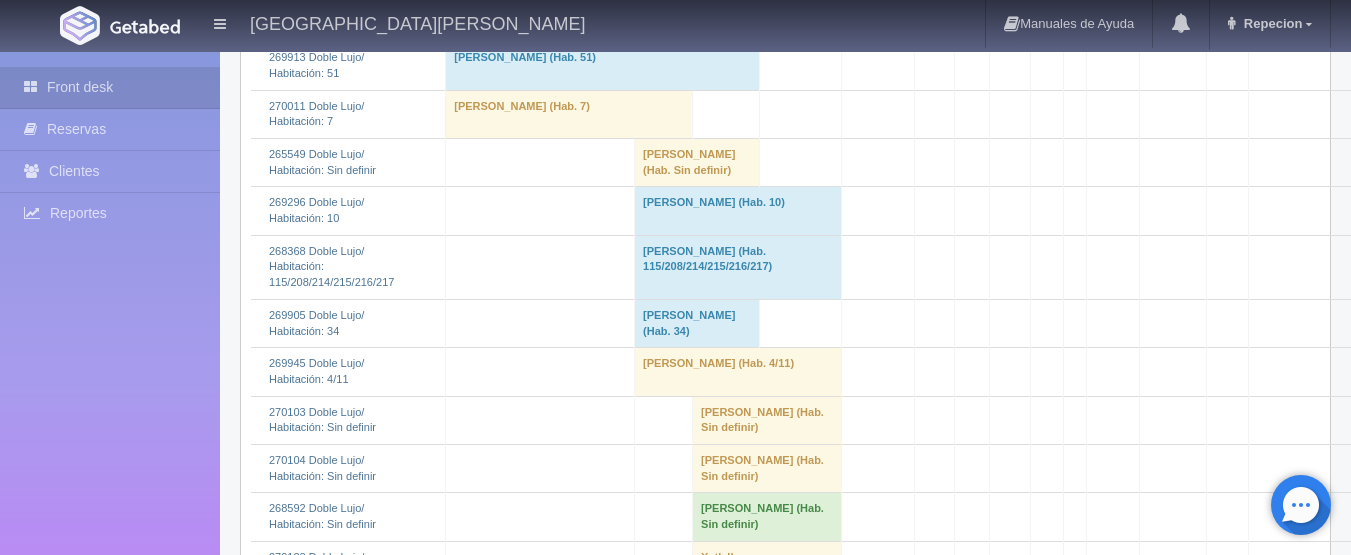 click on "[PERSON_NAME] 												(Hab. Sin definir)" at bounding box center [697, 162] 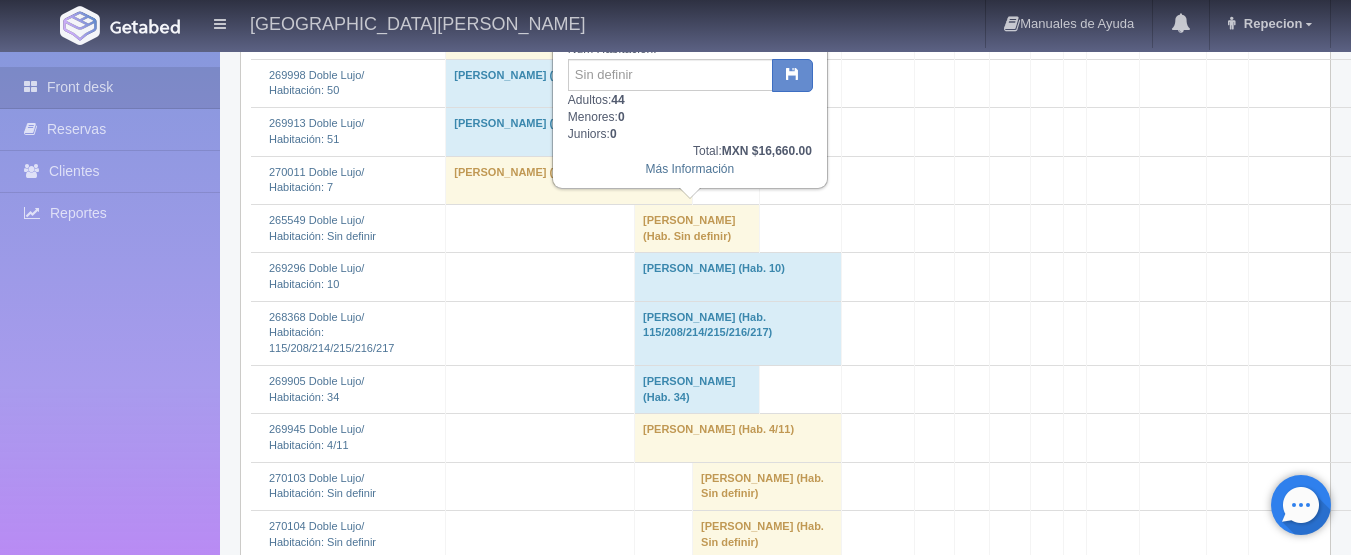 scroll, scrollTop: 1200, scrollLeft: 0, axis: vertical 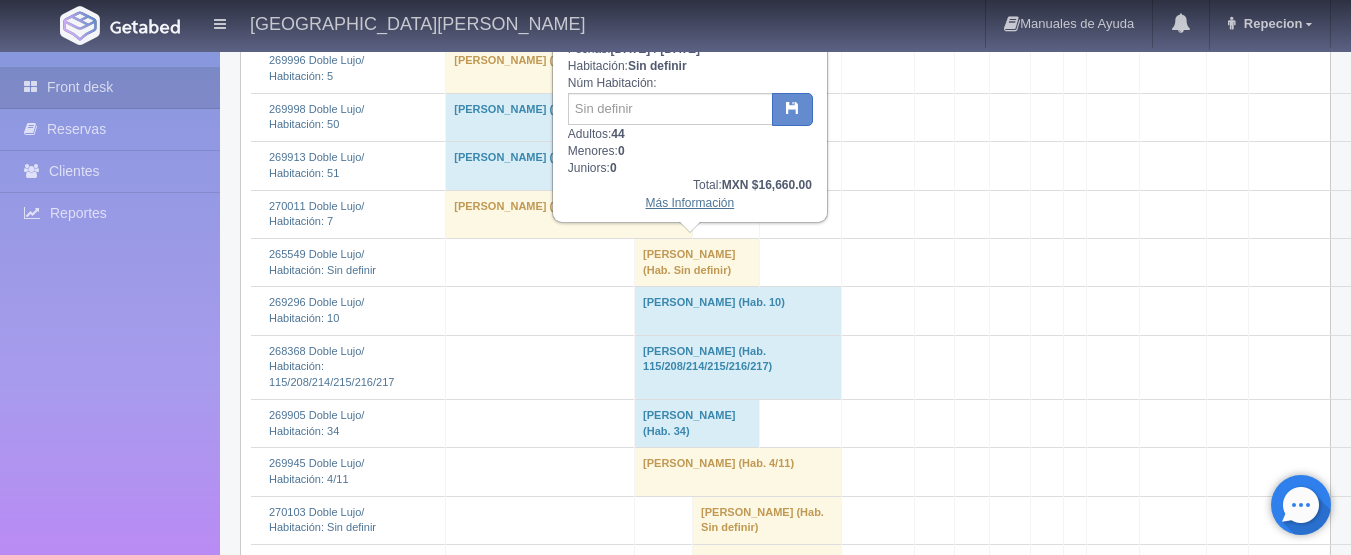 click on "Más Información" at bounding box center (690, 203) 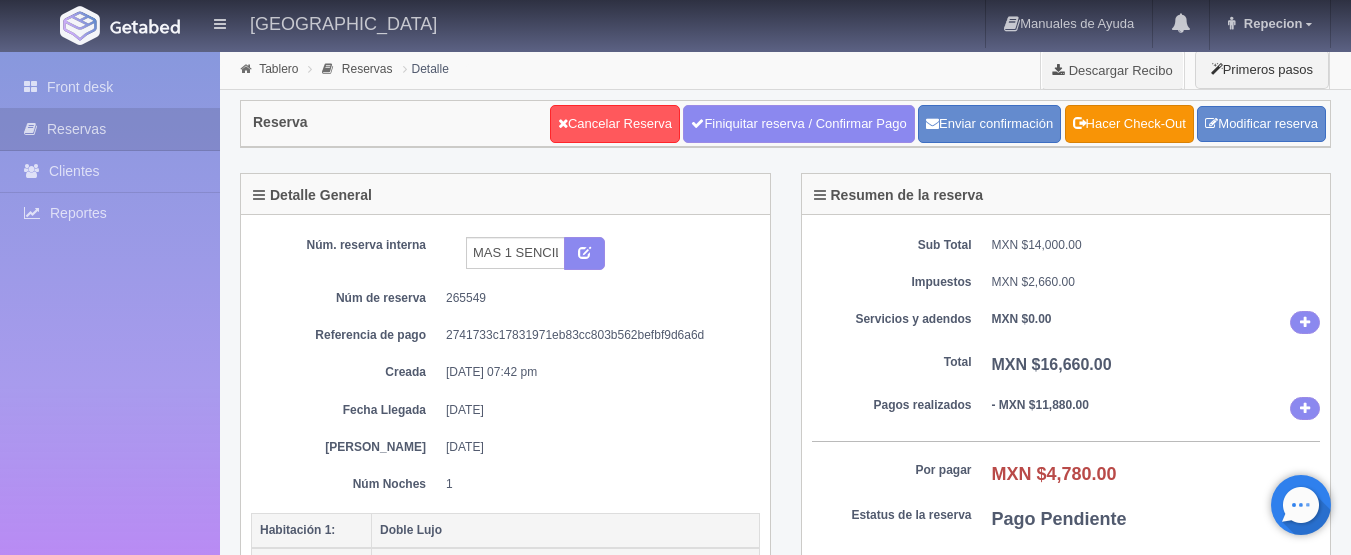 scroll, scrollTop: 0, scrollLeft: 0, axis: both 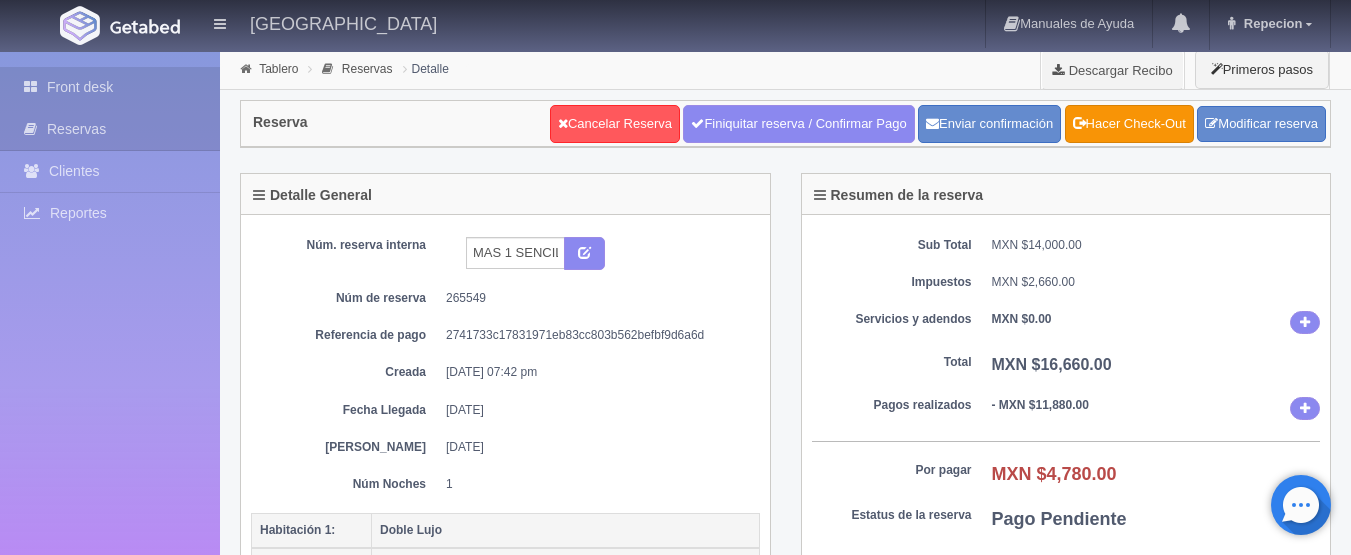 click on "Front desk" at bounding box center [110, 87] 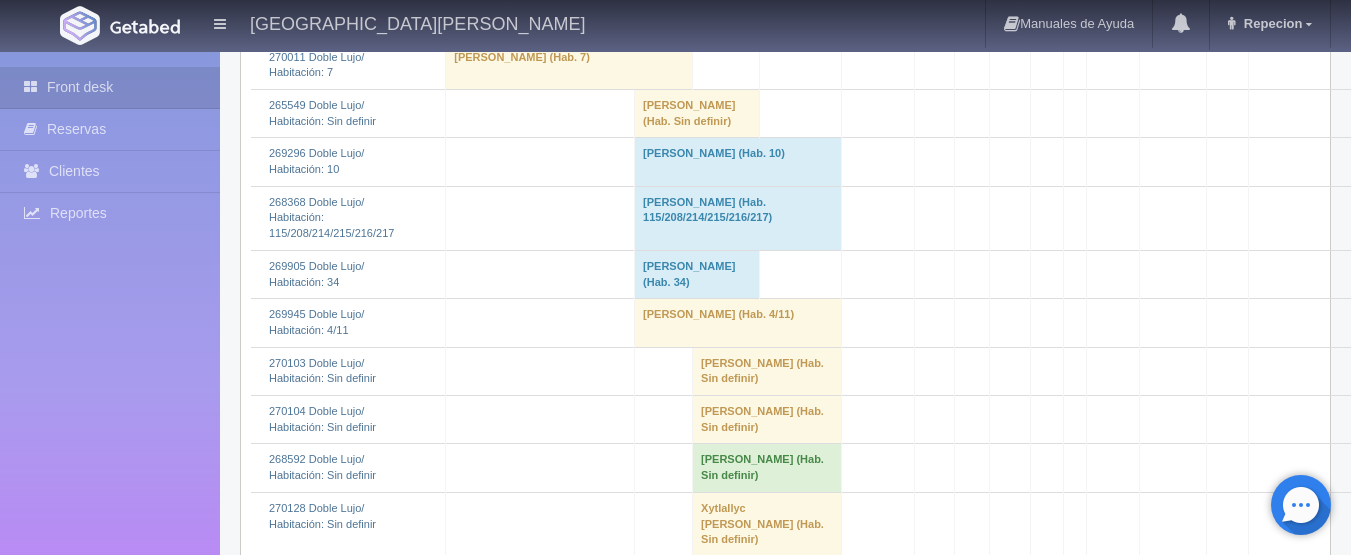scroll, scrollTop: 1300, scrollLeft: 0, axis: vertical 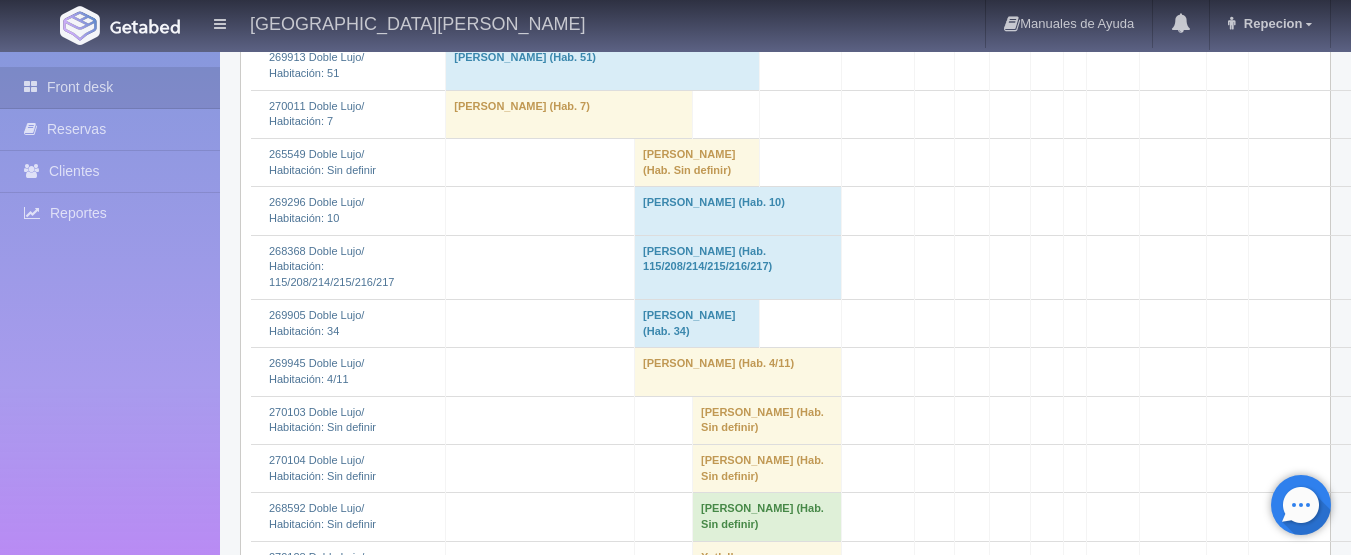 click on "[PERSON_NAME] 												(Hab. 10)" at bounding box center (738, 211) 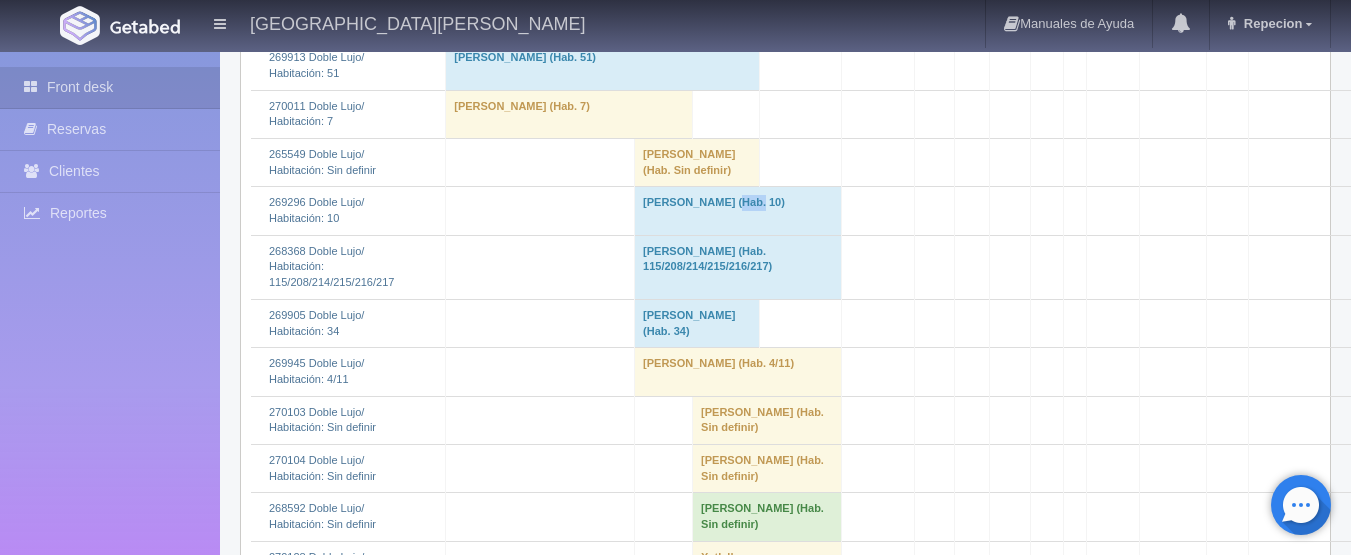 click on "[PERSON_NAME] 												(Hab. 10)" at bounding box center [738, 211] 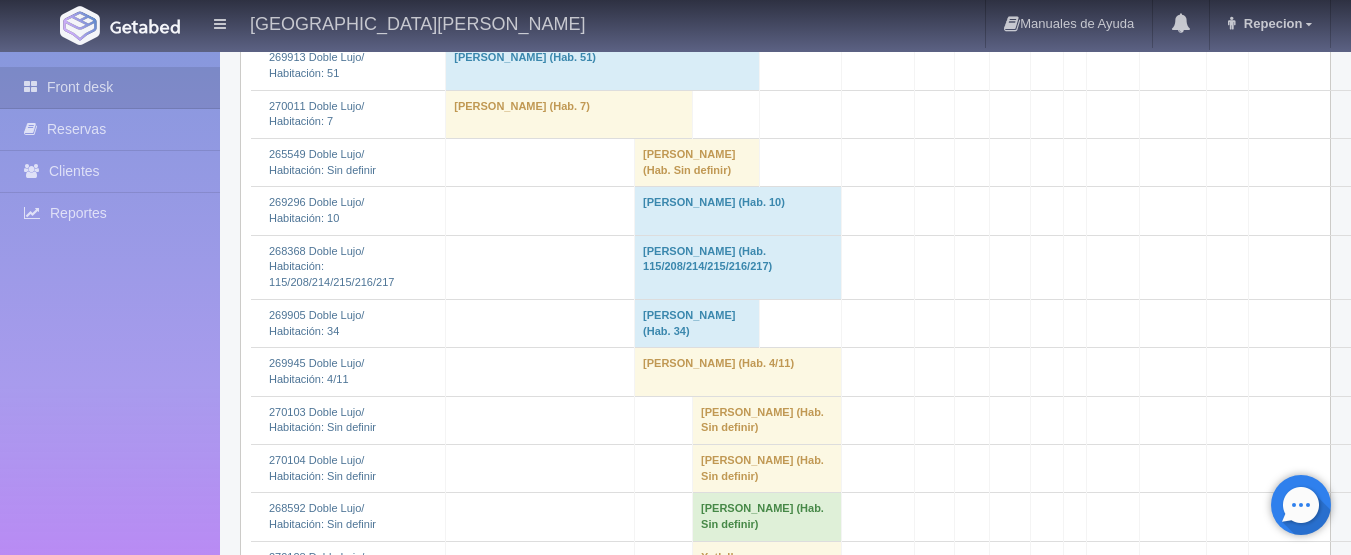 click on "[PERSON_NAME] 												(Hab. 10)" at bounding box center [738, 211] 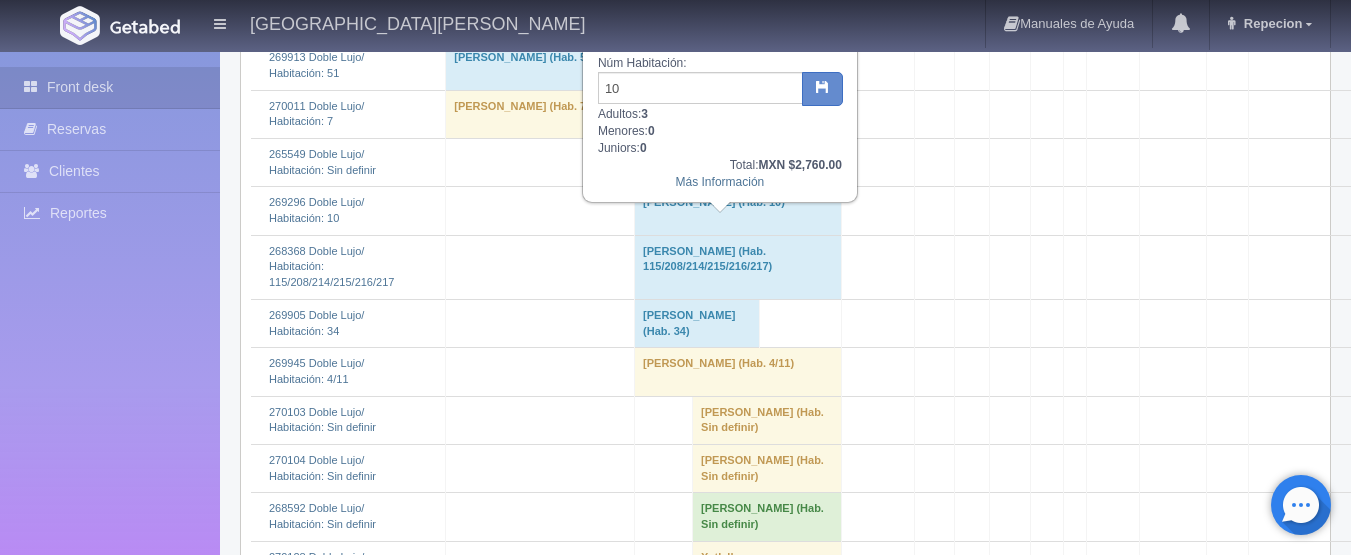 scroll, scrollTop: 1400, scrollLeft: 0, axis: vertical 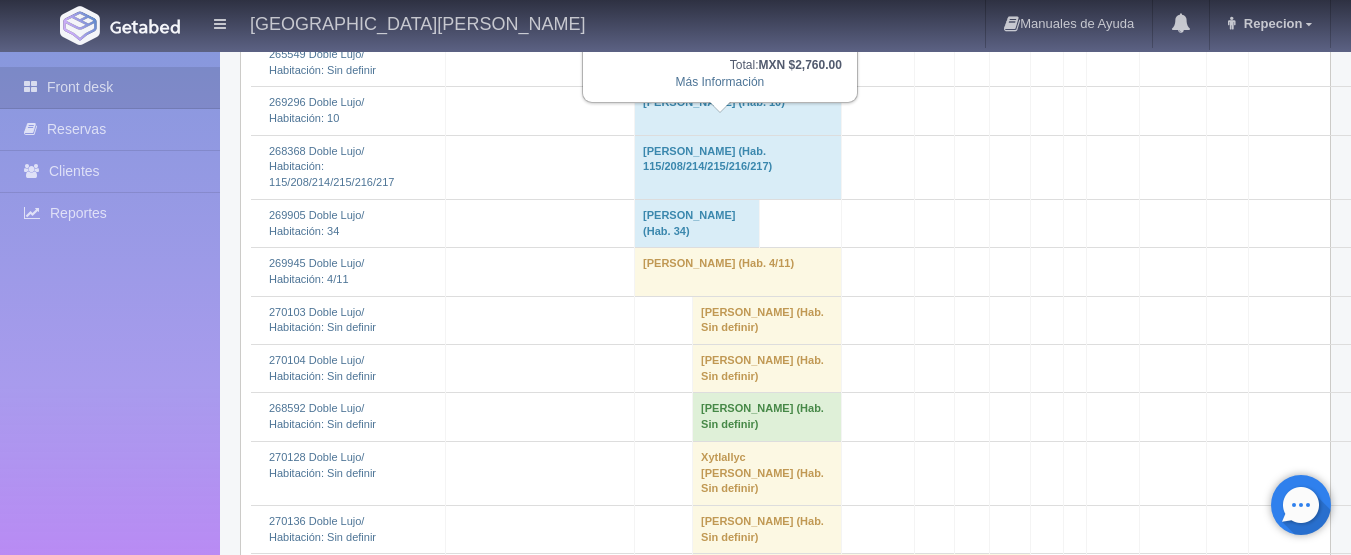 click on "[PERSON_NAME] 												(Hab. 10)" at bounding box center [738, 111] 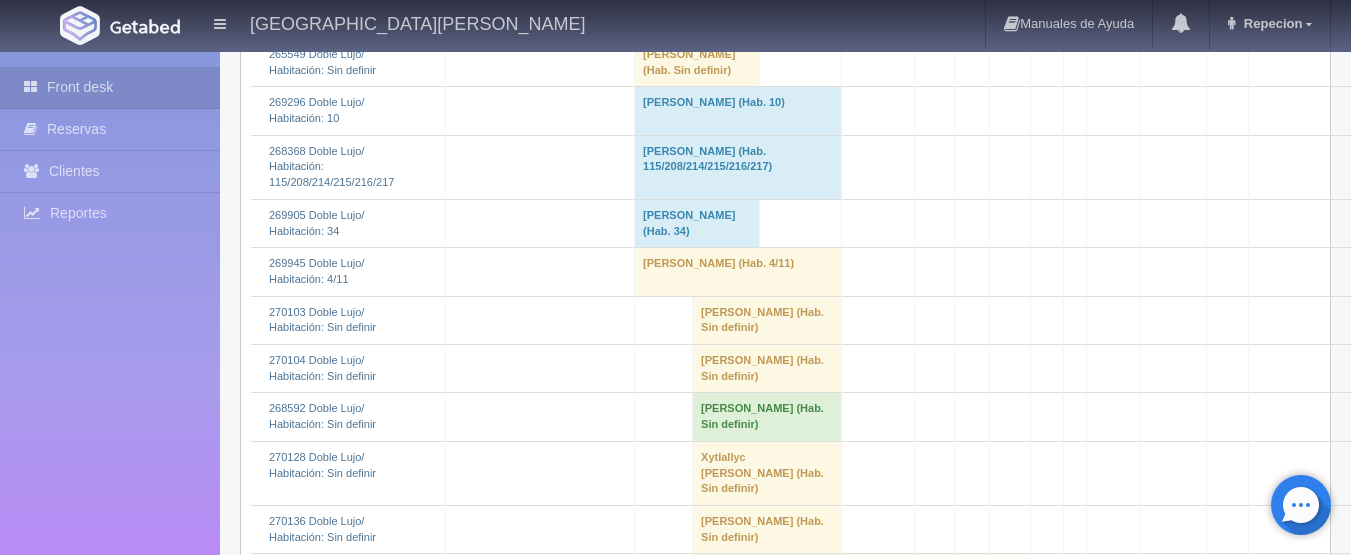 click on "[PERSON_NAME] 												(Hab. 115/208/214/215/216/217)" at bounding box center [738, 167] 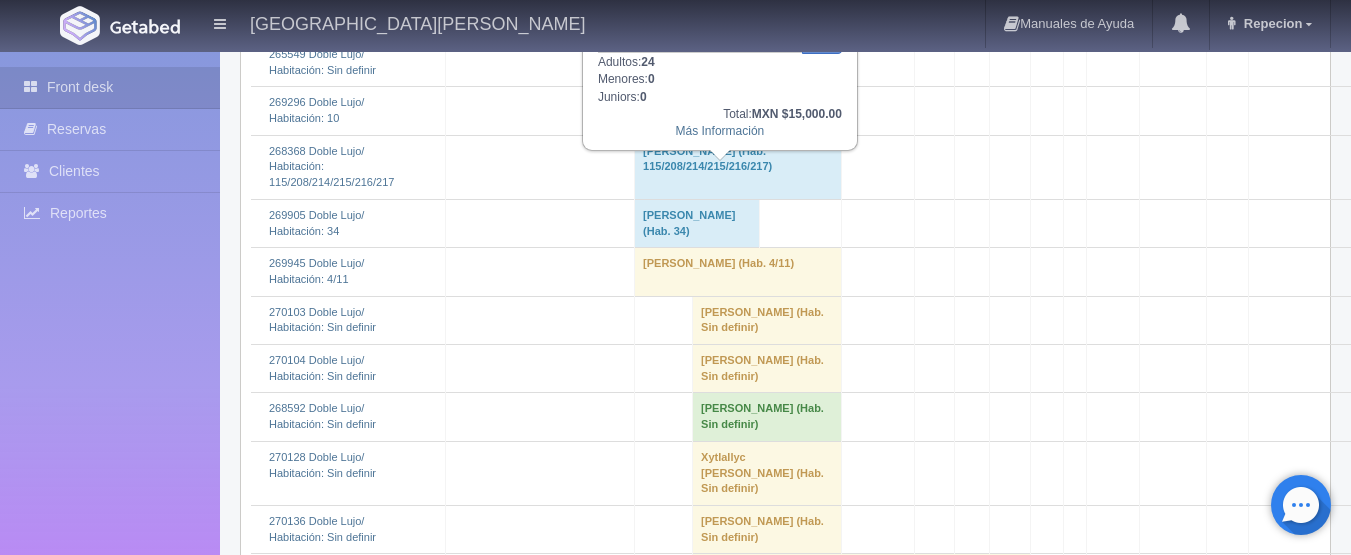click on "[PERSON_NAME] 												(Hab. 115/208/214/215/216/217)" at bounding box center [738, 167] 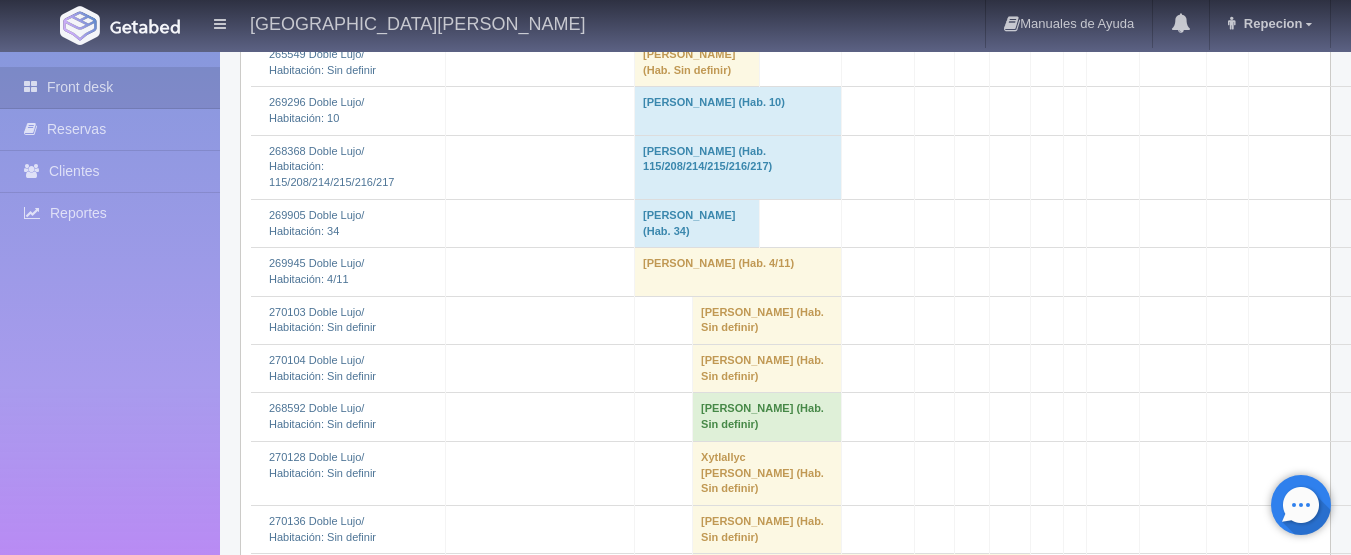 click on "[PERSON_NAME] 												(Hab. 34)" at bounding box center [697, 223] 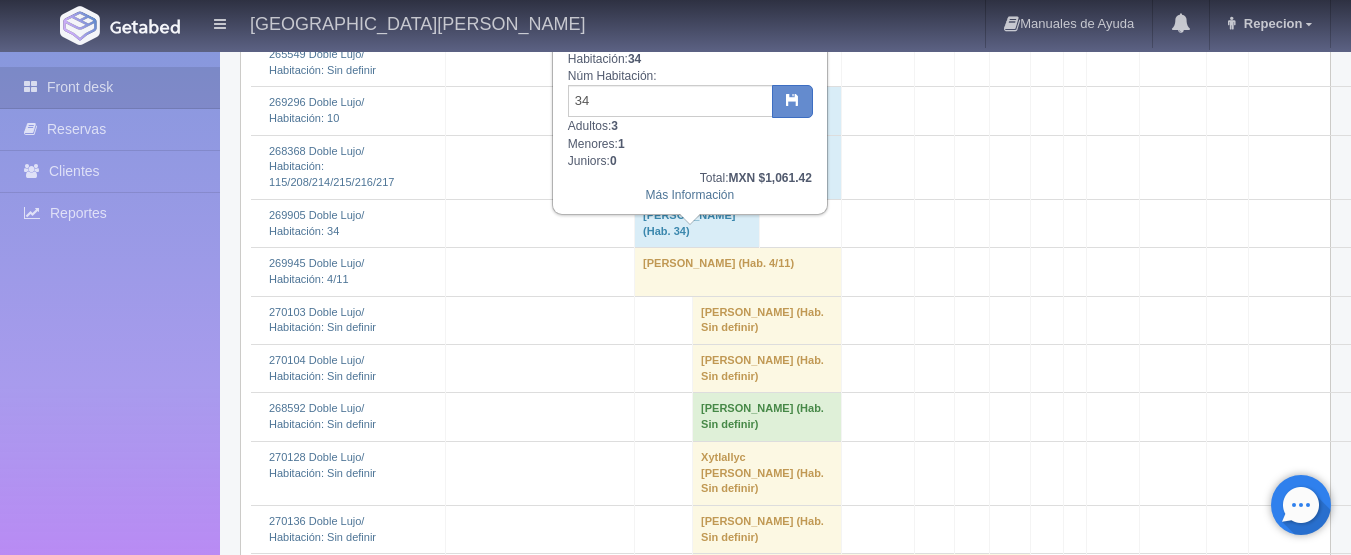 click on "[PERSON_NAME] 												(Hab. 34)" at bounding box center [697, 223] 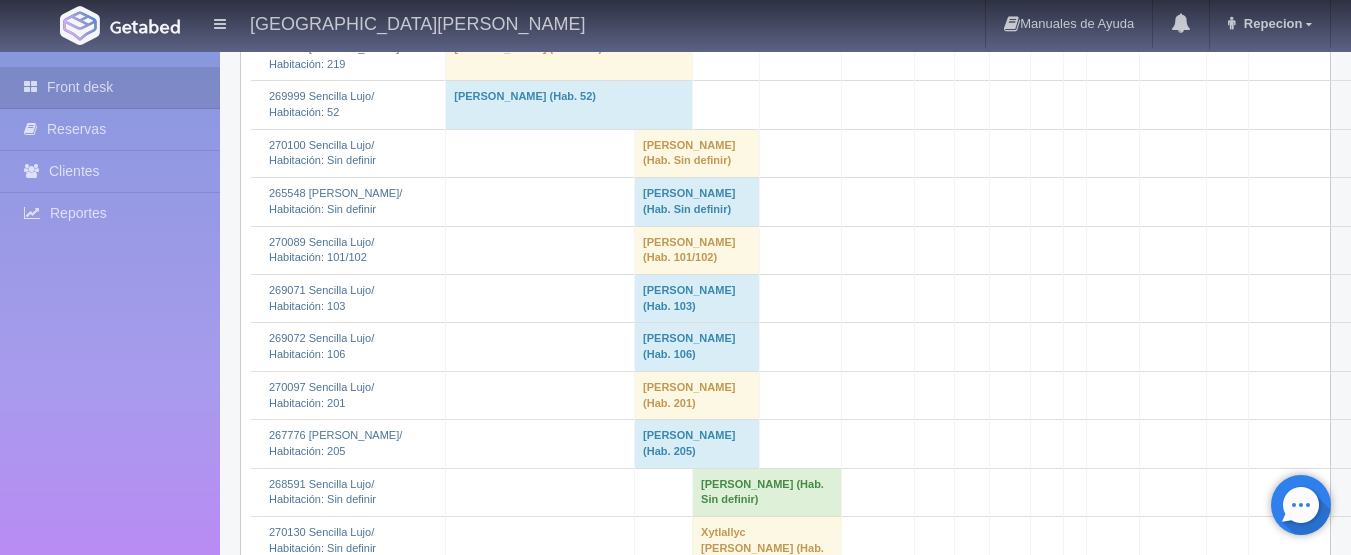scroll, scrollTop: 3900, scrollLeft: 0, axis: vertical 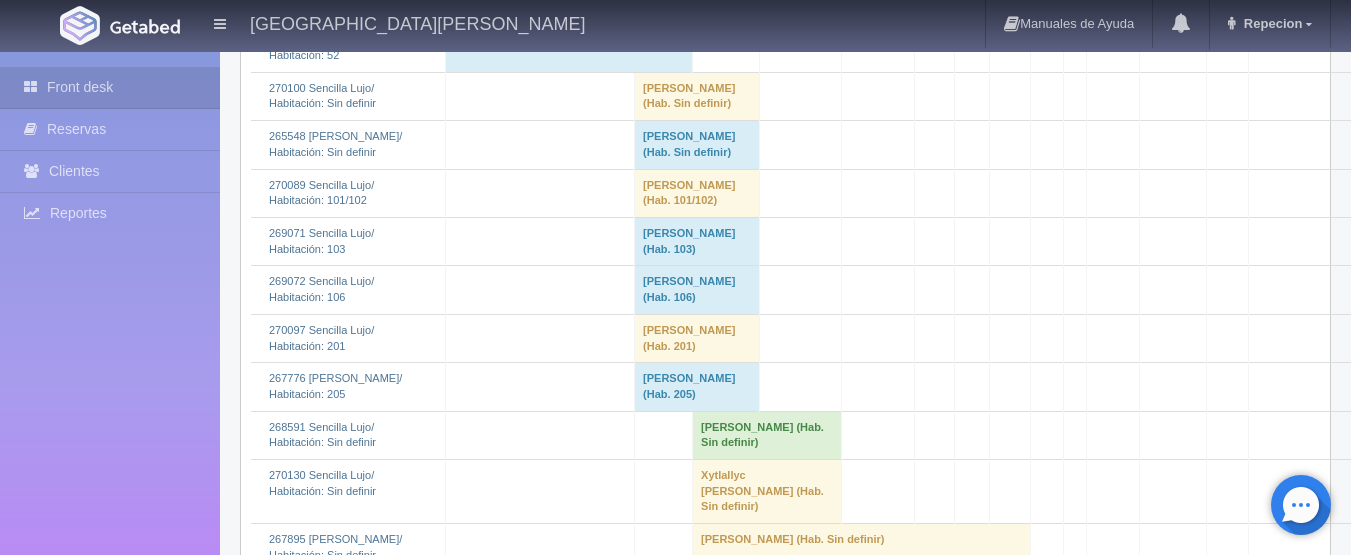 click on "[PERSON_NAME] 												(Hab. Sin definir)" at bounding box center (697, 96) 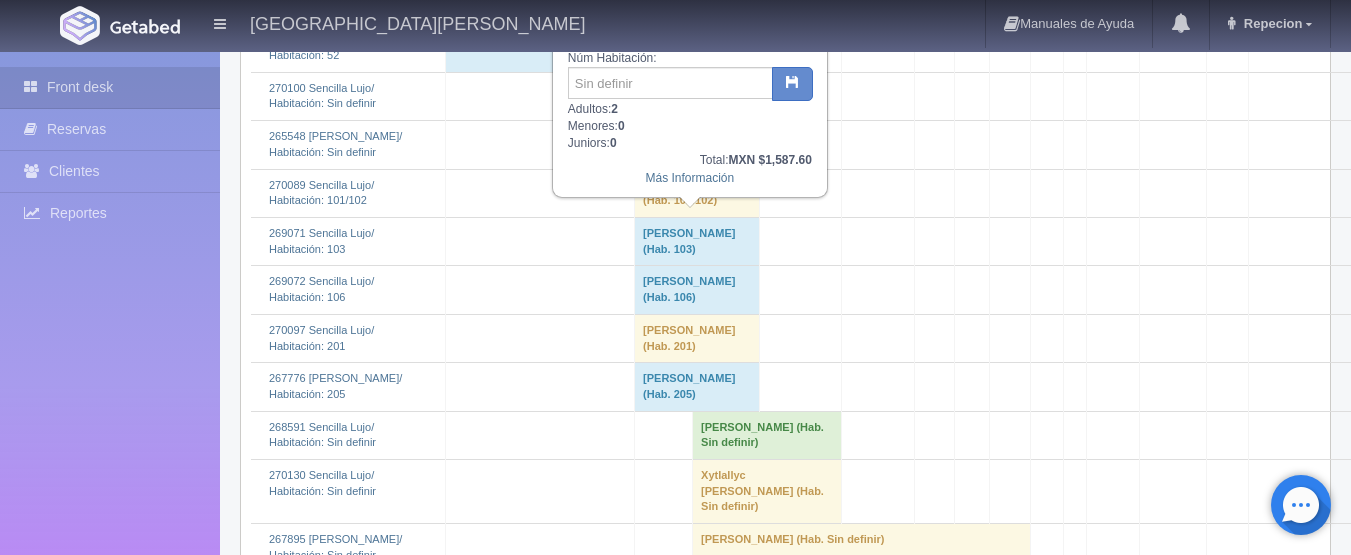 scroll, scrollTop: 3800, scrollLeft: 0, axis: vertical 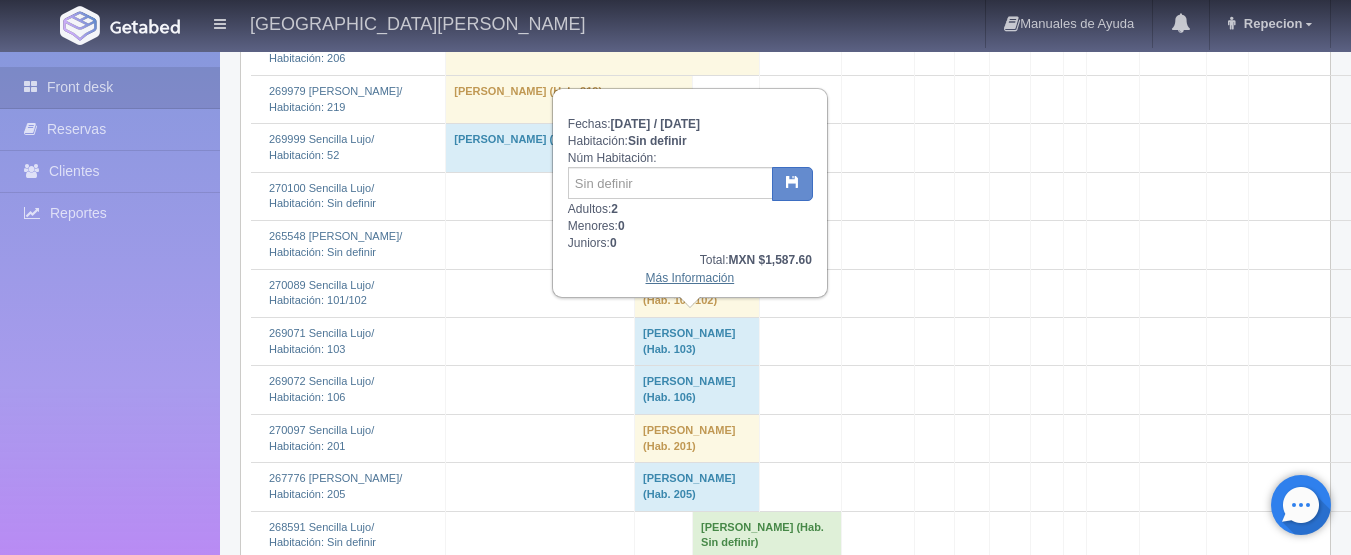 click on "Más Información" at bounding box center (690, 278) 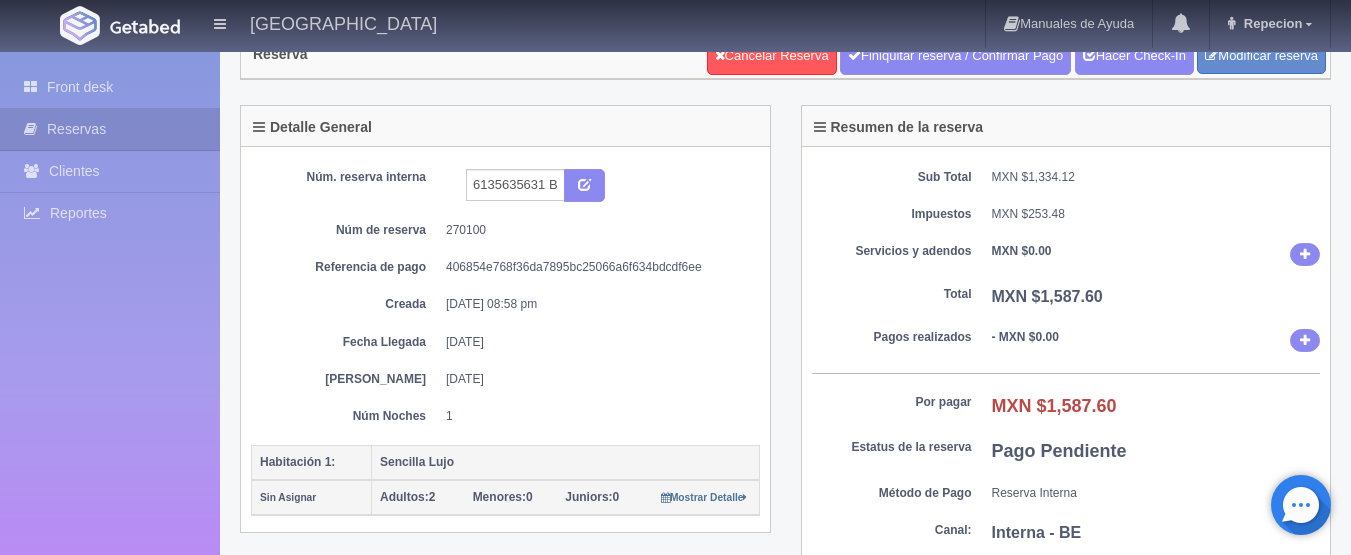 scroll, scrollTop: 100, scrollLeft: 0, axis: vertical 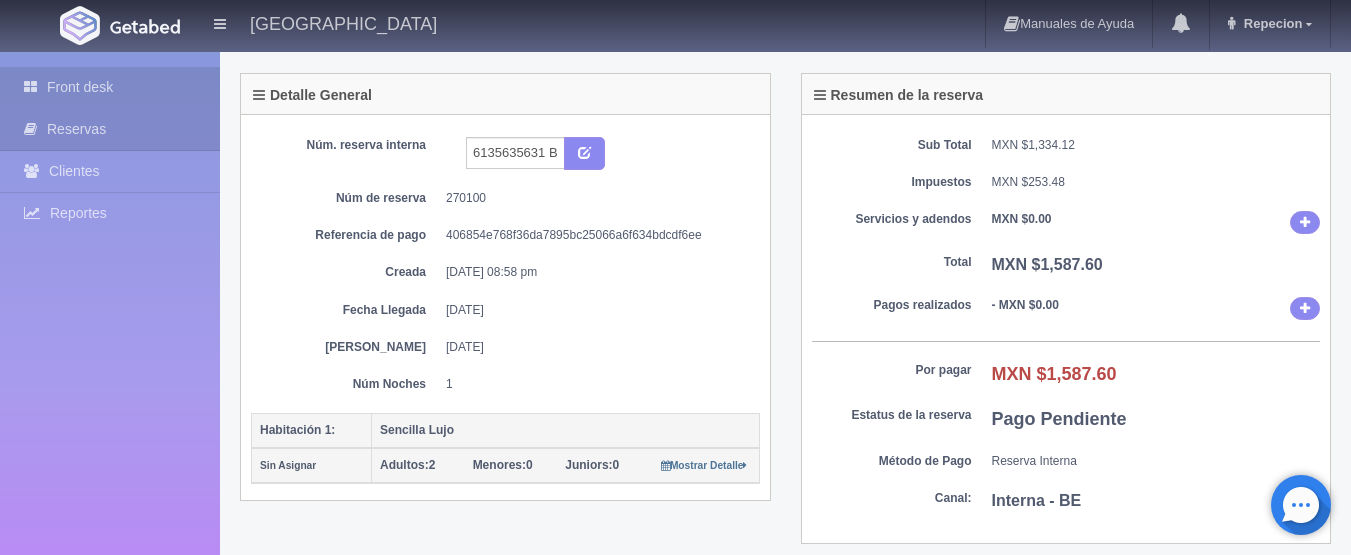 click on "Front desk" at bounding box center (110, 87) 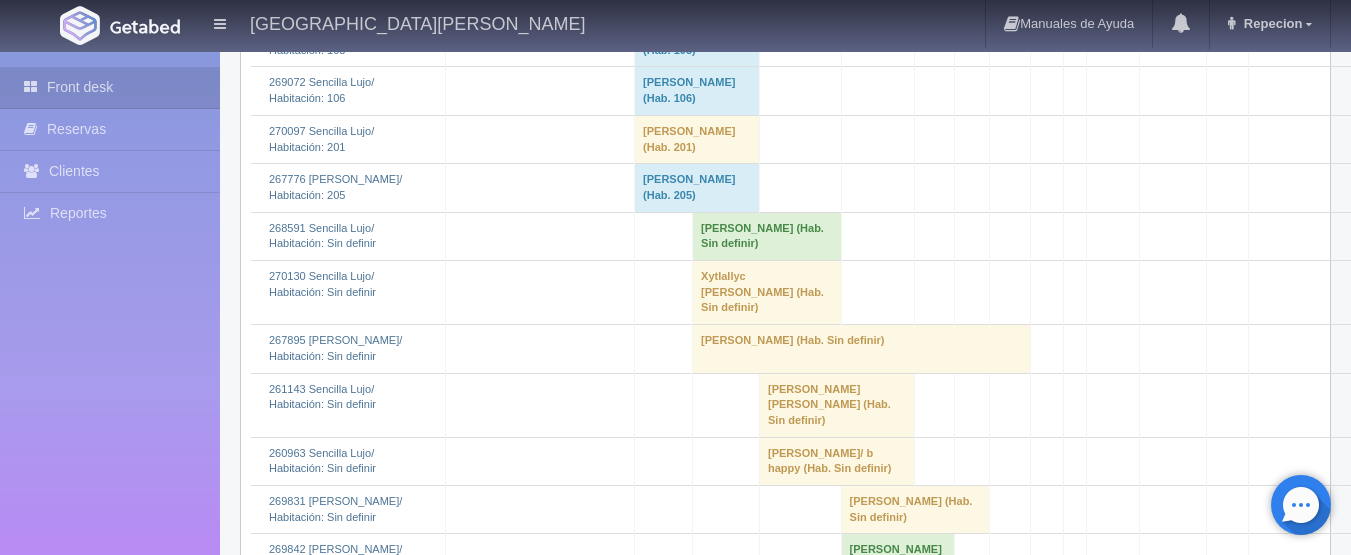 scroll, scrollTop: 4100, scrollLeft: 0, axis: vertical 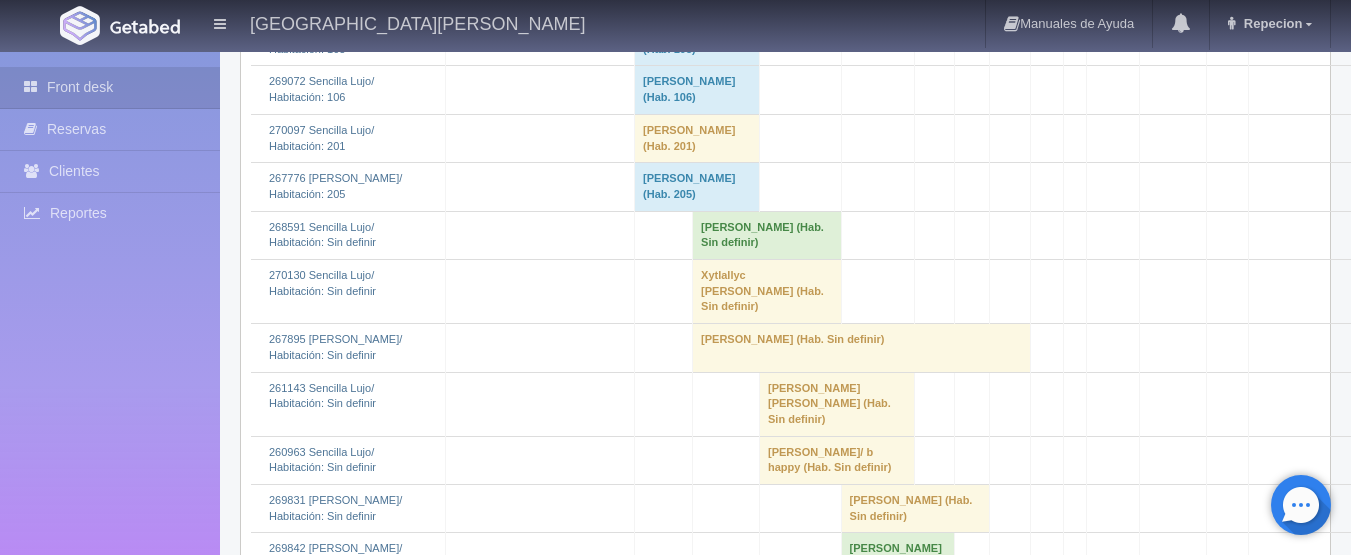 click on "[PERSON_NAME] 												(Hab. 101/102)" at bounding box center (697, -7) 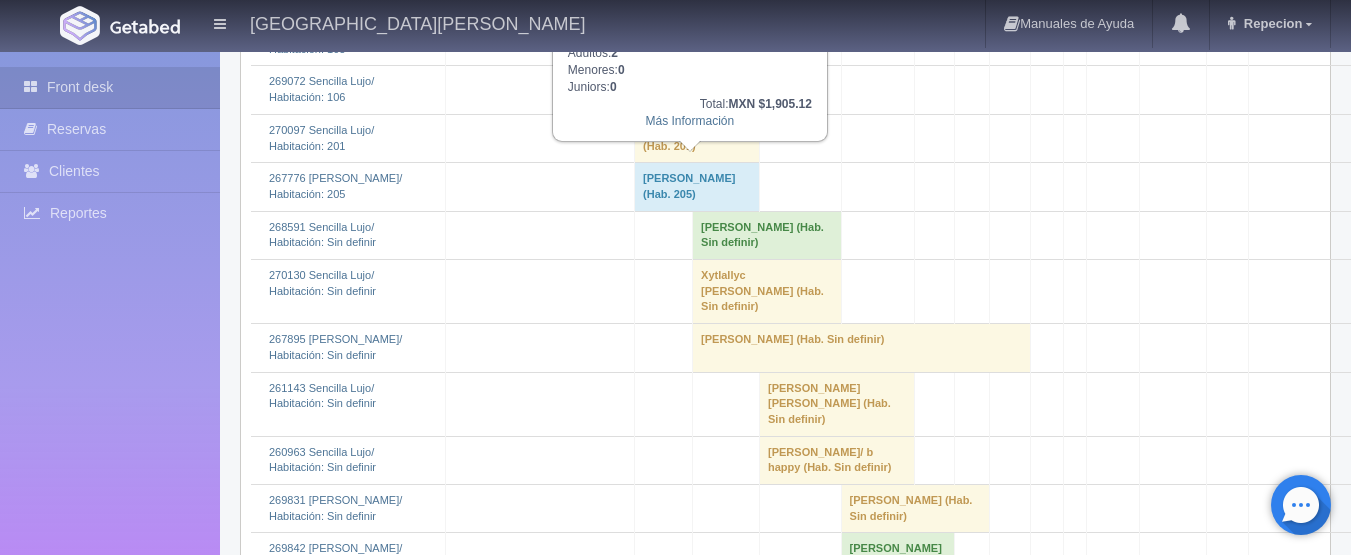 click on "[PERSON_NAME] 												(Hab. 101/102)" at bounding box center (697, -7) 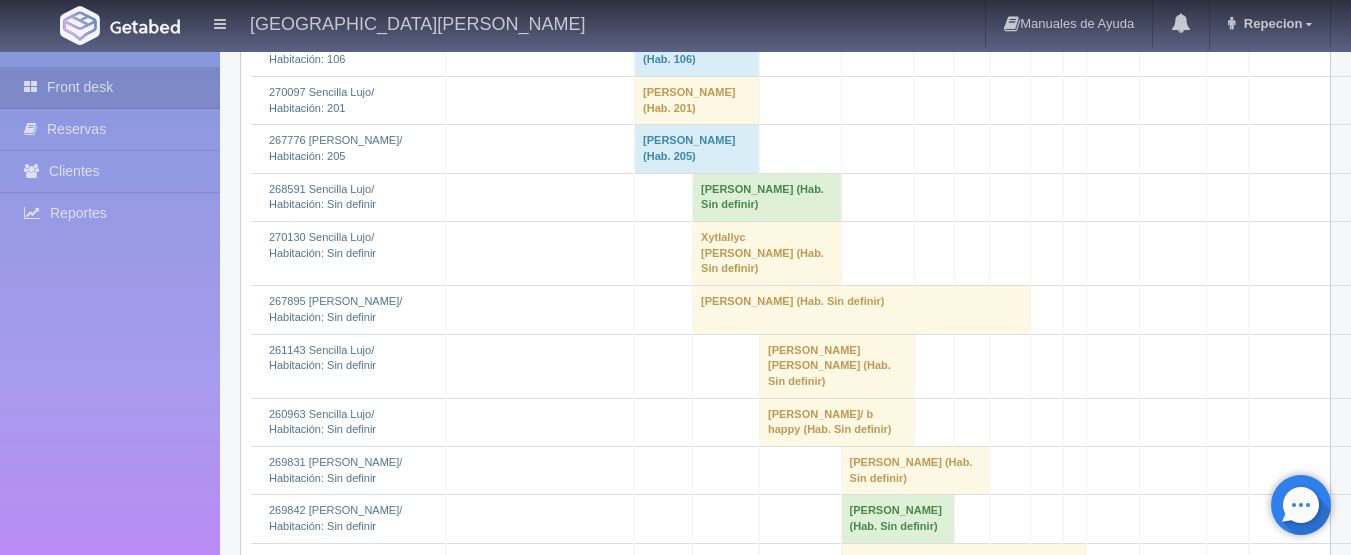 scroll, scrollTop: 4100, scrollLeft: 0, axis: vertical 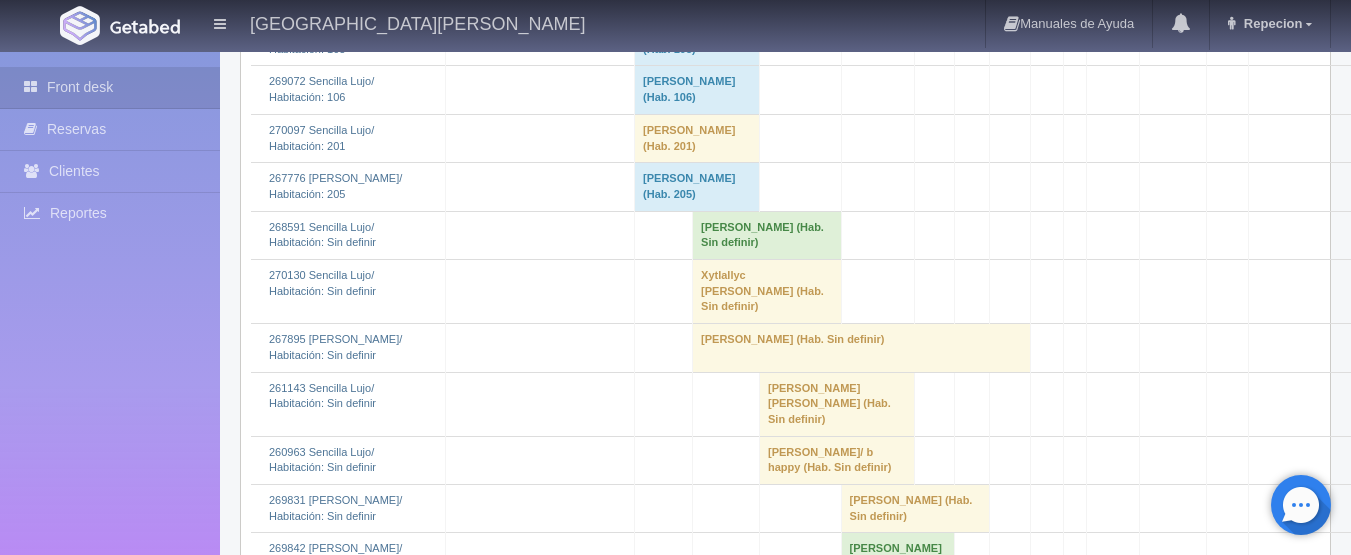 click on "Jacqueline Ornelas Gonzalez 												(Hab. 103)" at bounding box center [697, 41] 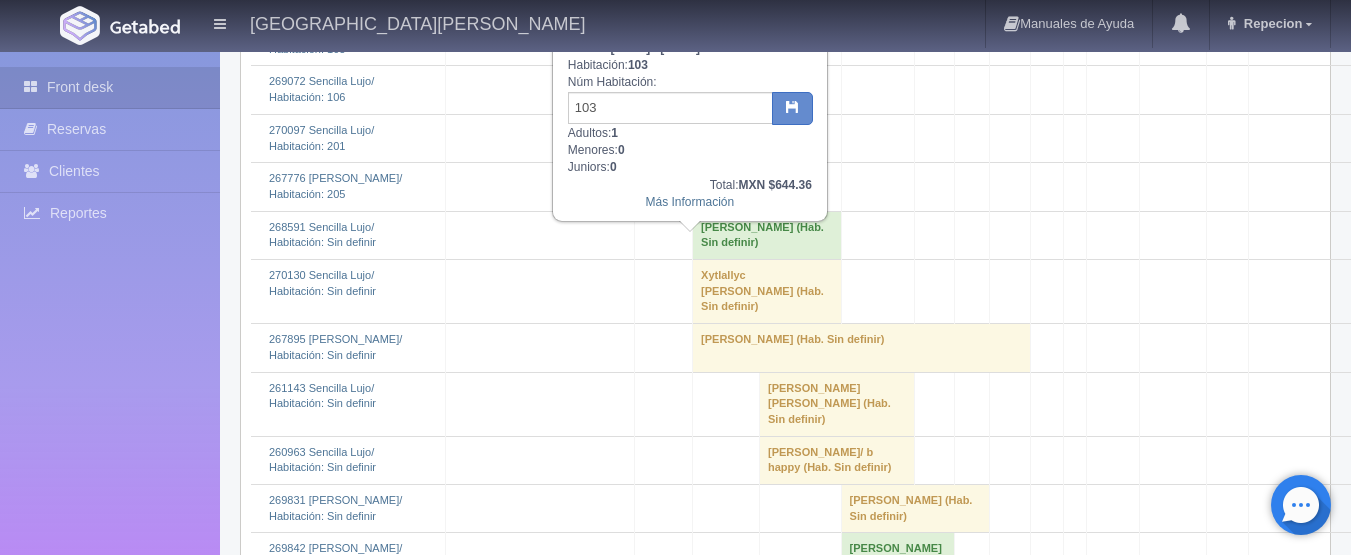 click on "Jacqueline Ornelas Gonzalez 												(Hab. 103)" at bounding box center [697, 41] 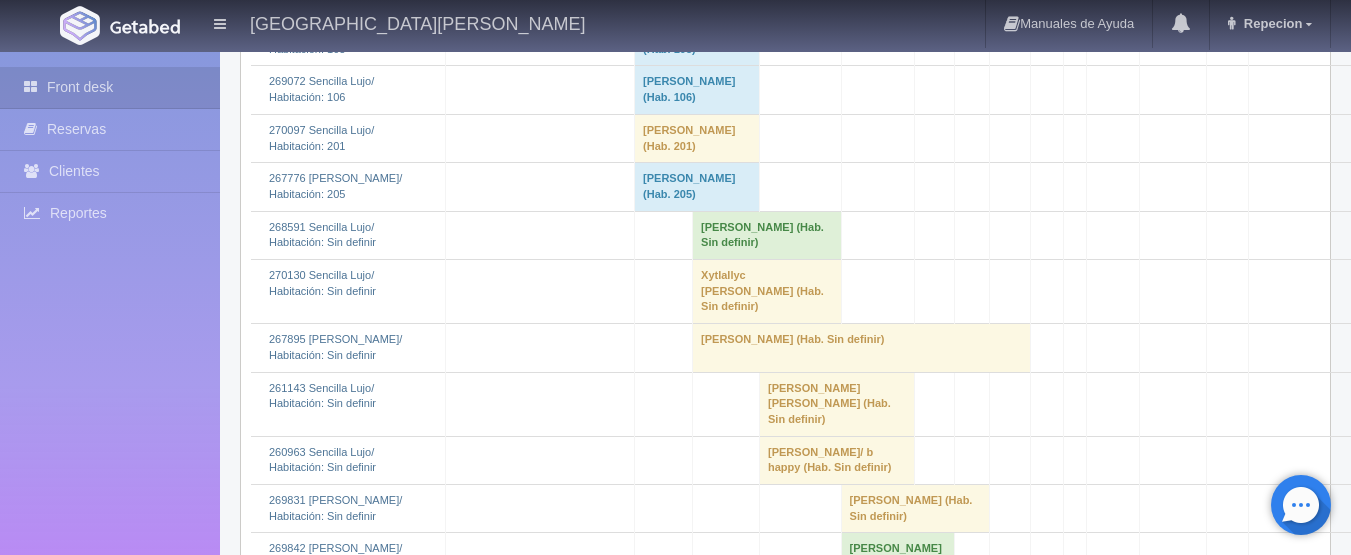 click on "[PERSON_NAME] 												(Hab. 106)" at bounding box center (697, 90) 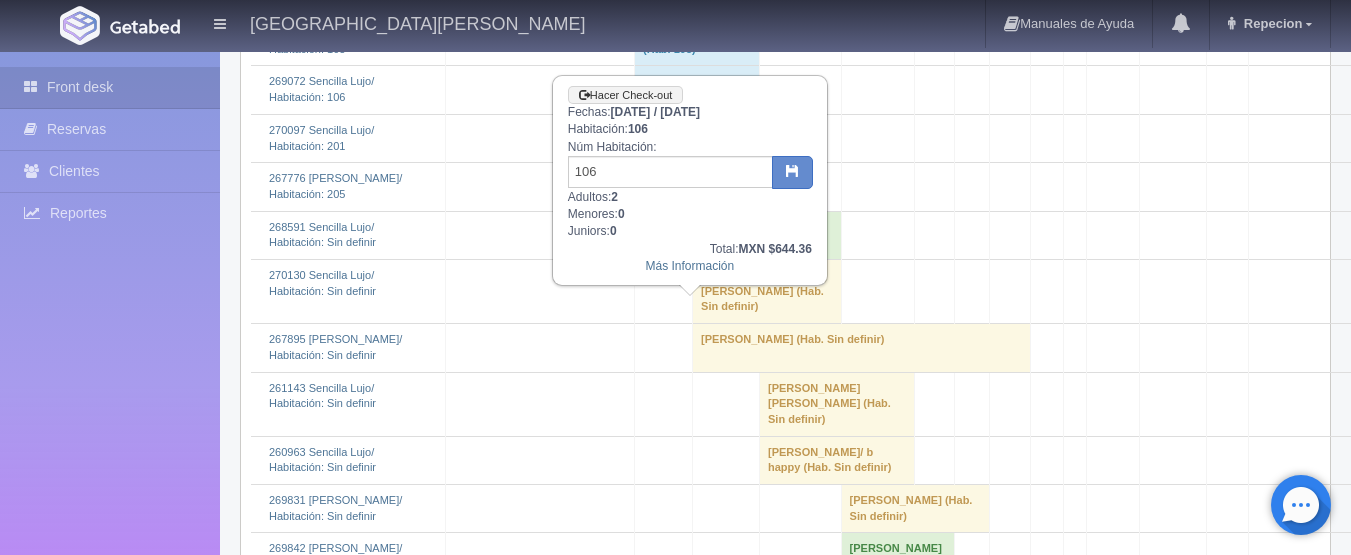 click on "[PERSON_NAME] 												(Hab. 106)" at bounding box center [697, 90] 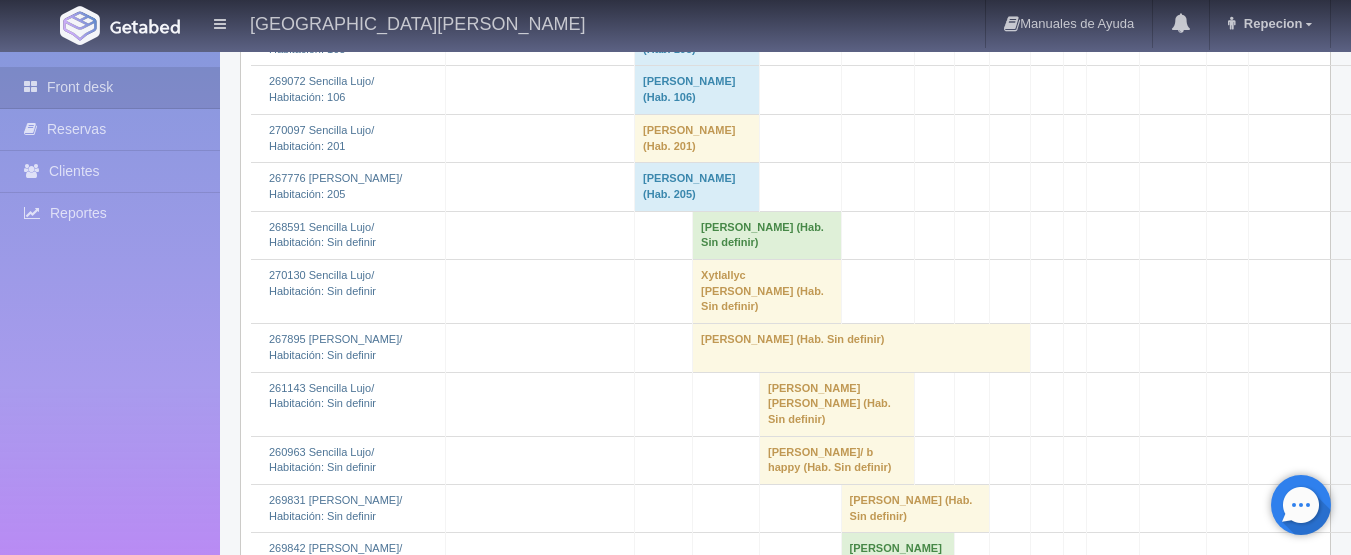 click on "[PERSON_NAME] 												(Hab. 103)" at bounding box center (697, 41) 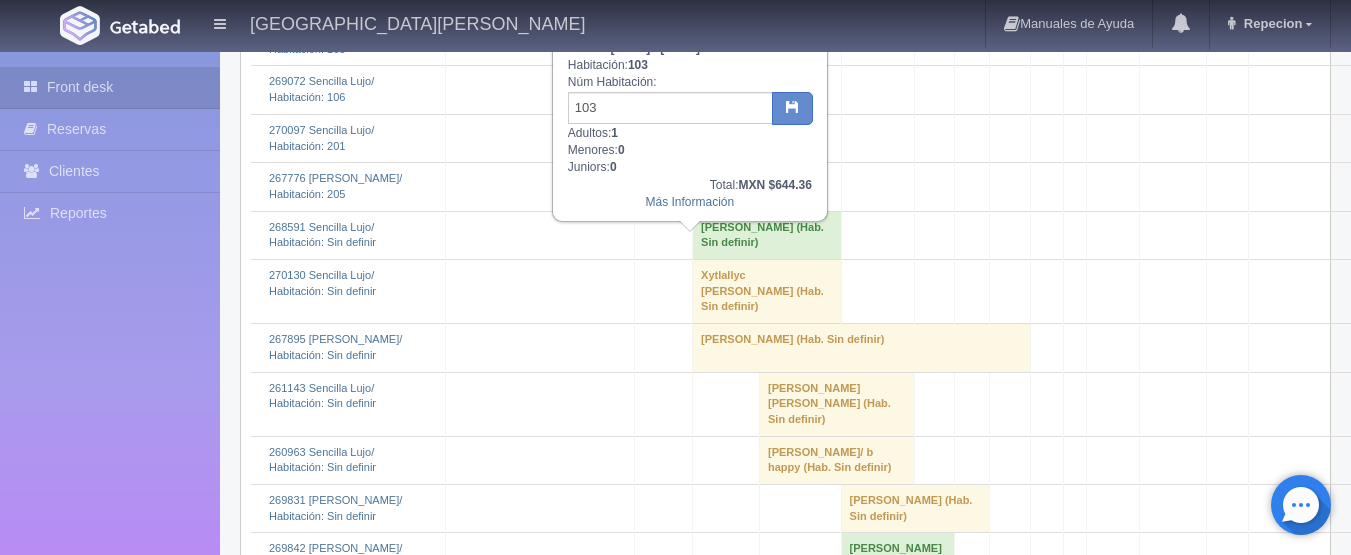 click on "[PERSON_NAME] 												(Hab. 103)" at bounding box center (697, 41) 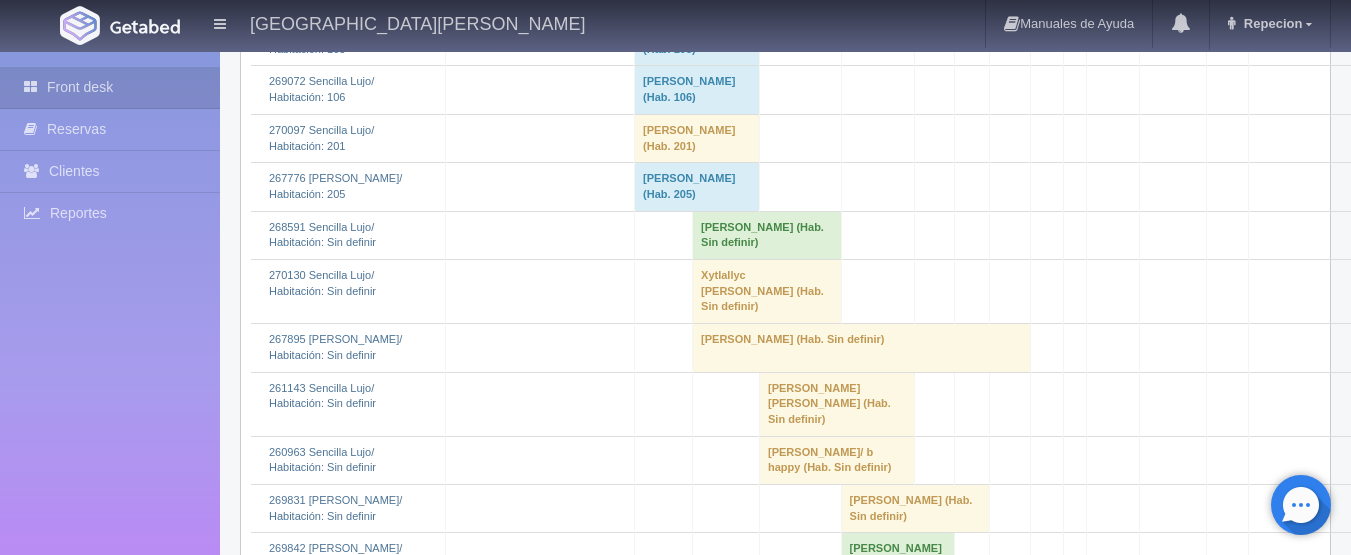 click on "[PERSON_NAME] 												(Hab. 106)" at bounding box center [697, 90] 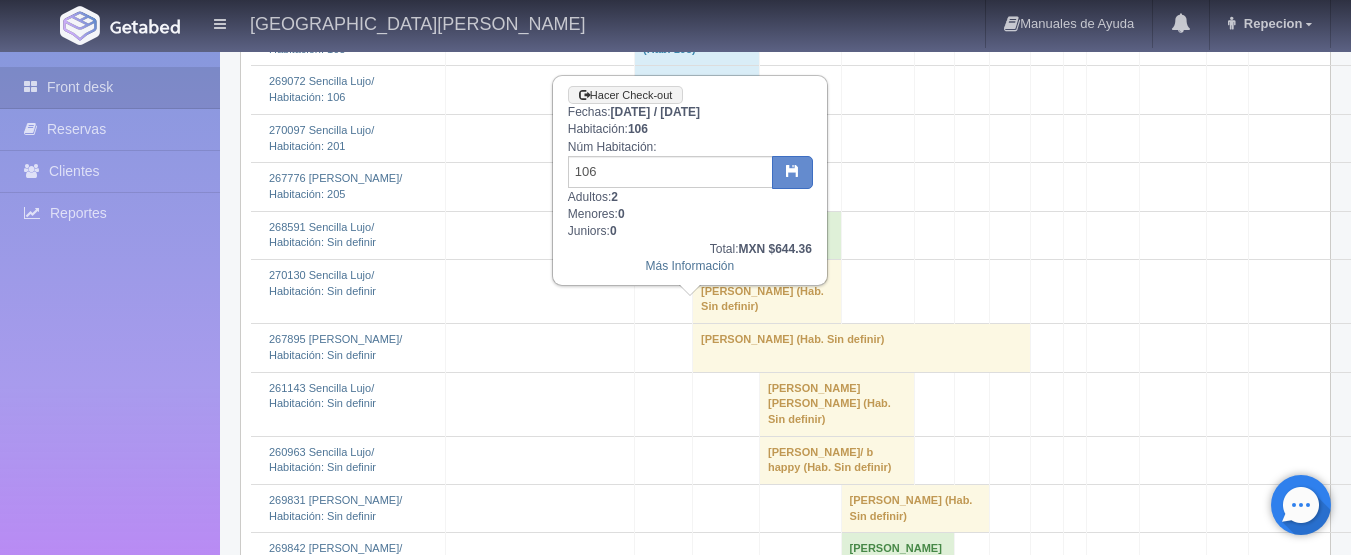 click on "Hector Manuel Gomez Martinez 												(Hab. 106)" at bounding box center (697, 90) 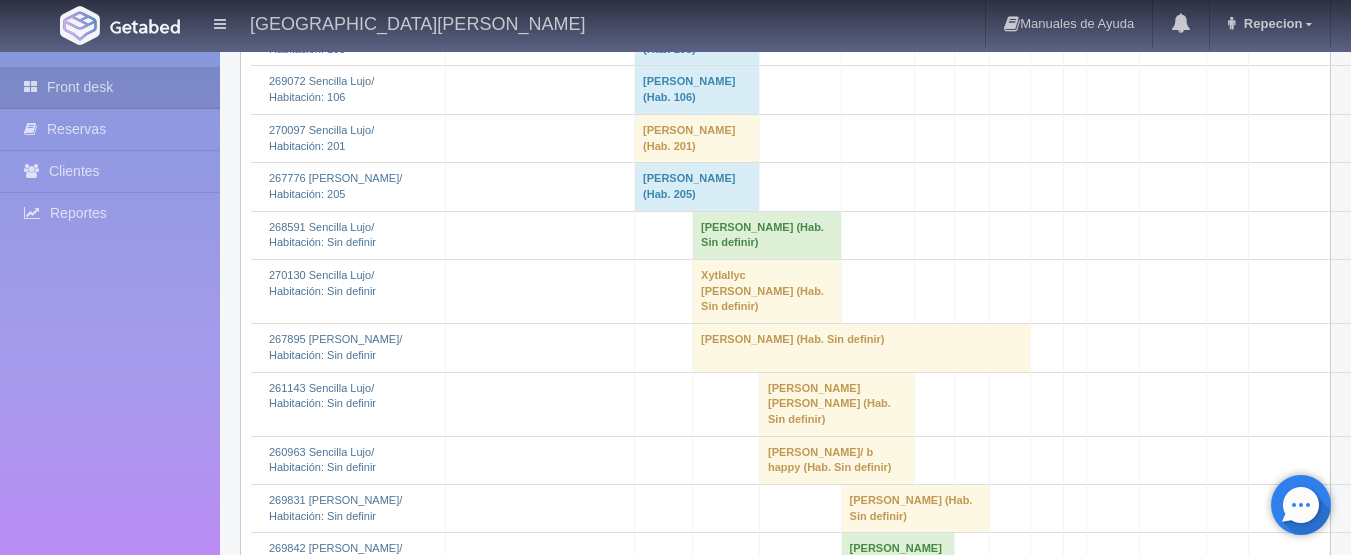 click on "[PERSON_NAME] 												(Hab. 201)" at bounding box center [697, 138] 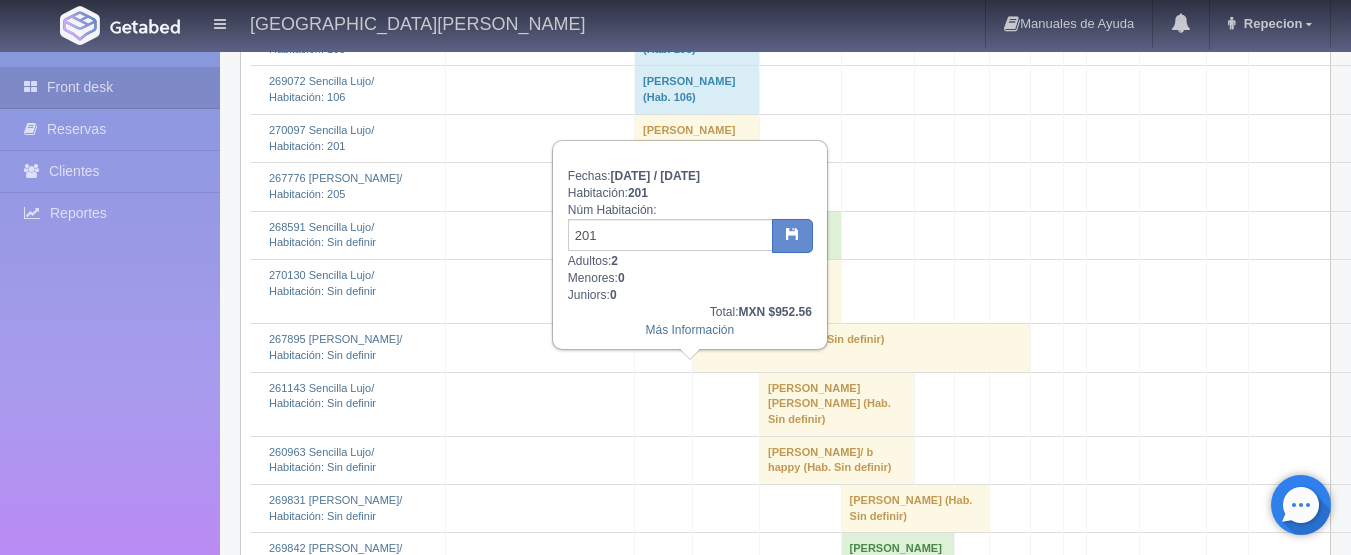 click on "Natasha Tallman 												(Hab. 201)" at bounding box center [697, 138] 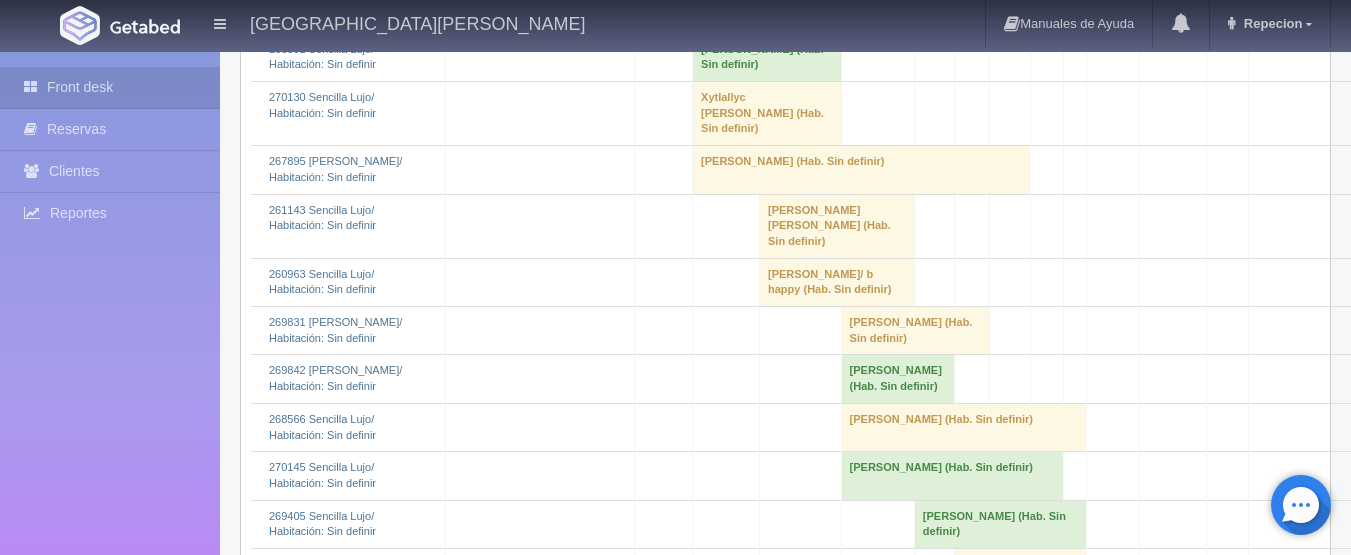 scroll, scrollTop: 4300, scrollLeft: 0, axis: vertical 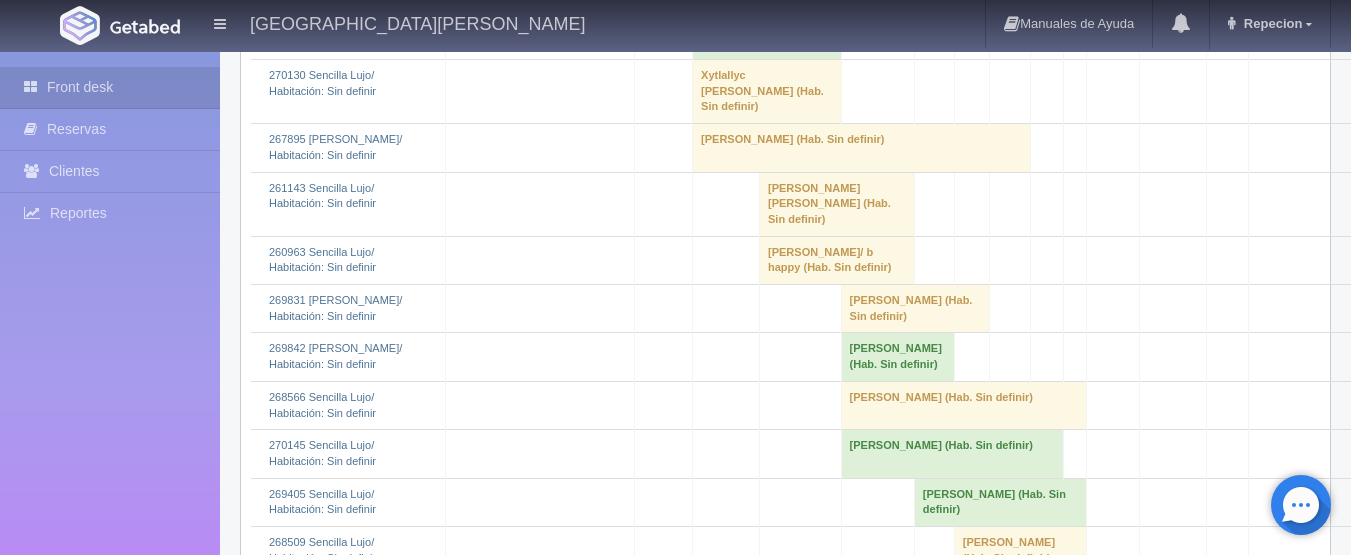 click on "Juan Carlos Jaimes 												(Hab. 205)" at bounding box center [697, -13] 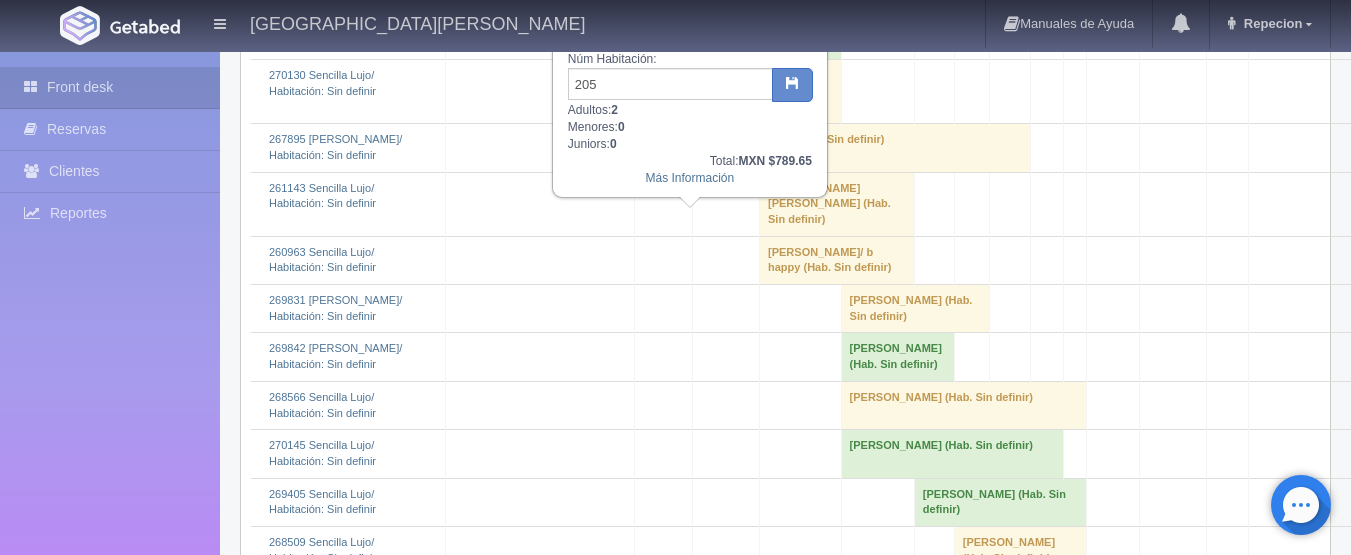 click on "Juan Carlos Jaimes 												(Hab. 205)" at bounding box center [697, -13] 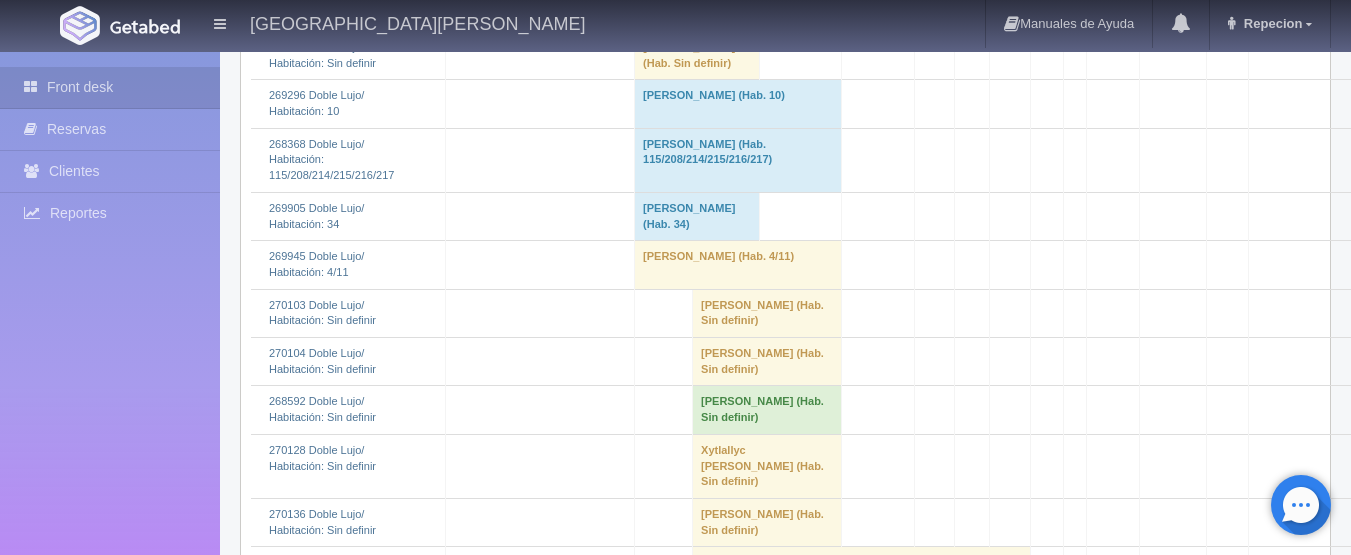 scroll, scrollTop: 1300, scrollLeft: 0, axis: vertical 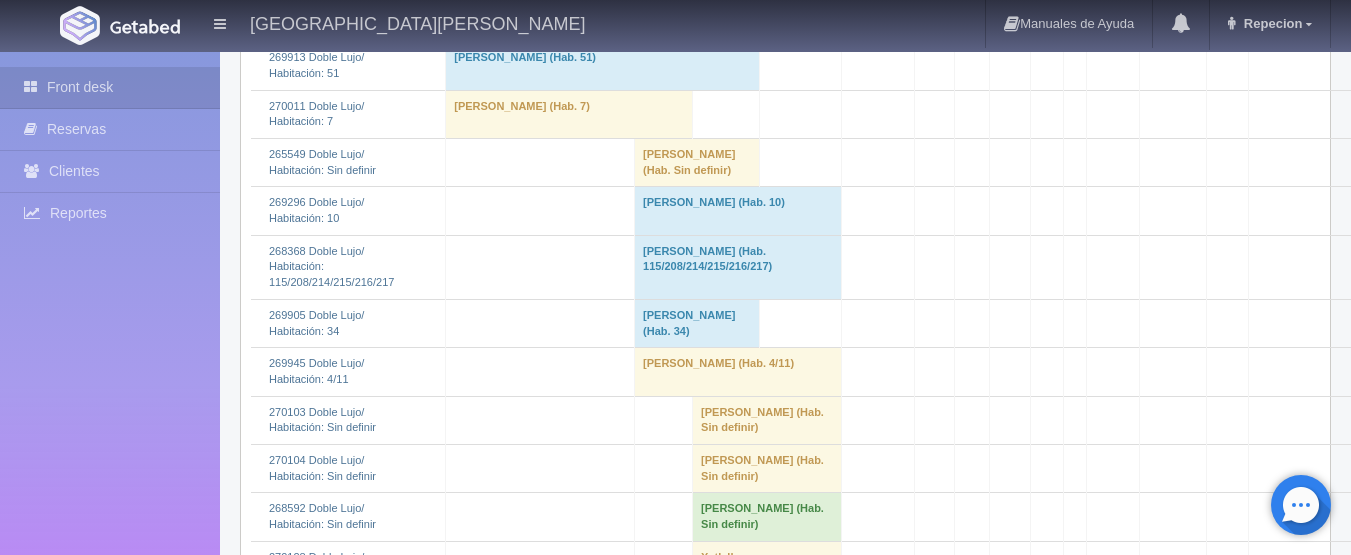 click on "Iris Heredia 												(Hab. 4/11)" at bounding box center (738, 372) 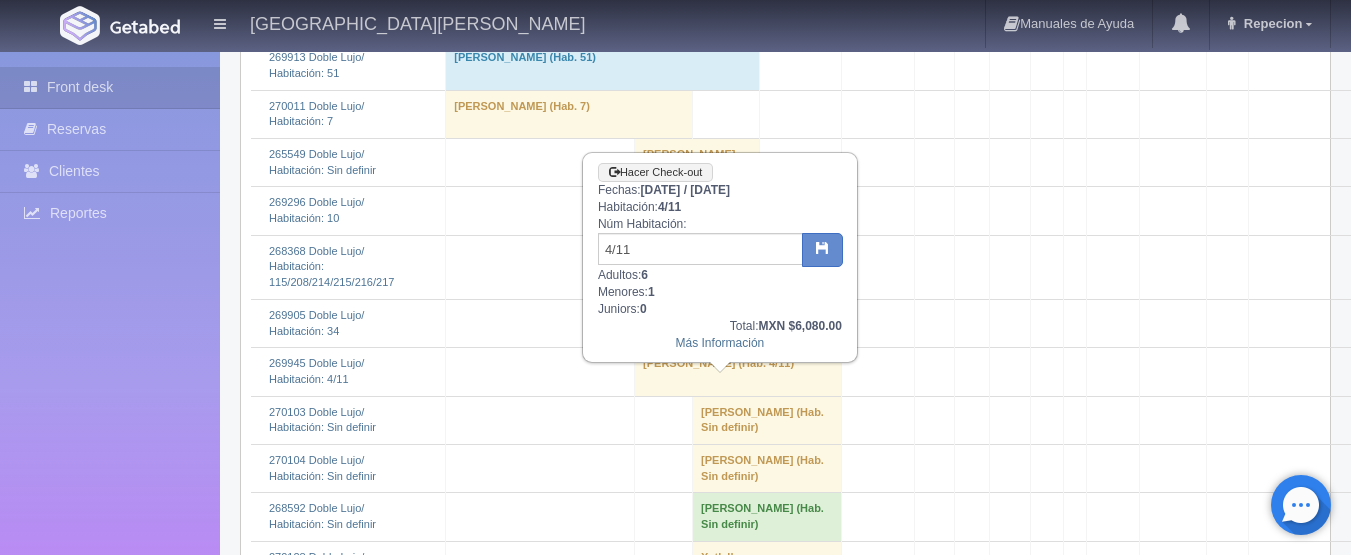 click on "Iris Heredia 												(Hab. 4/11)" at bounding box center (738, 372) 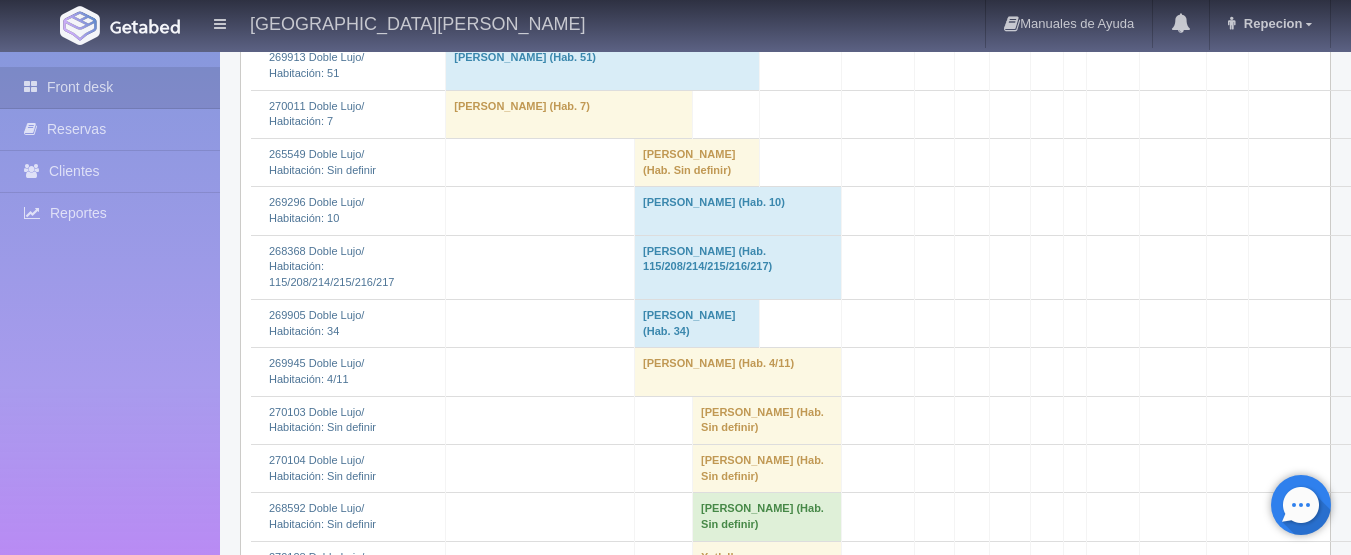 click on "Iris Heredia 												(Hab. 4/11)" at bounding box center (738, 372) 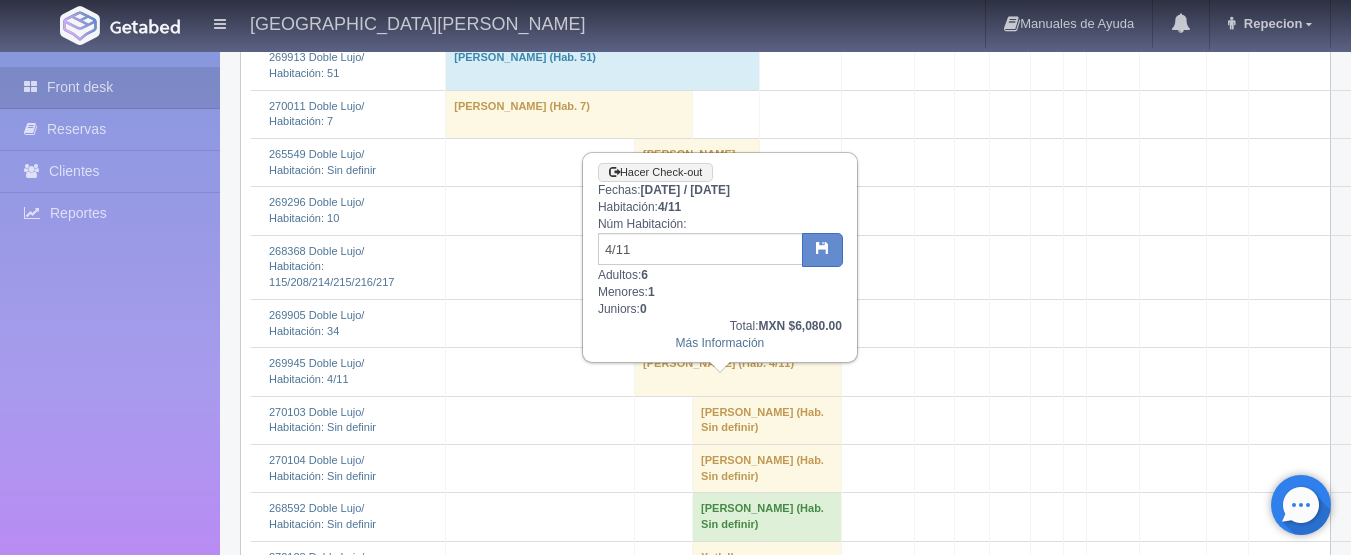 click on "Iris Heredia 												(Hab. 4/11)" at bounding box center [738, 372] 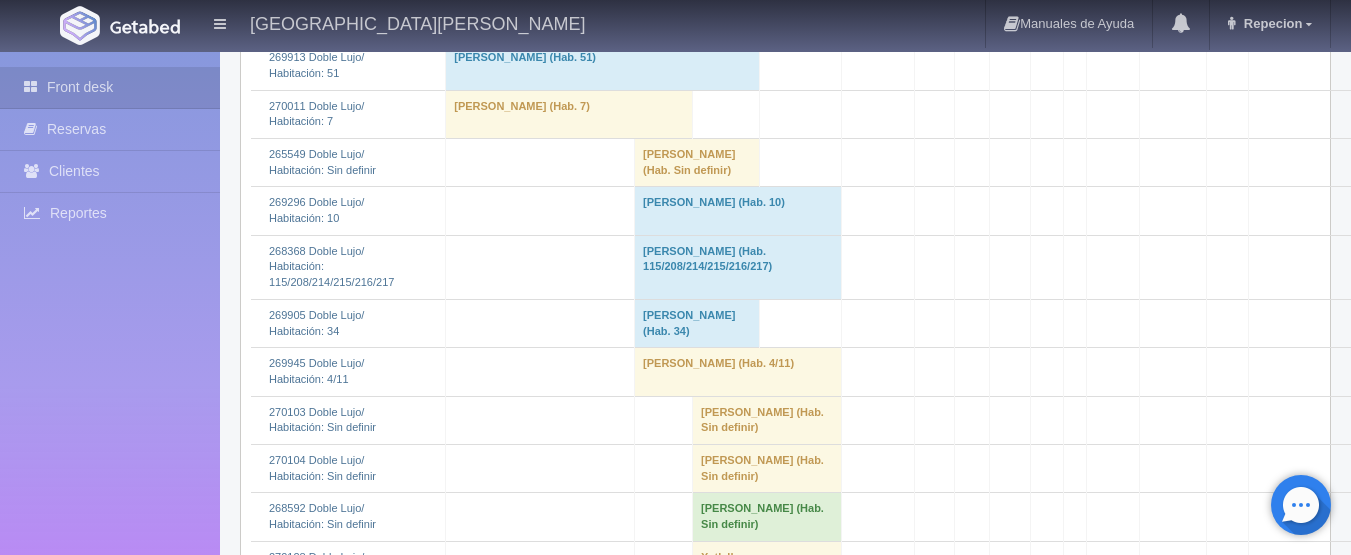 click on "Lina Mora 												(Hab. 34)" at bounding box center (697, 323) 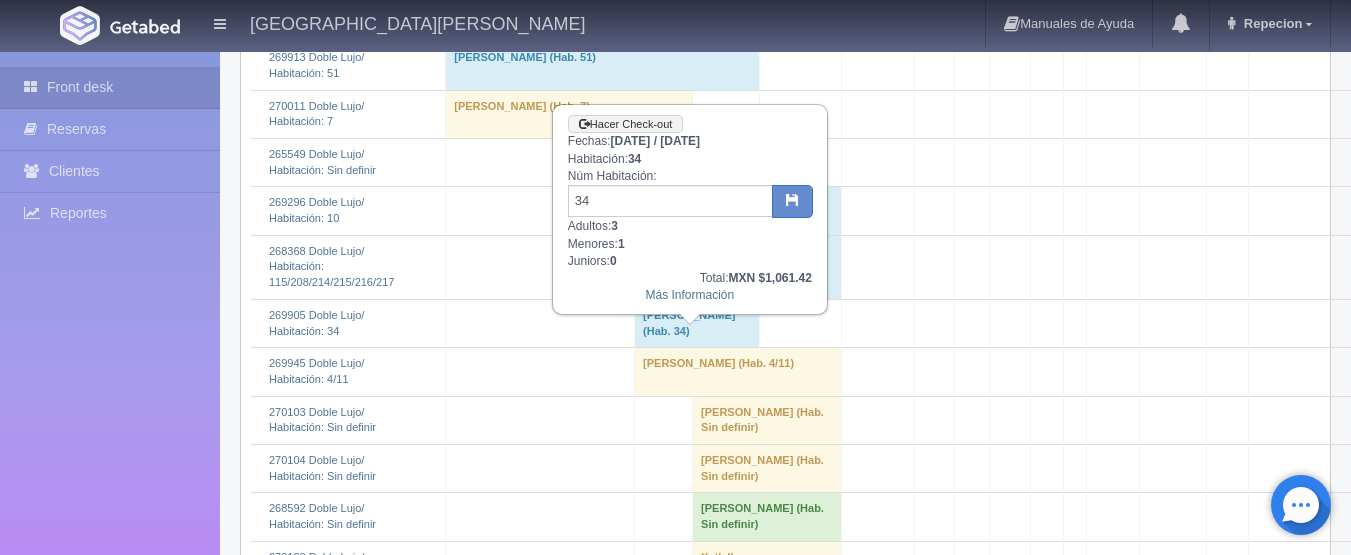 click on "[PERSON_NAME] 												(Hab. 34)" at bounding box center (697, 323) 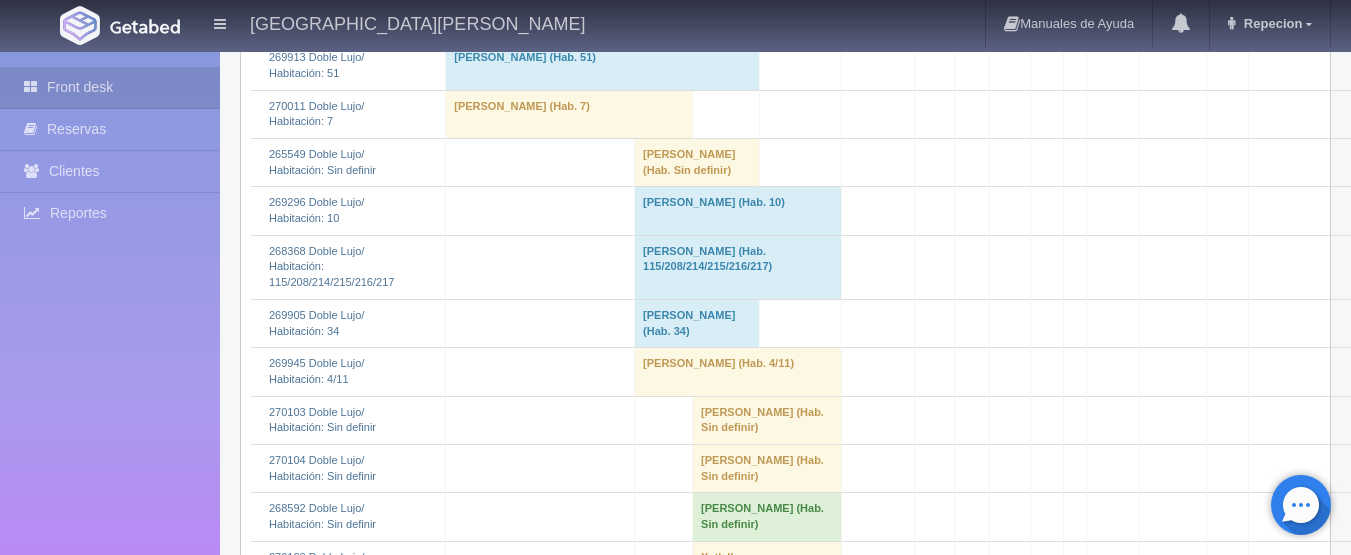 click on "[PERSON_NAME] 												(Hab. 10)" at bounding box center (738, 211) 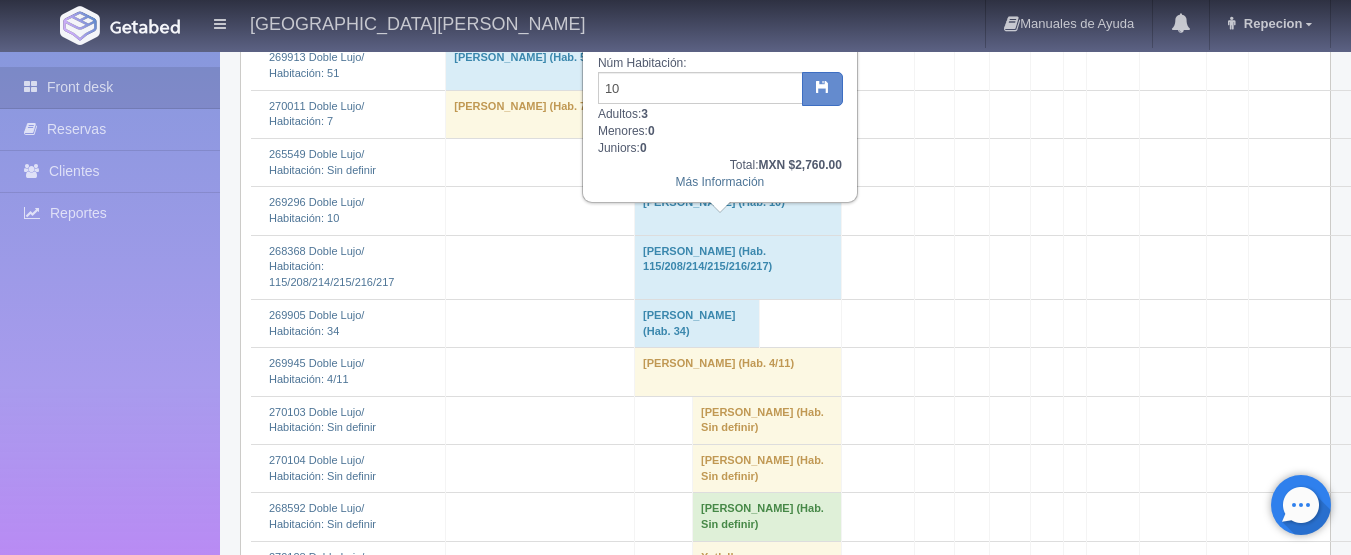click on "[PERSON_NAME] 												(Hab. 10)" at bounding box center [738, 211] 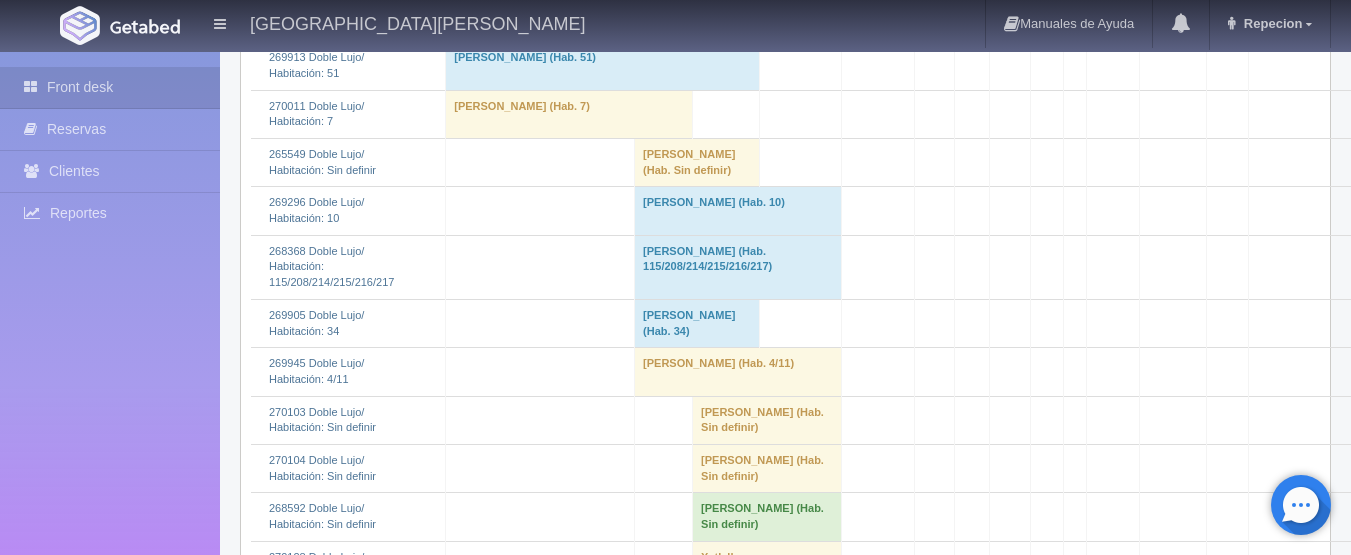 click on "[PERSON_NAME] 												(Hab. 10)" at bounding box center [738, 211] 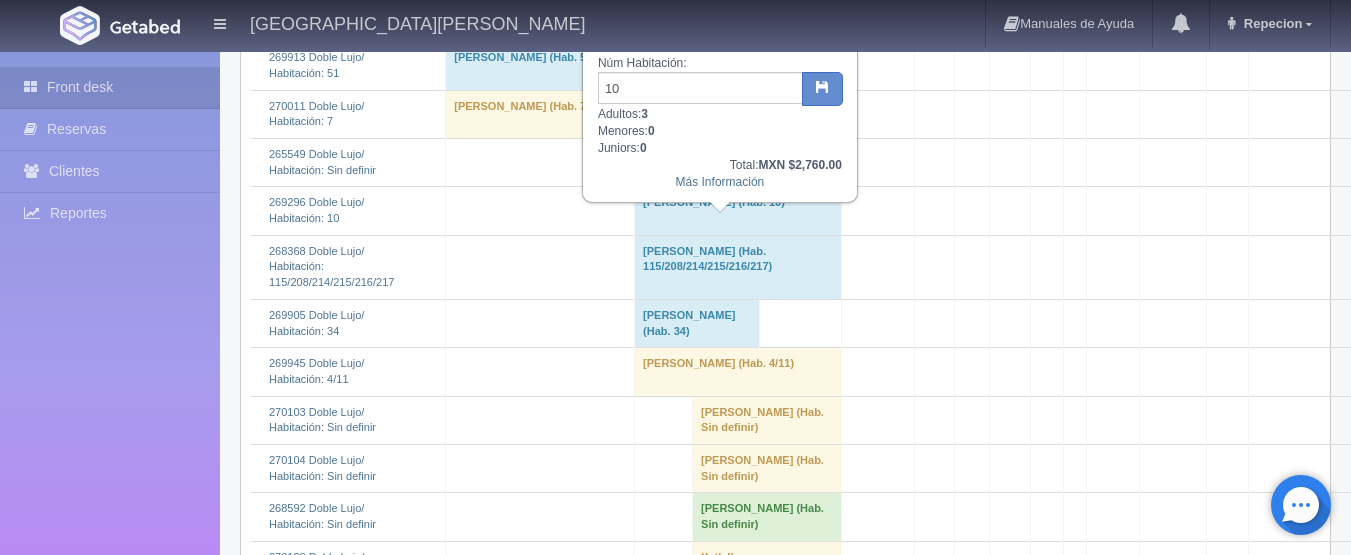 click on "[PERSON_NAME] 												(Hab. 10)" at bounding box center [738, 211] 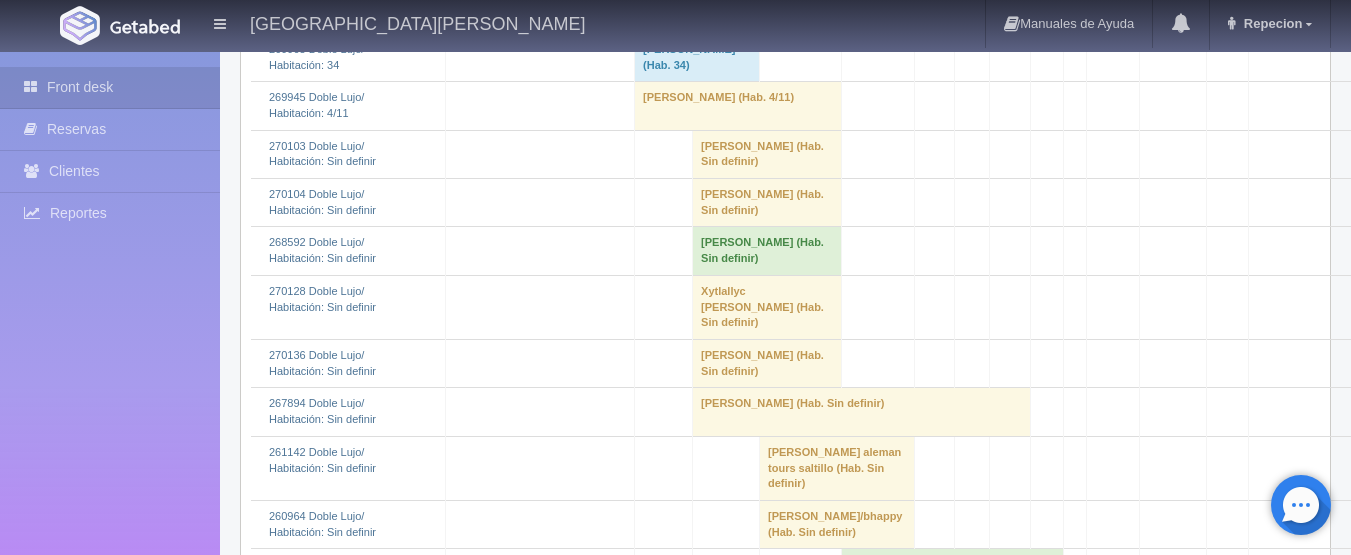 scroll, scrollTop: 1600, scrollLeft: 0, axis: vertical 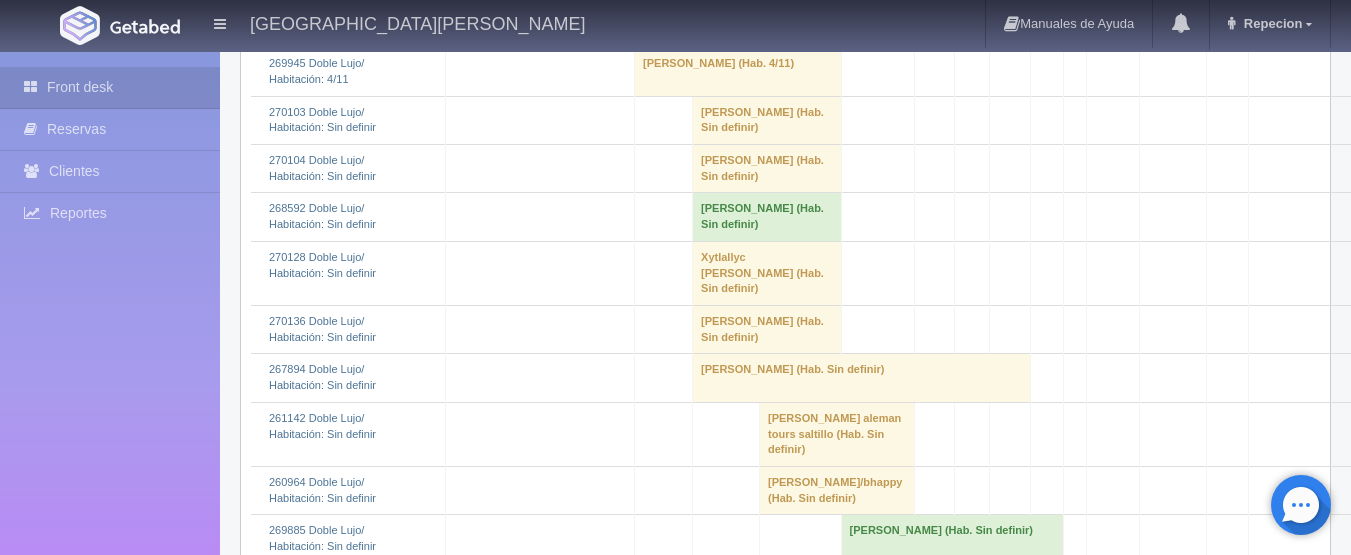 click on "Lizeth Adriana Dominguez Garcia 												(Hab. Sin definir)" at bounding box center [767, 330] 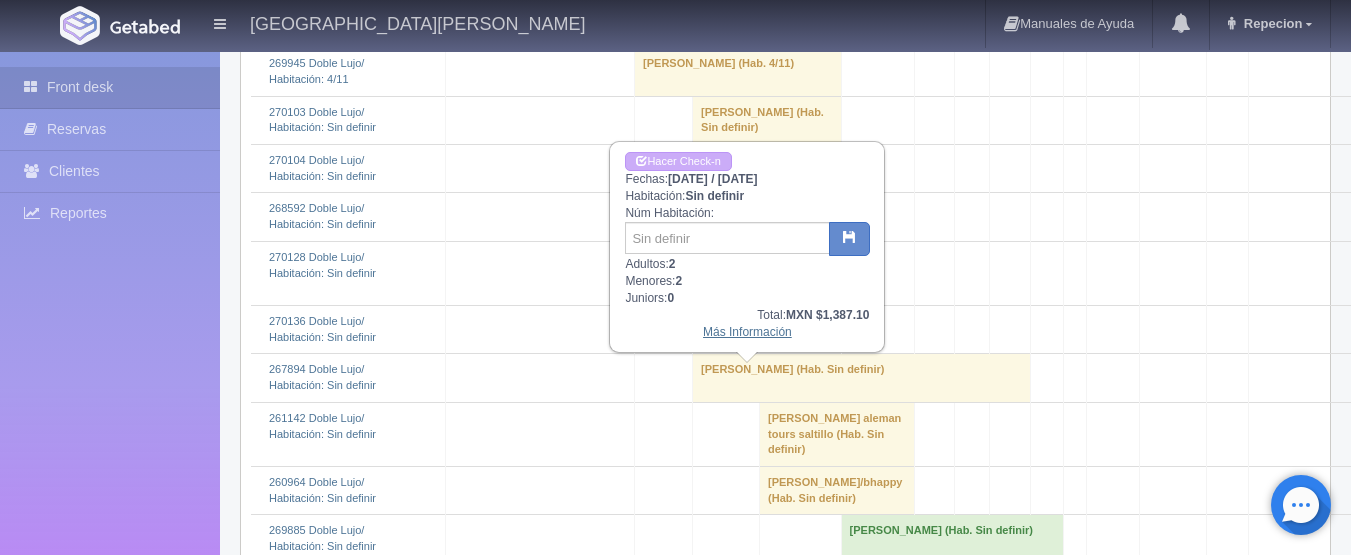 click on "Más Información" at bounding box center [747, 332] 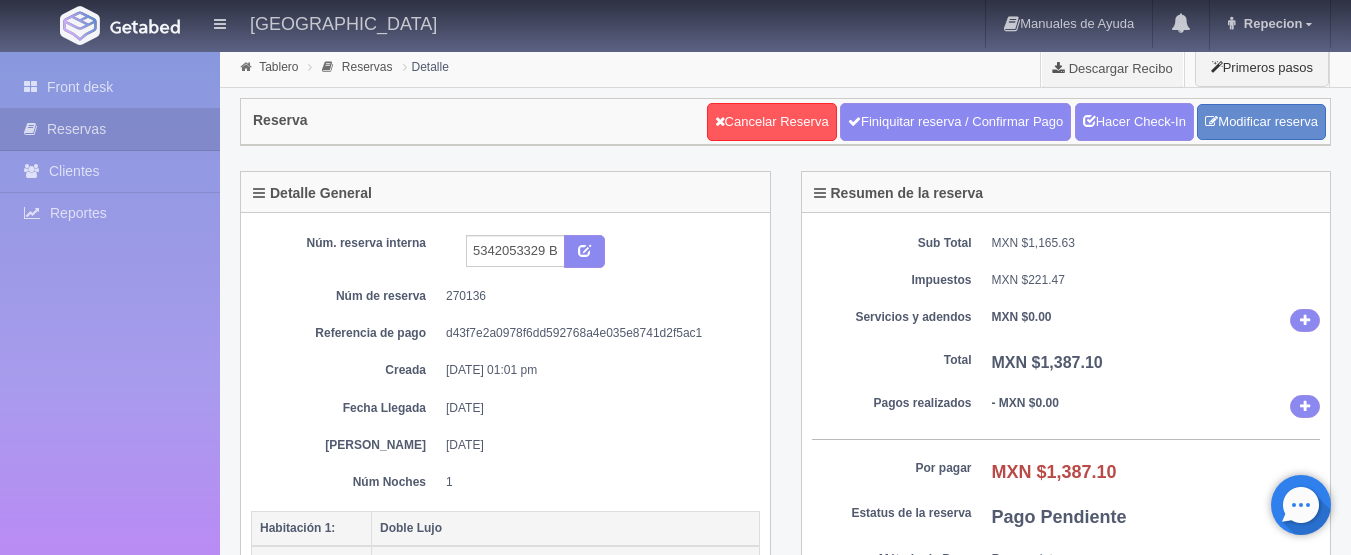 scroll, scrollTop: 0, scrollLeft: 0, axis: both 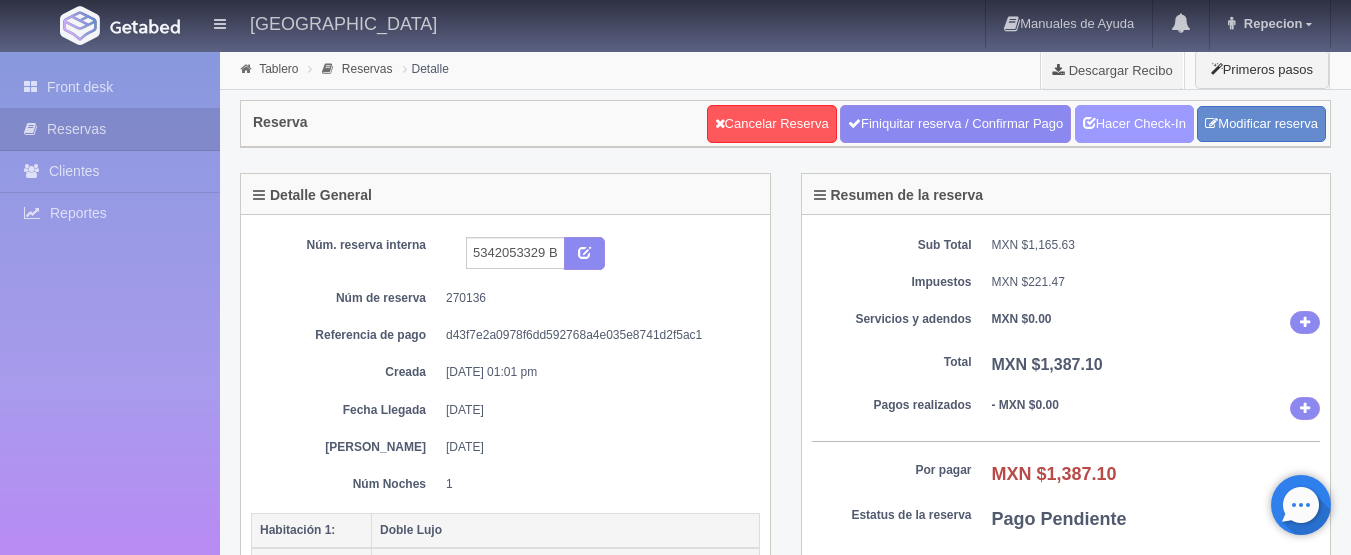 click on "Hacer Check-In" at bounding box center [1134, 124] 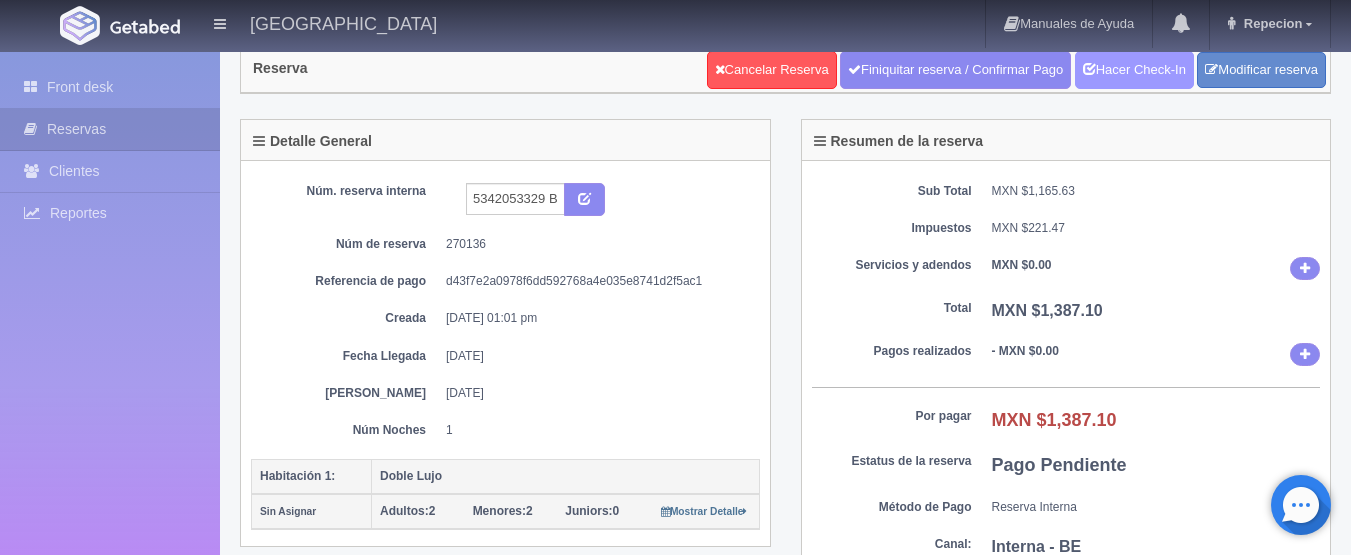 scroll, scrollTop: 100, scrollLeft: 0, axis: vertical 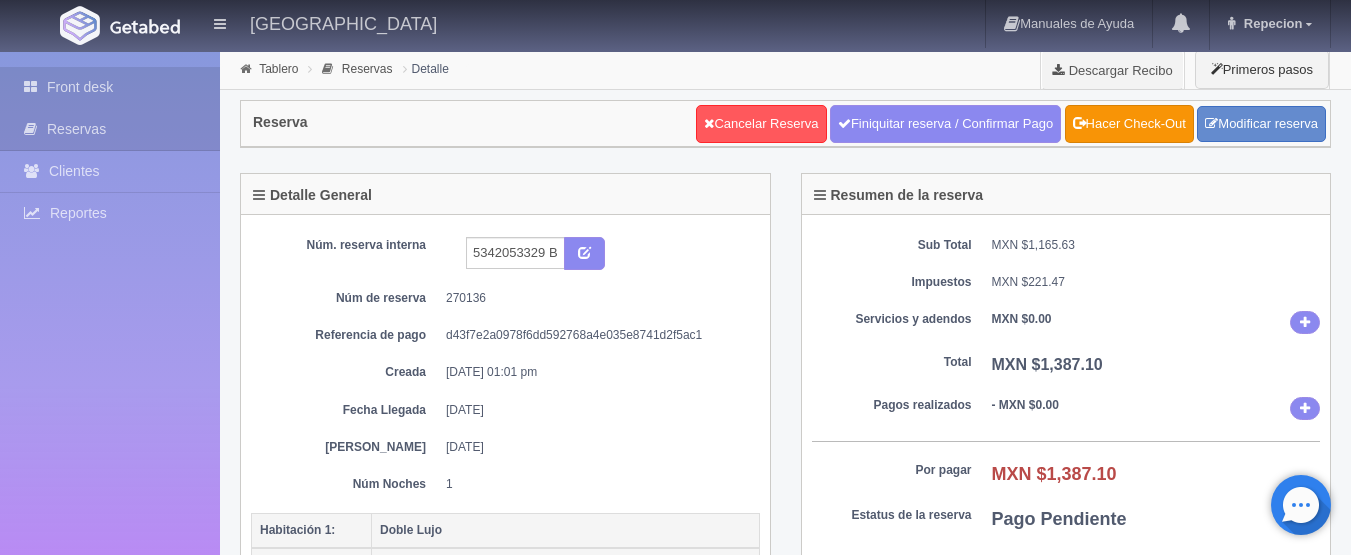 click on "Front desk" at bounding box center (110, 87) 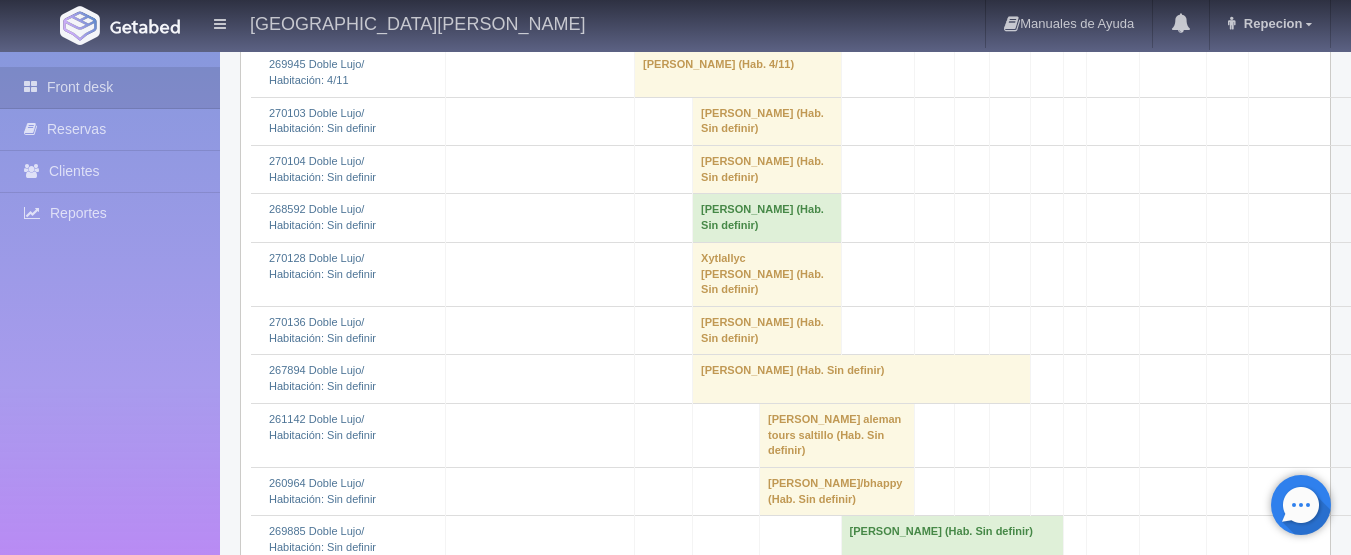 scroll, scrollTop: 1600, scrollLeft: 0, axis: vertical 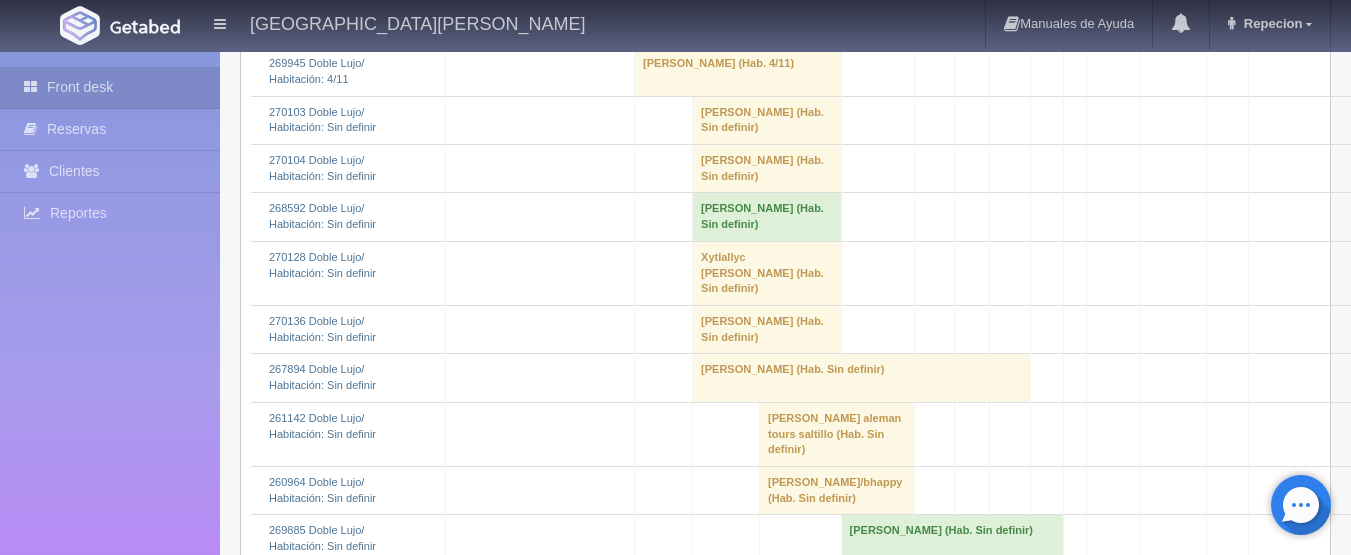 click on "[PERSON_NAME] 												(Hab. Sin definir)" at bounding box center (767, 330) 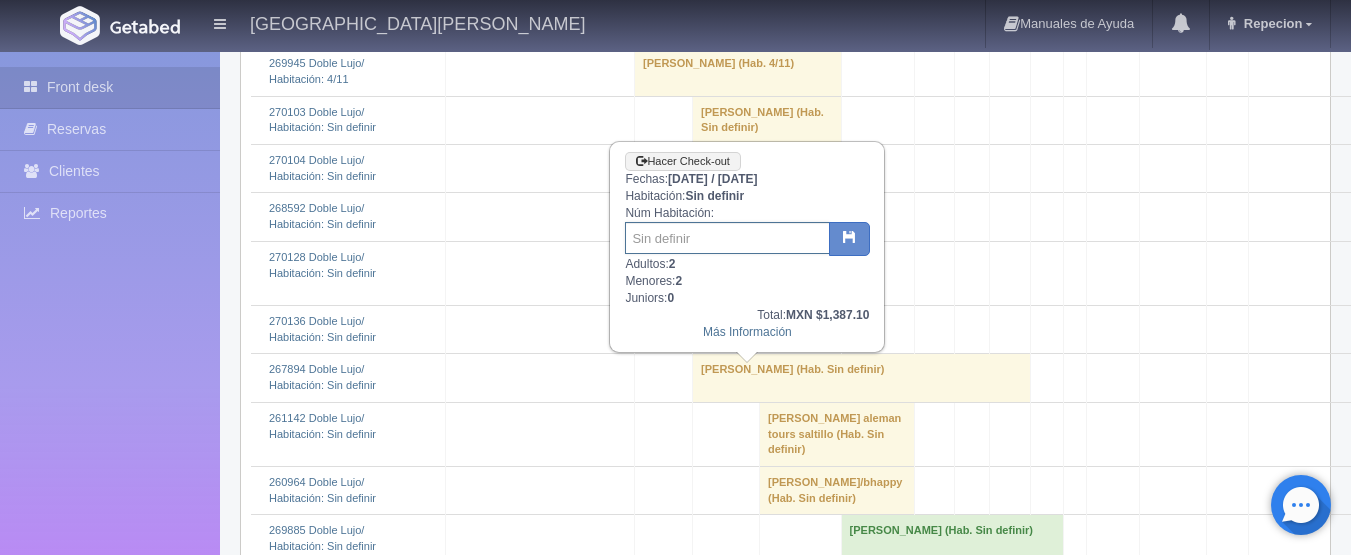click at bounding box center (727, 238) 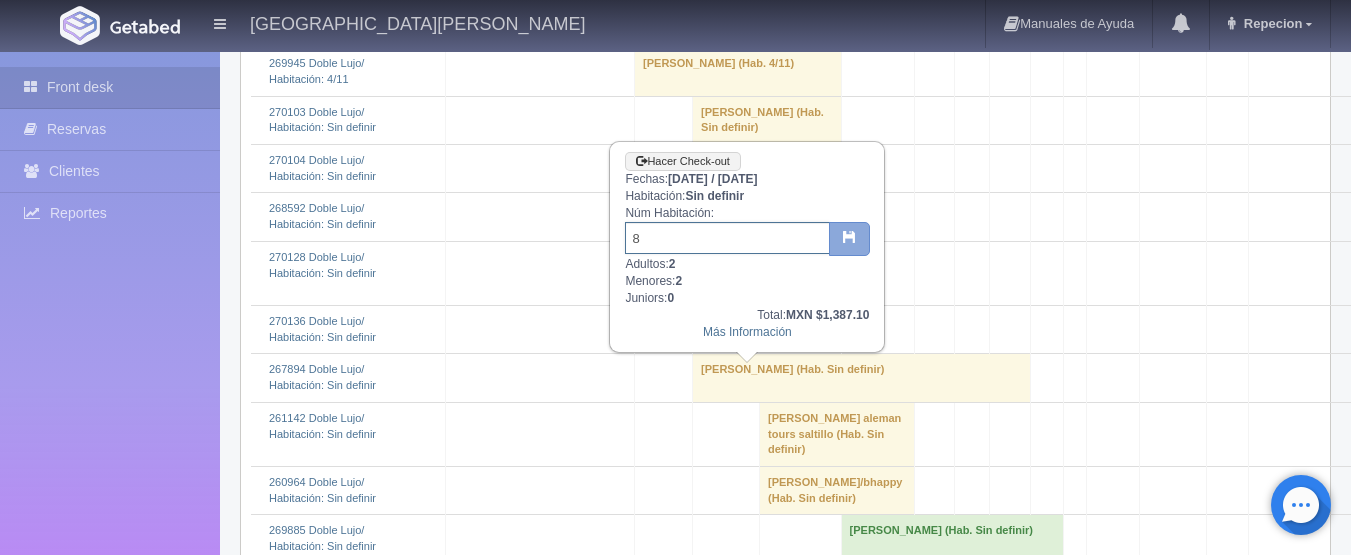 type on "8" 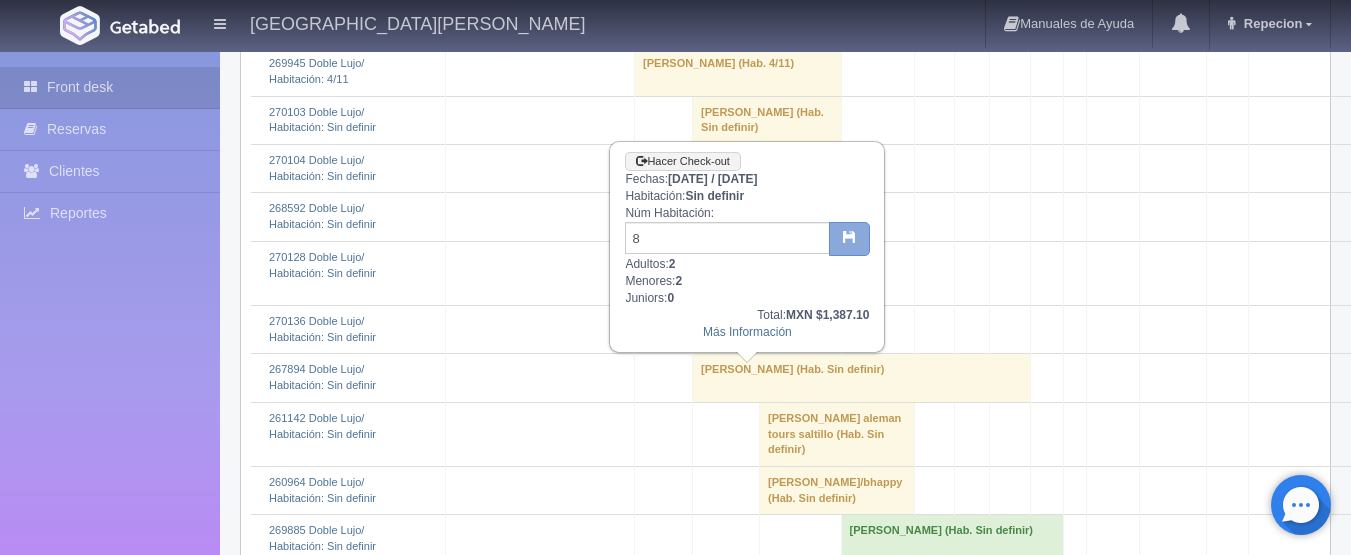 click at bounding box center [849, 236] 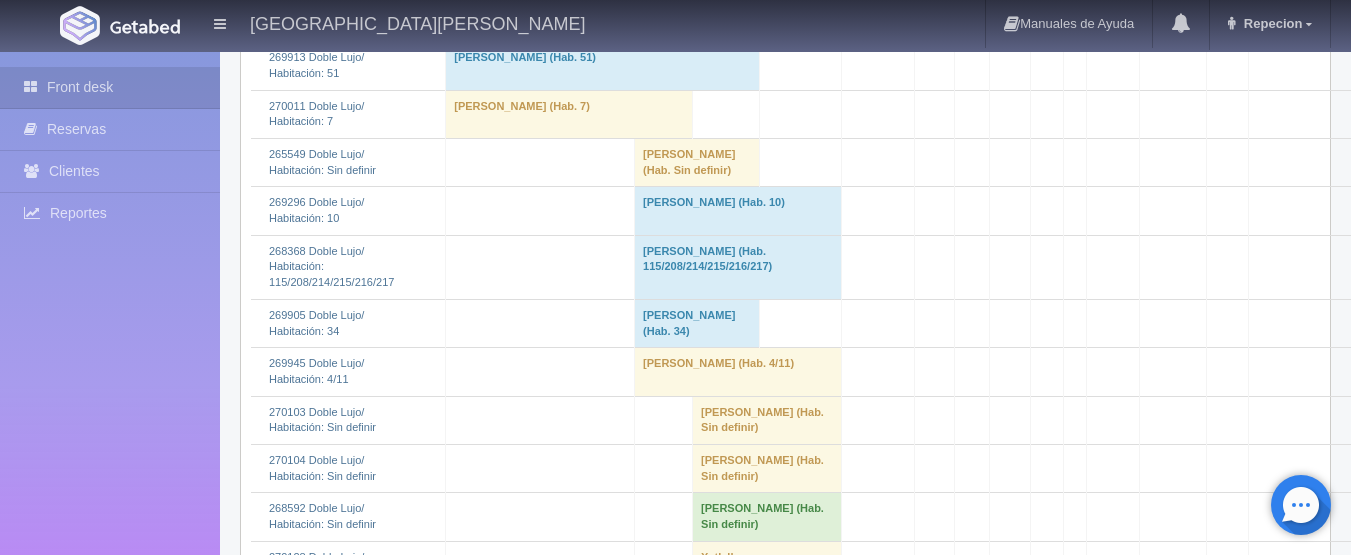 scroll, scrollTop: 1400, scrollLeft: 0, axis: vertical 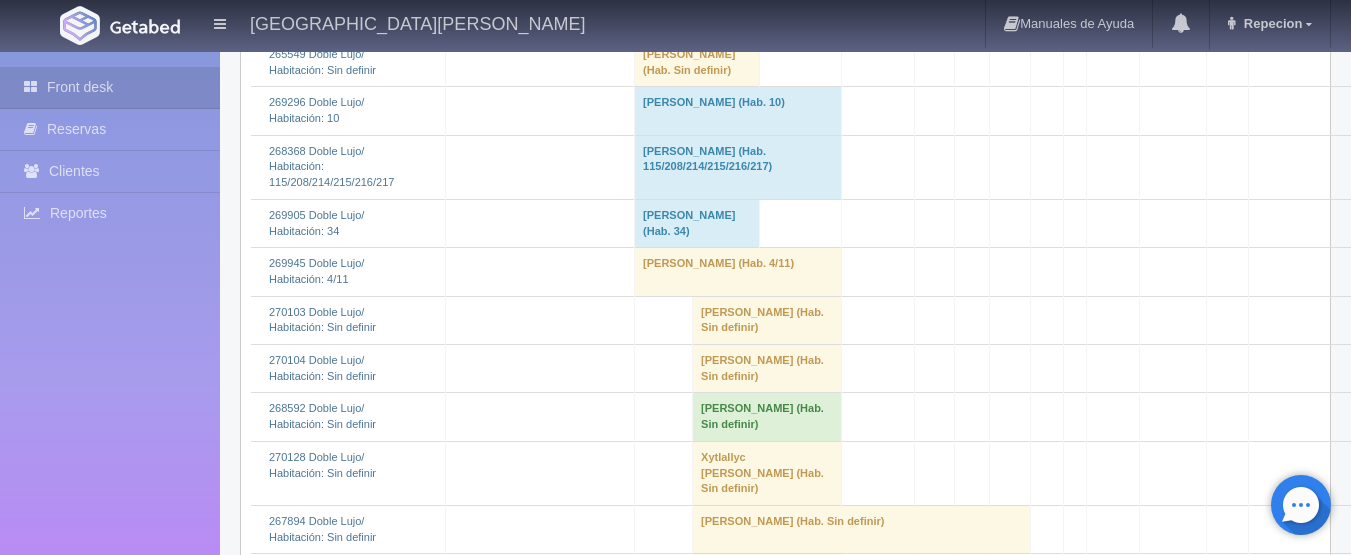 click on "[PERSON_NAME] 												(Hab. 4/11)" at bounding box center [738, 272] 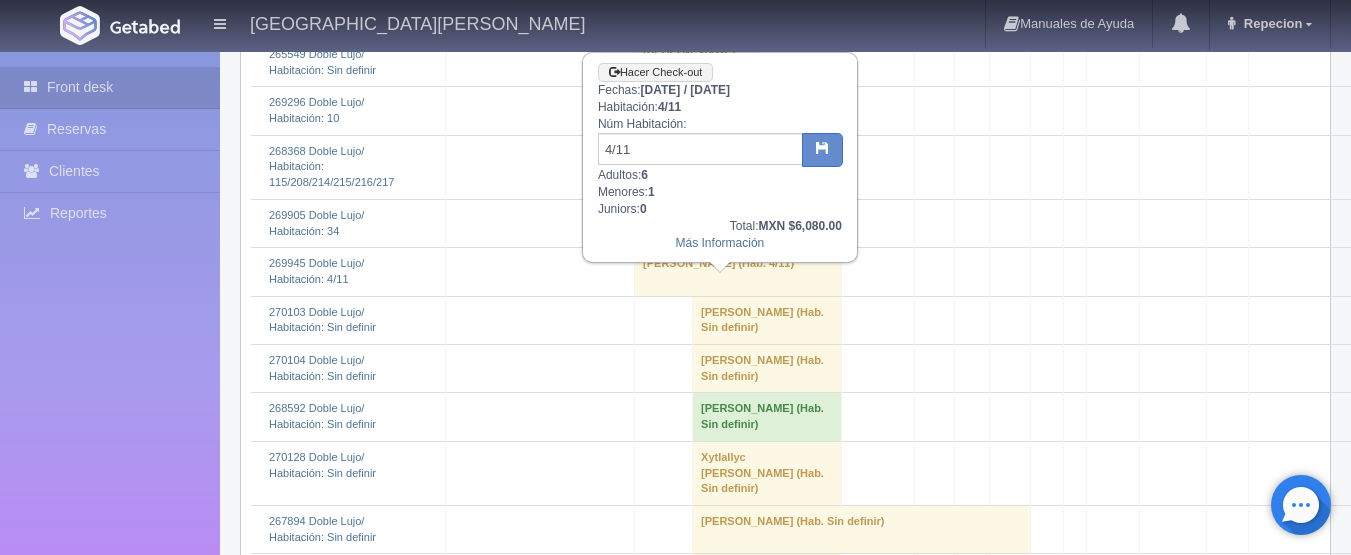 click on "[PERSON_NAME] 												(Hab. 4/11)" at bounding box center [738, 272] 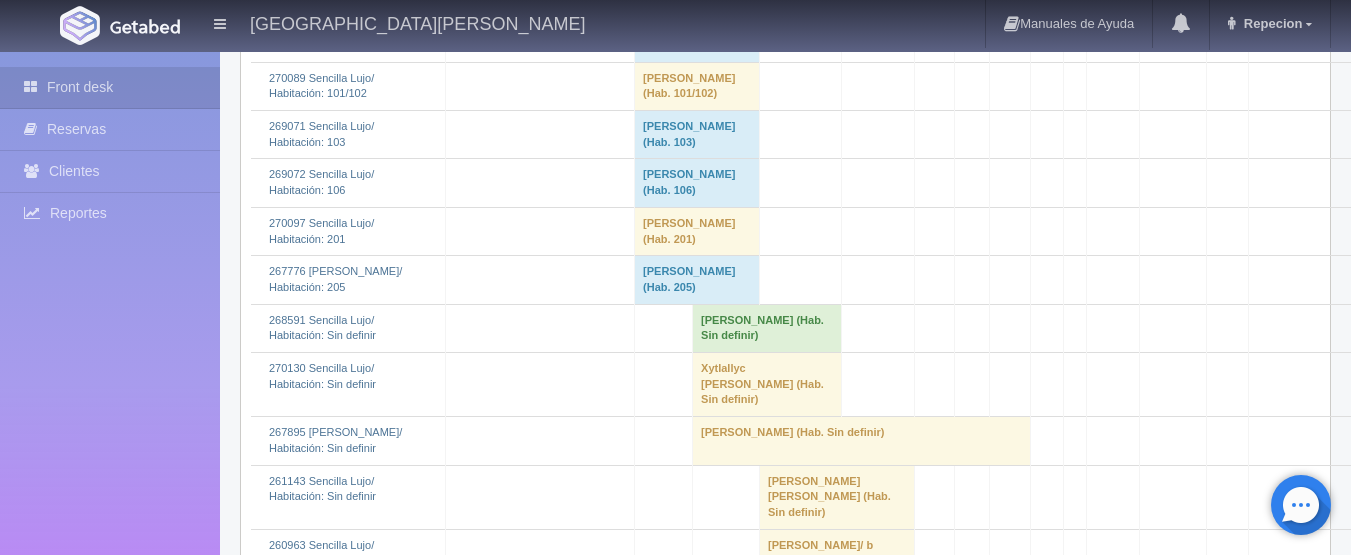 scroll, scrollTop: 4000, scrollLeft: 0, axis: vertical 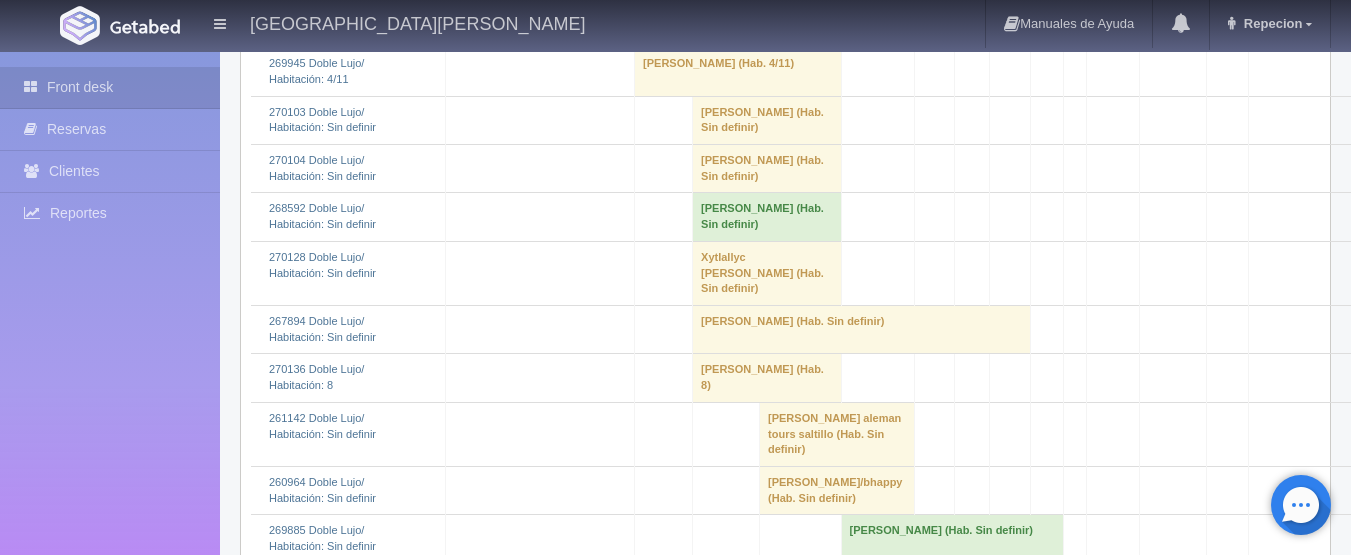 click on "[PERSON_NAME] 												(Hab. Sin definir)" at bounding box center [767, 169] 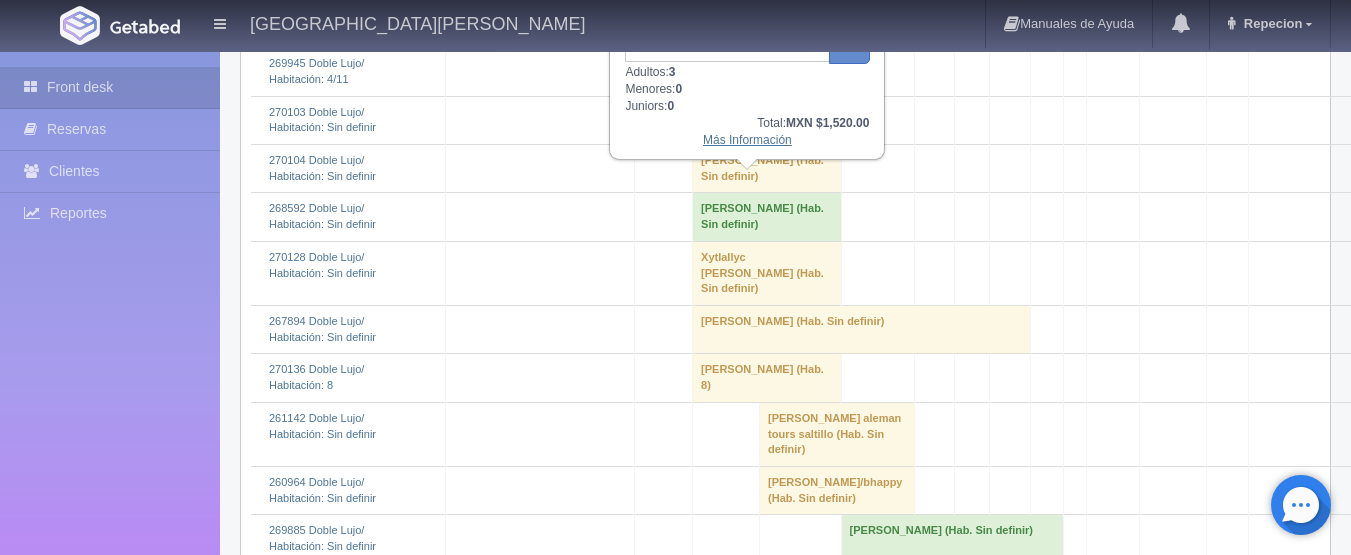 click on "Más Información" at bounding box center (747, 140) 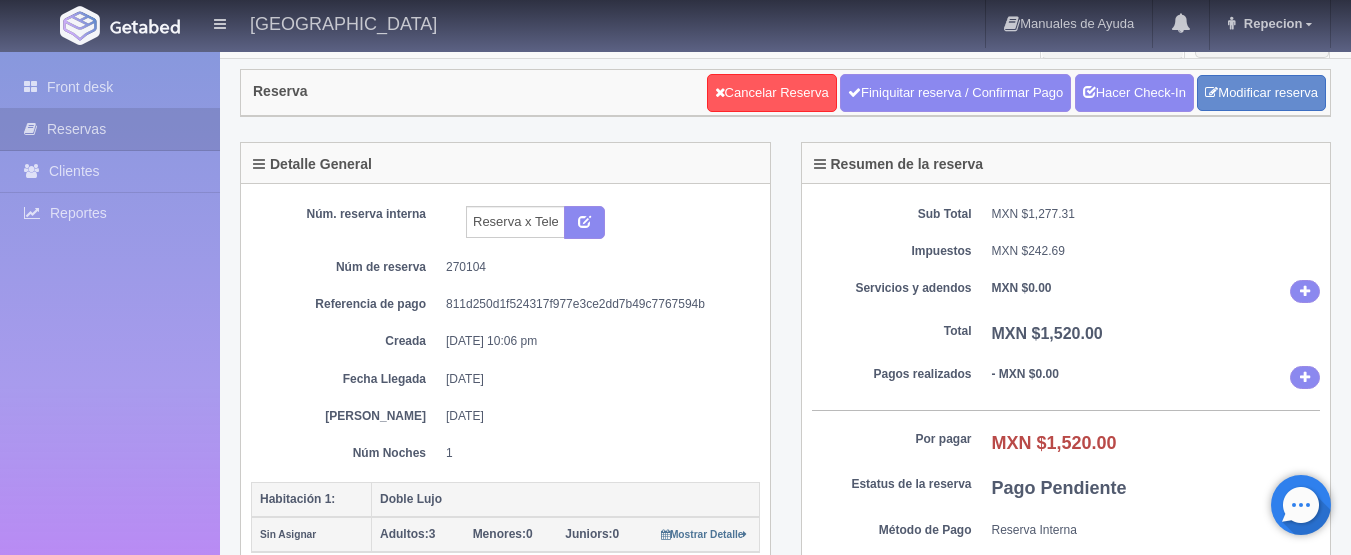 scroll, scrollTop: 0, scrollLeft: 0, axis: both 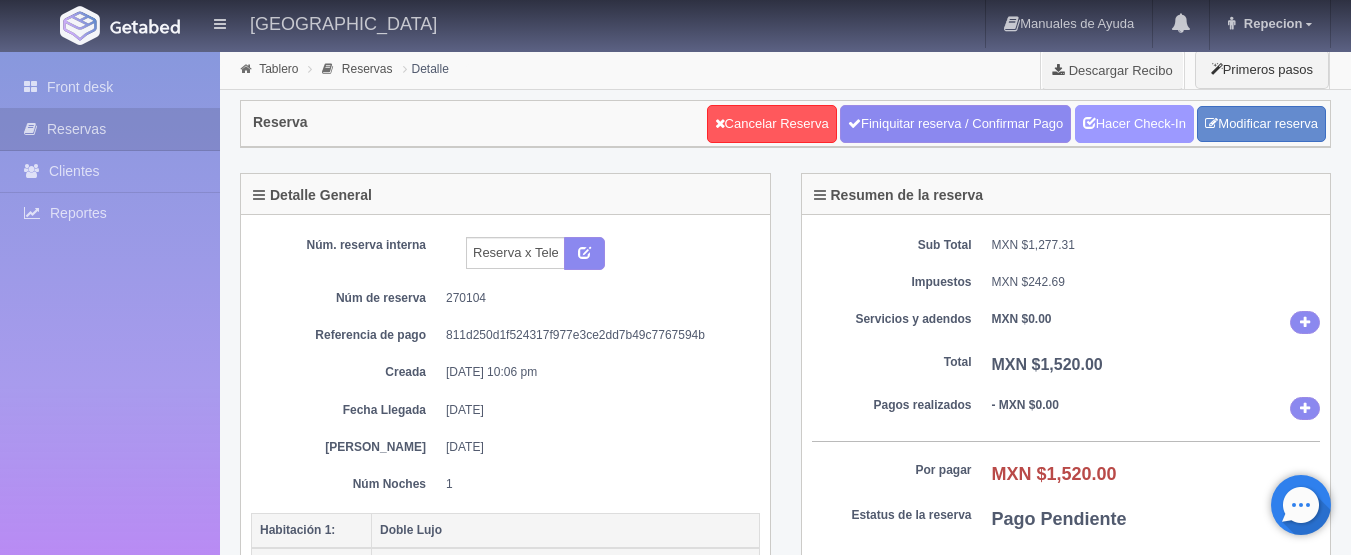 click on "Hacer Check-In" at bounding box center (1134, 124) 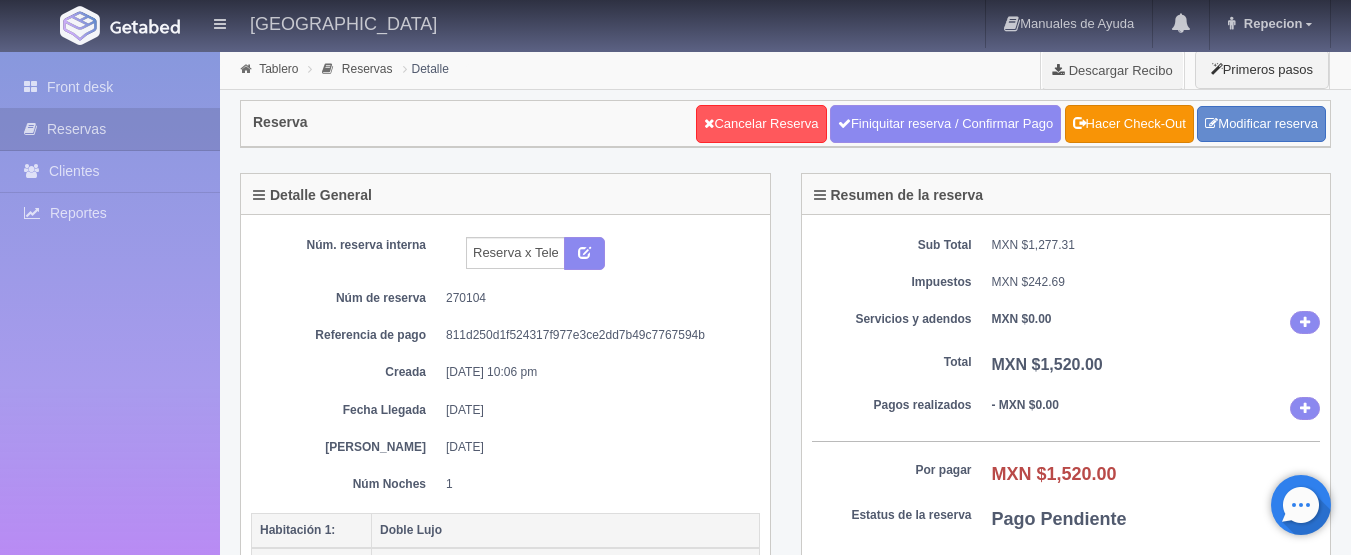 scroll, scrollTop: 0, scrollLeft: 0, axis: both 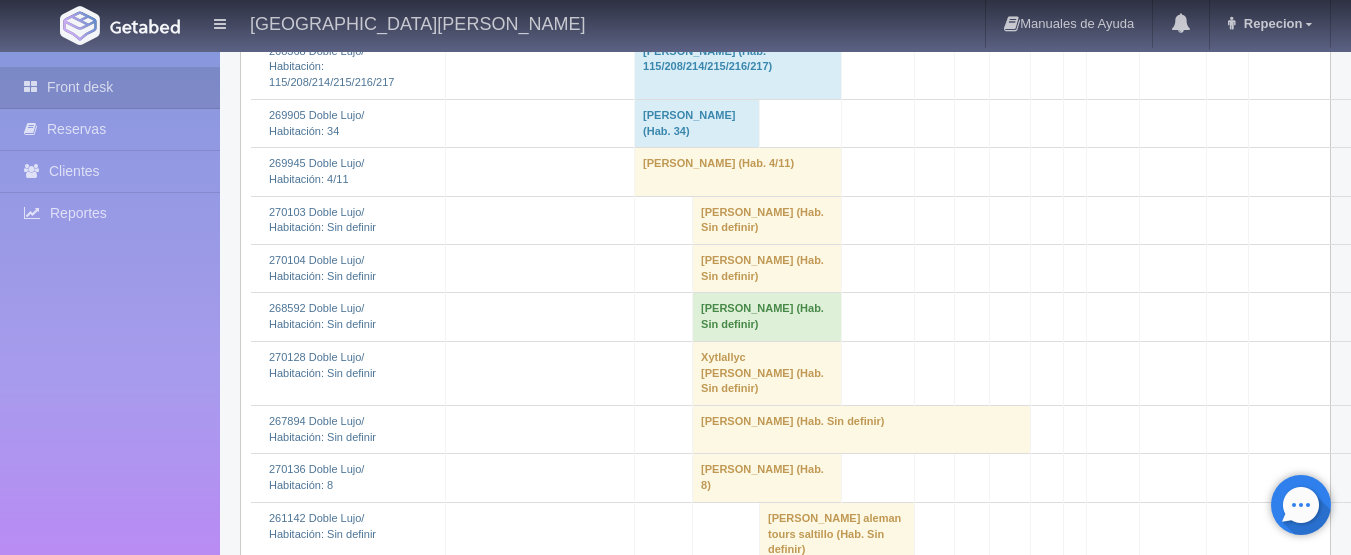 click on "Juan Matlalcoatl 												(Hab. Sin definir)" at bounding box center (767, 269) 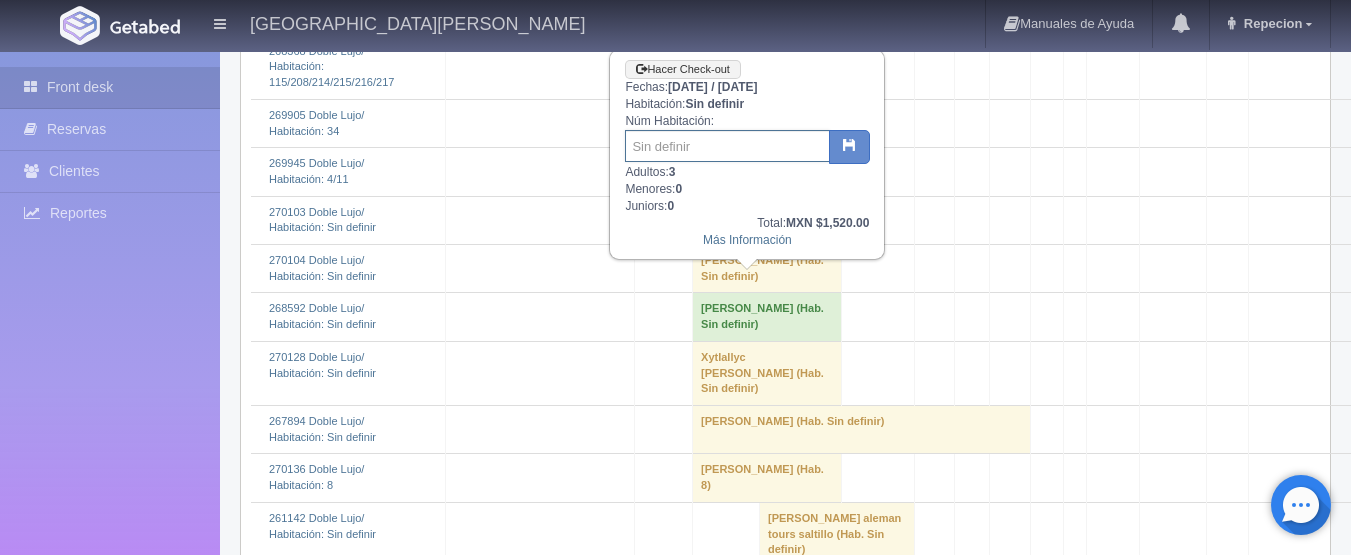 click at bounding box center [727, 146] 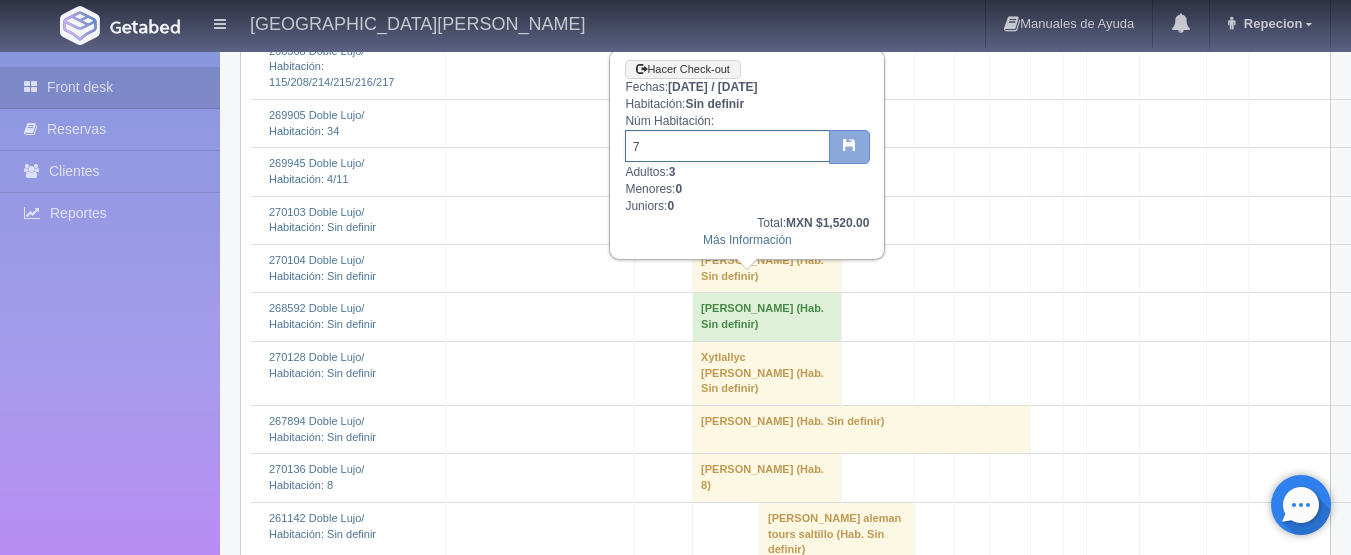 type on "7" 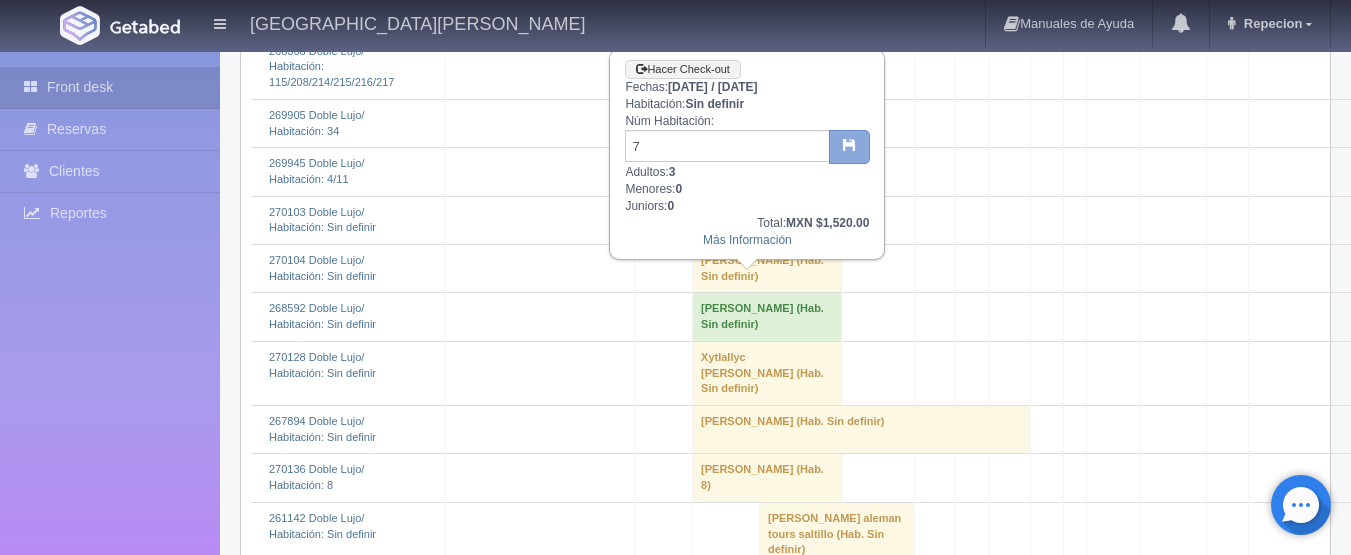 click at bounding box center [849, 144] 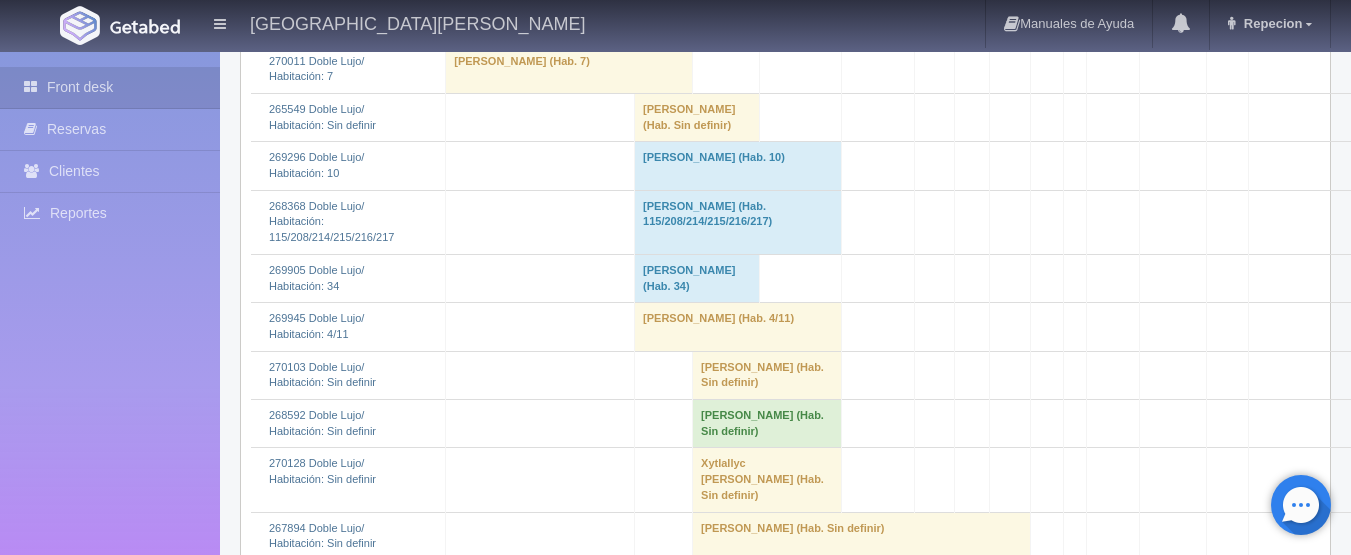 scroll, scrollTop: 1300, scrollLeft: 0, axis: vertical 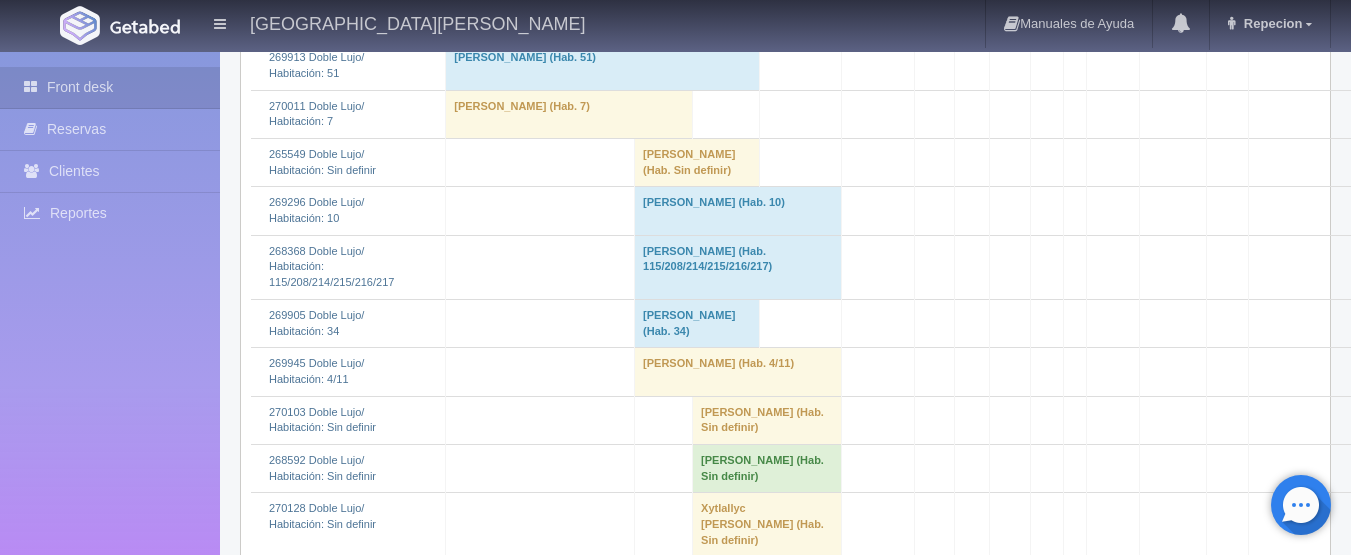click on "erika rosario vea   berrelleza 												(Hab. 10)" at bounding box center [738, 211] 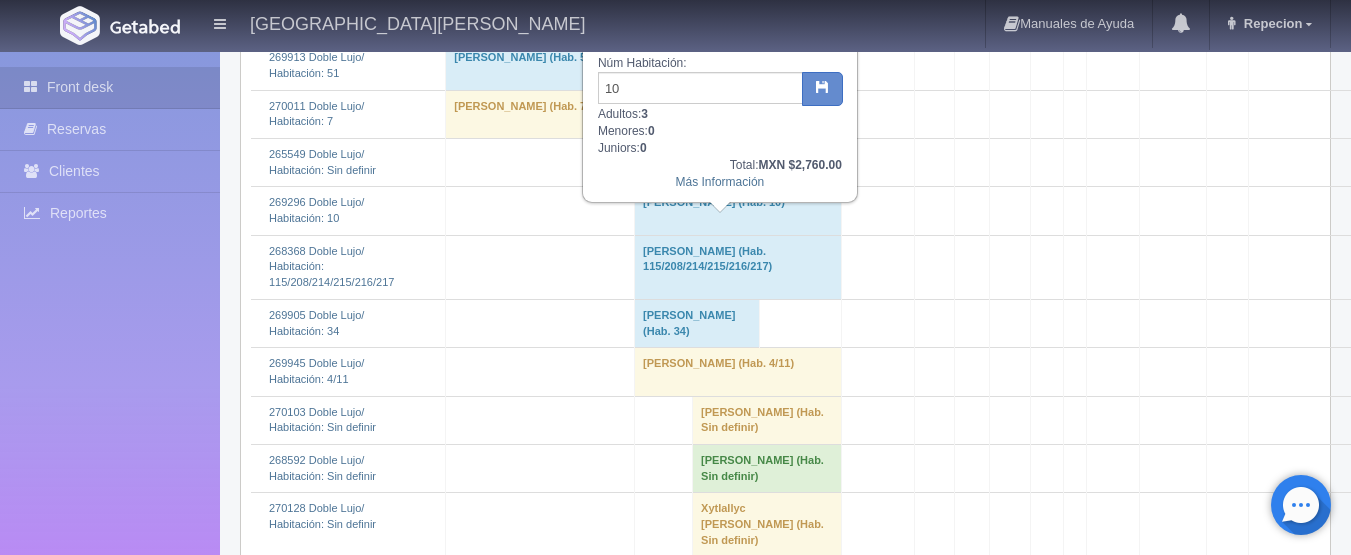click on "erika rosario vea   berrelleza 												(Hab. 10)" at bounding box center (738, 211) 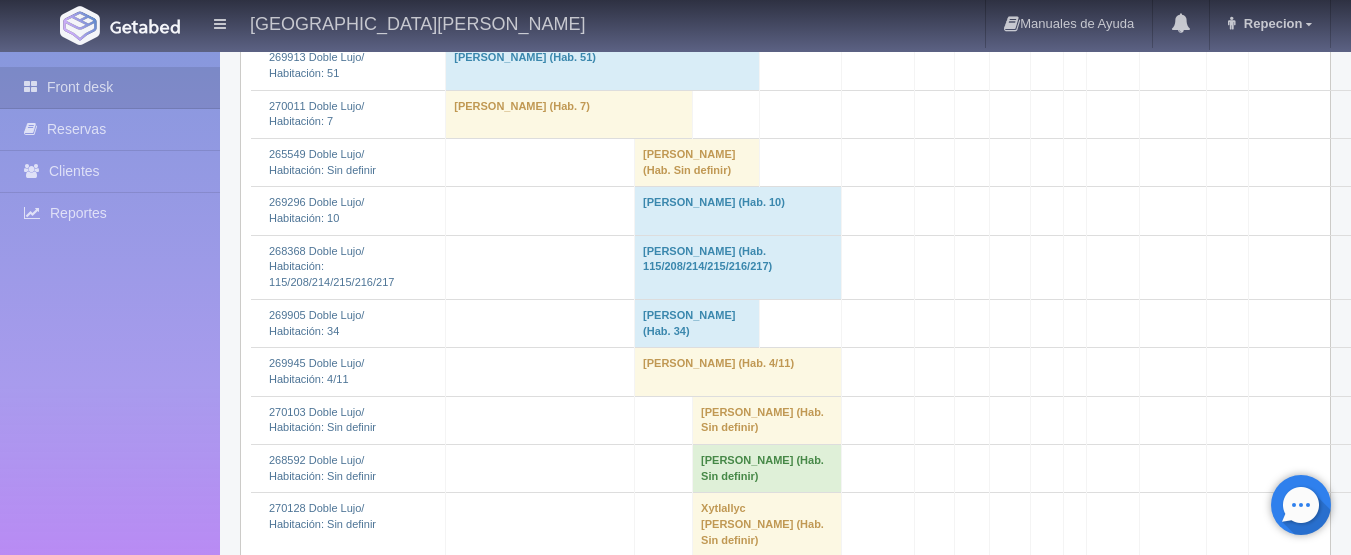 click on "alma rosa martinez 												(Hab. 115/208/214/215/216/217)" at bounding box center (738, 267) 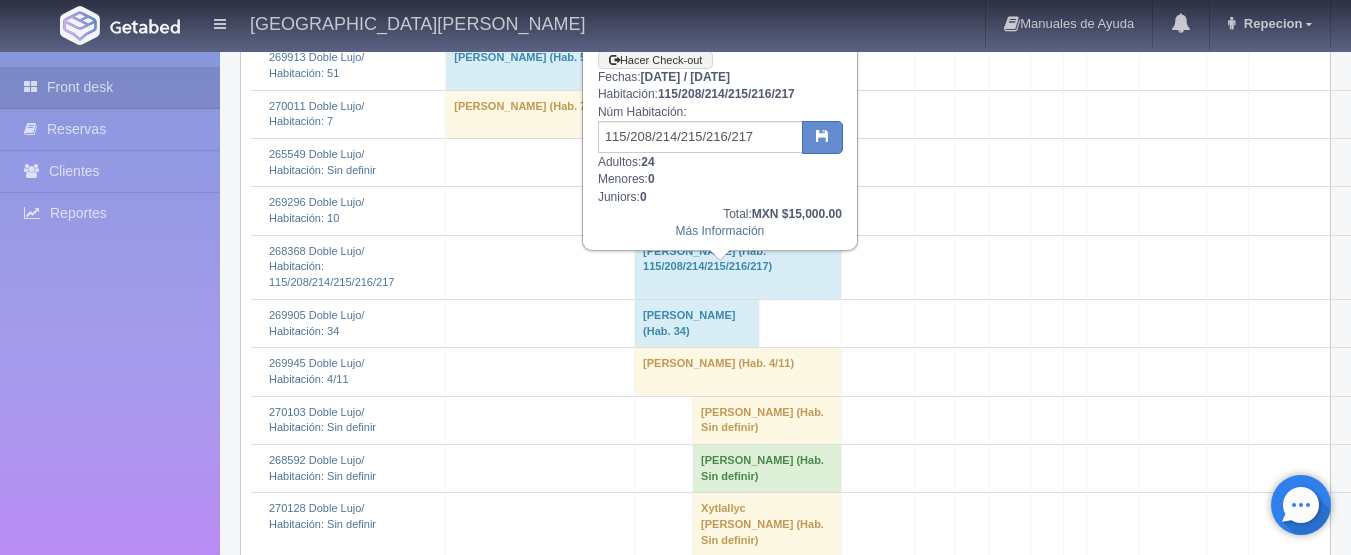 click on "alma rosa martinez 												(Hab. 115/208/214/215/216/217)" at bounding box center [738, 267] 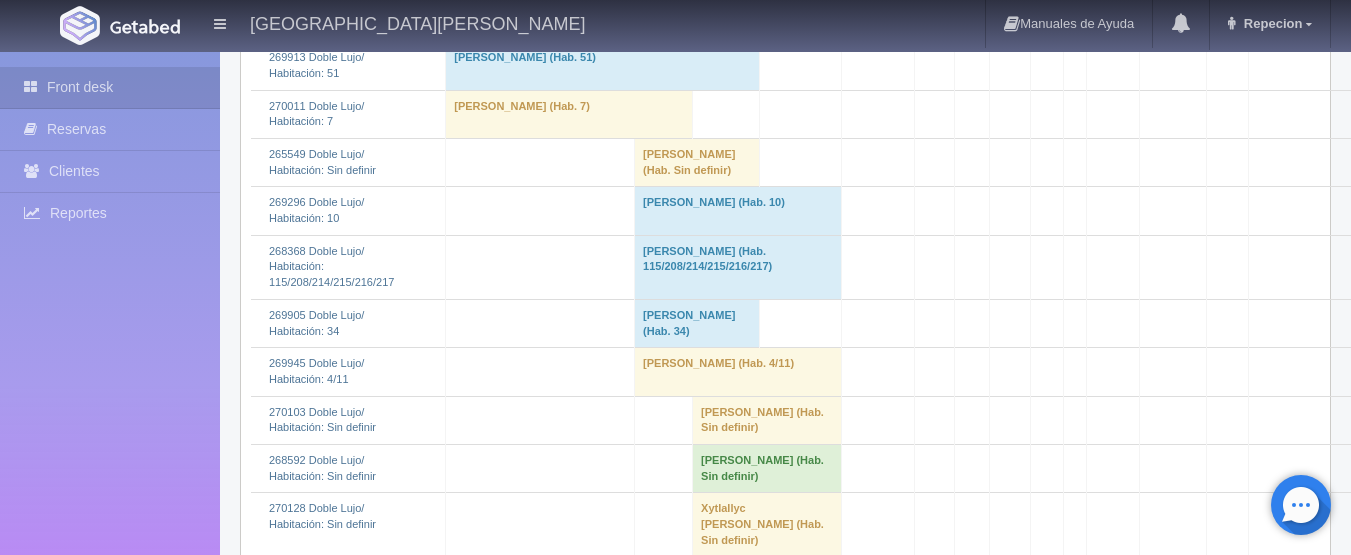 scroll, scrollTop: 1400, scrollLeft: 0, axis: vertical 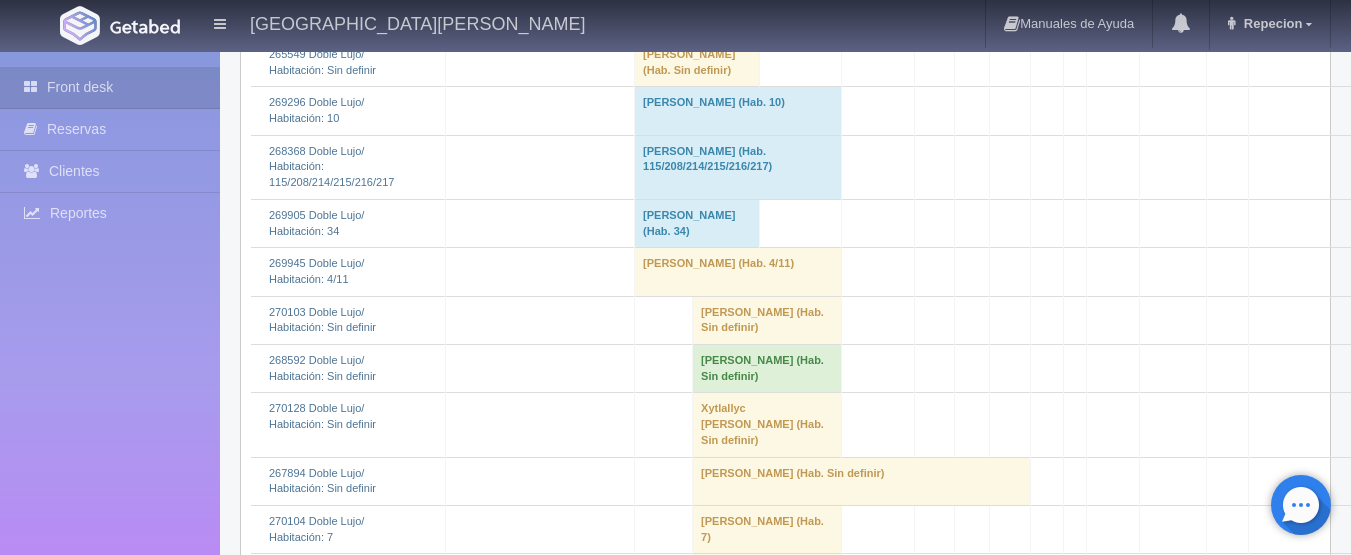 click on "Lina Mora 												(Hab. 34)" at bounding box center (697, 223) 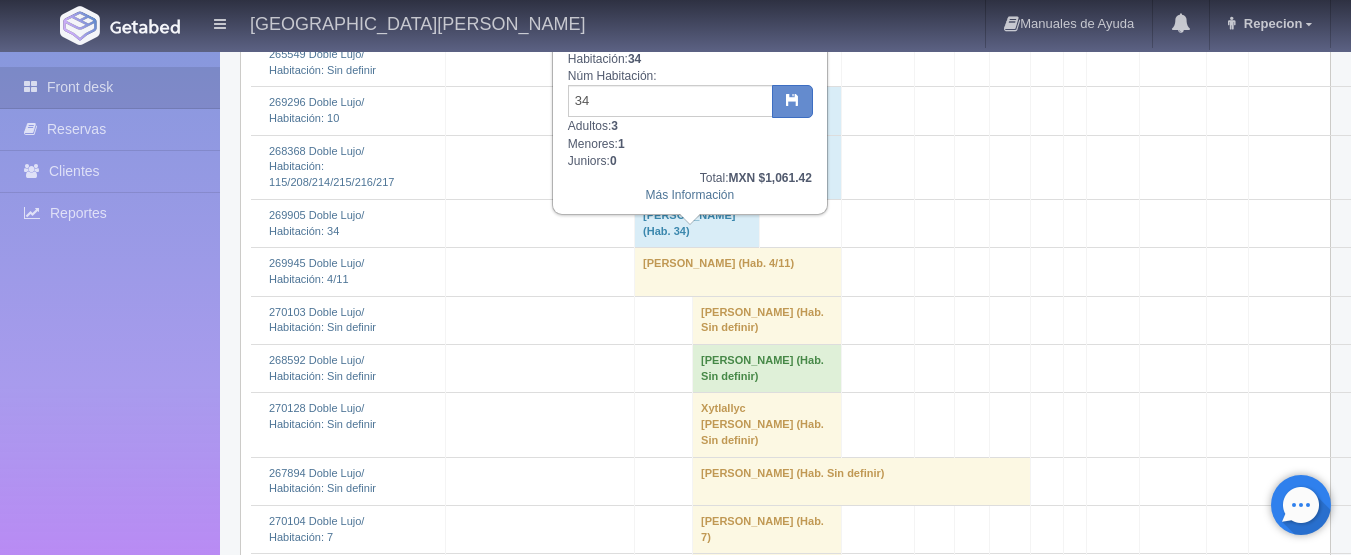 click on "Iris Heredia 												(Hab. 4/11)" at bounding box center (738, 272) 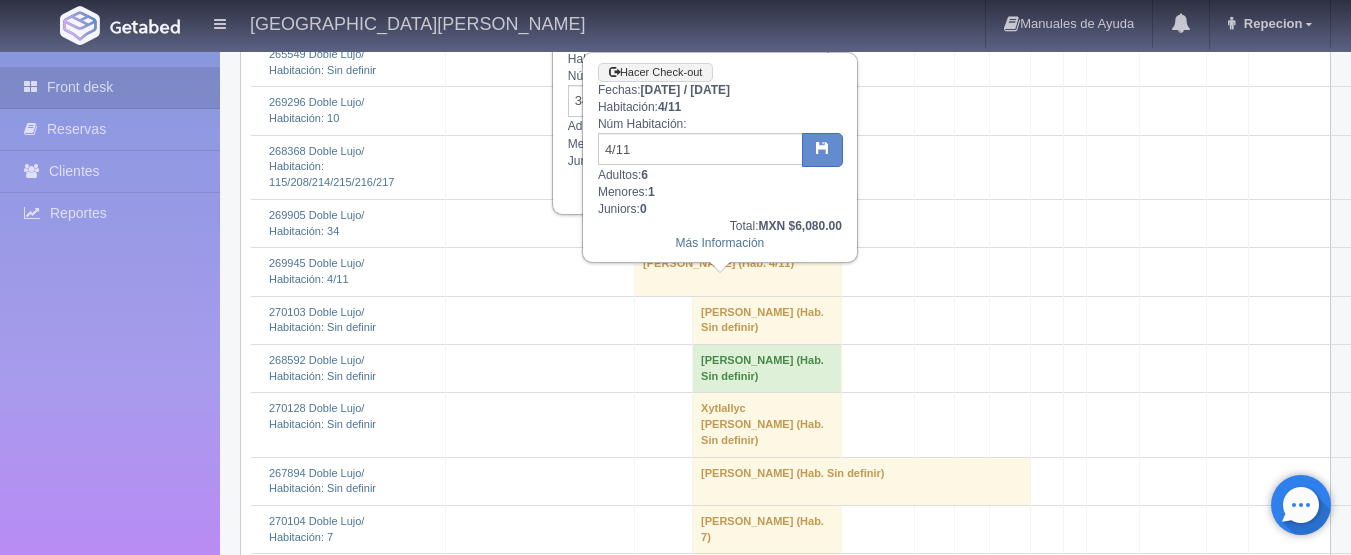 click on "Iris Heredia 												(Hab. 4/11)" at bounding box center [738, 272] 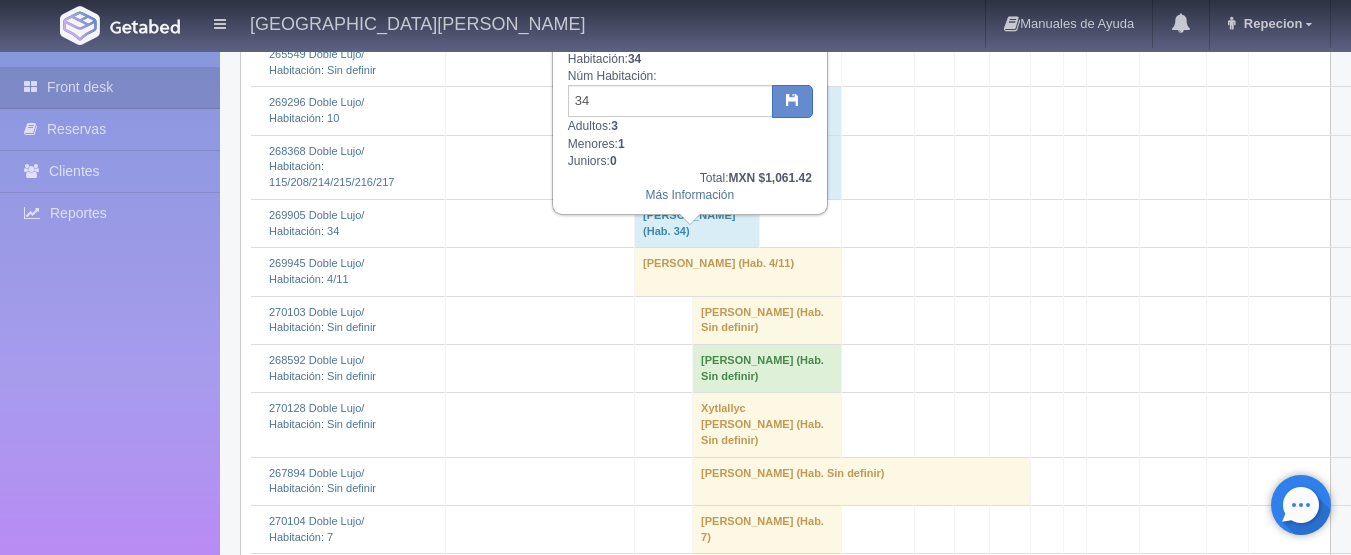 click at bounding box center [690, 219] 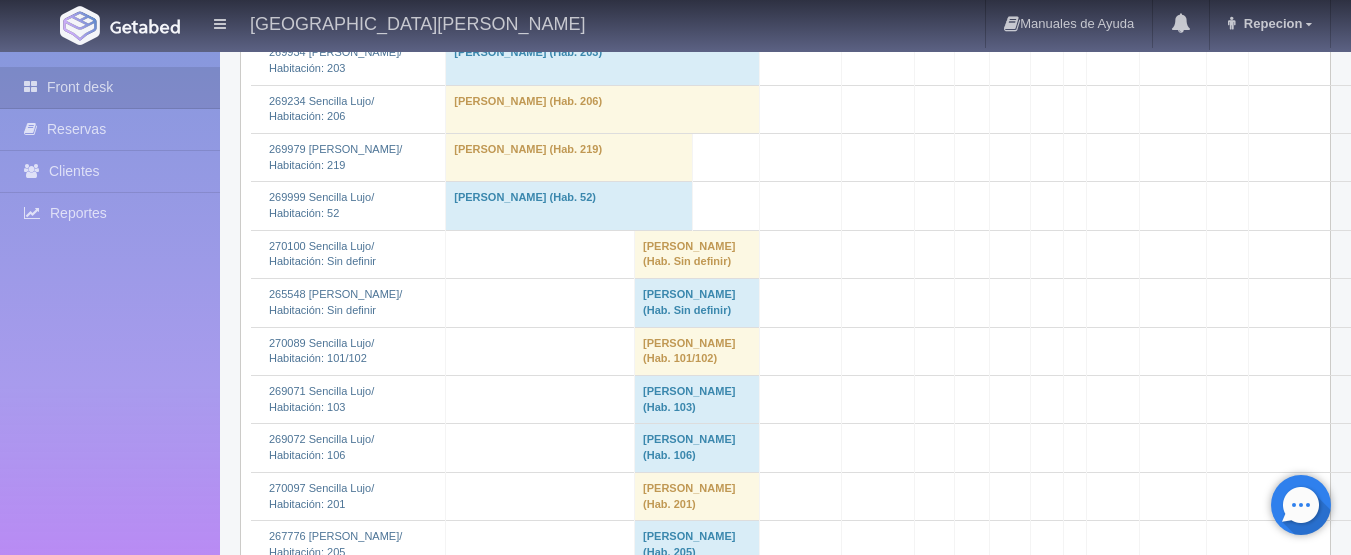 scroll, scrollTop: 3800, scrollLeft: 0, axis: vertical 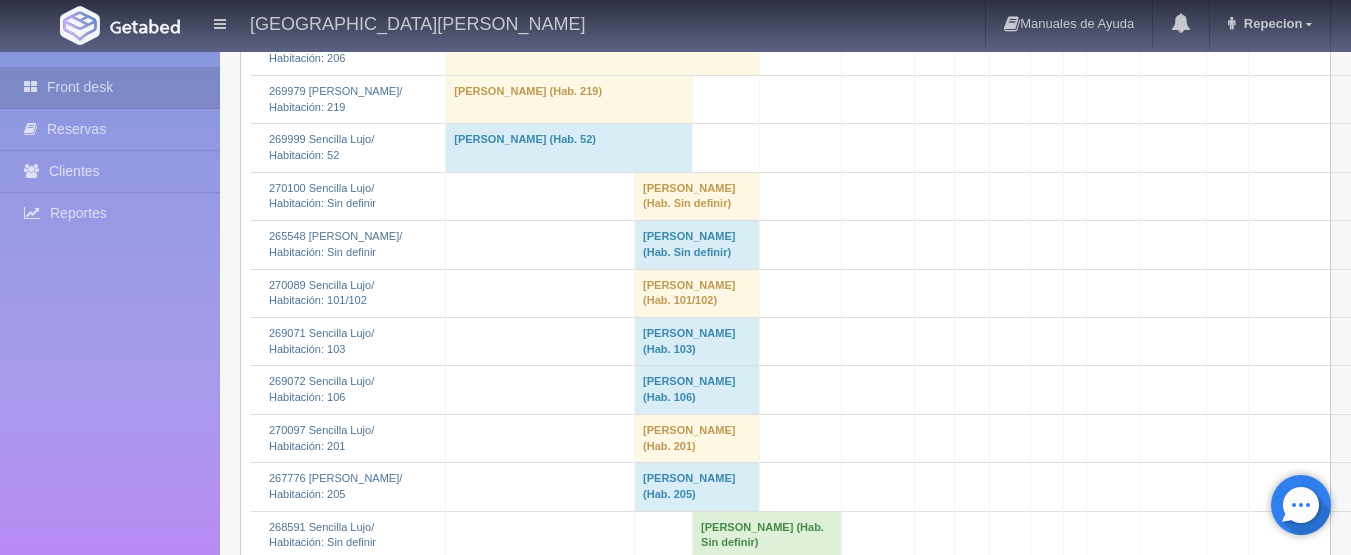 click on "Oscar Yair Rubio Solis 												(Hab. Sin definir)" at bounding box center (697, 196) 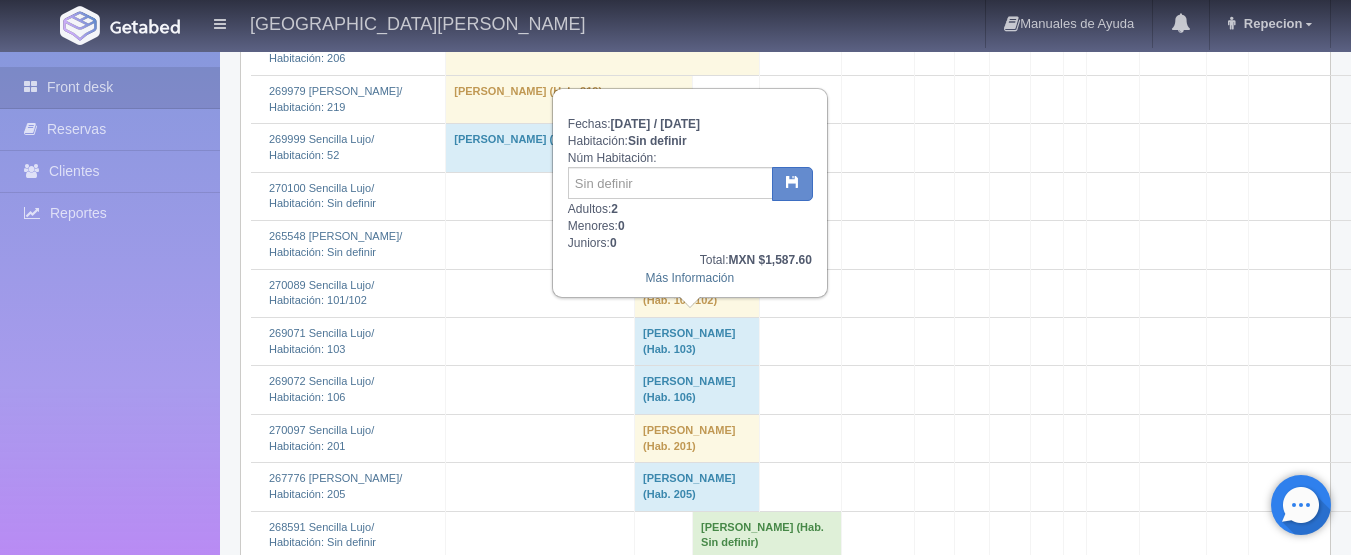 click on "[PERSON_NAME] 												(Hab. Sin definir)" at bounding box center (697, 196) 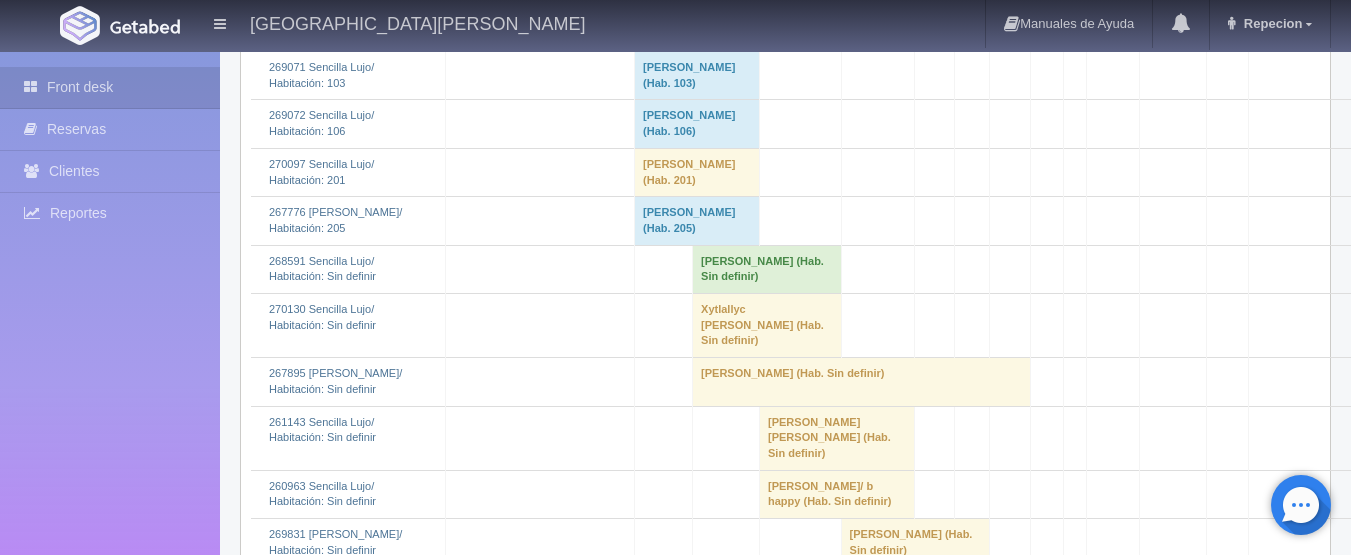 scroll, scrollTop: 4100, scrollLeft: 0, axis: vertical 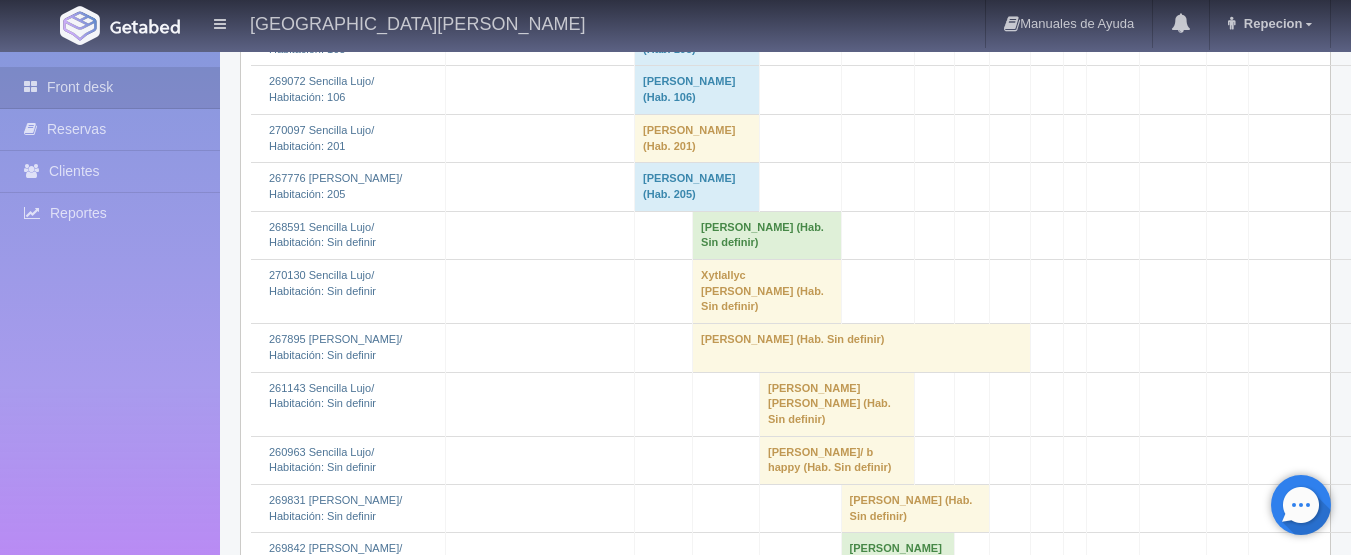 click on "[PERSON_NAME] 												(Hab. 103)" at bounding box center [697, 41] 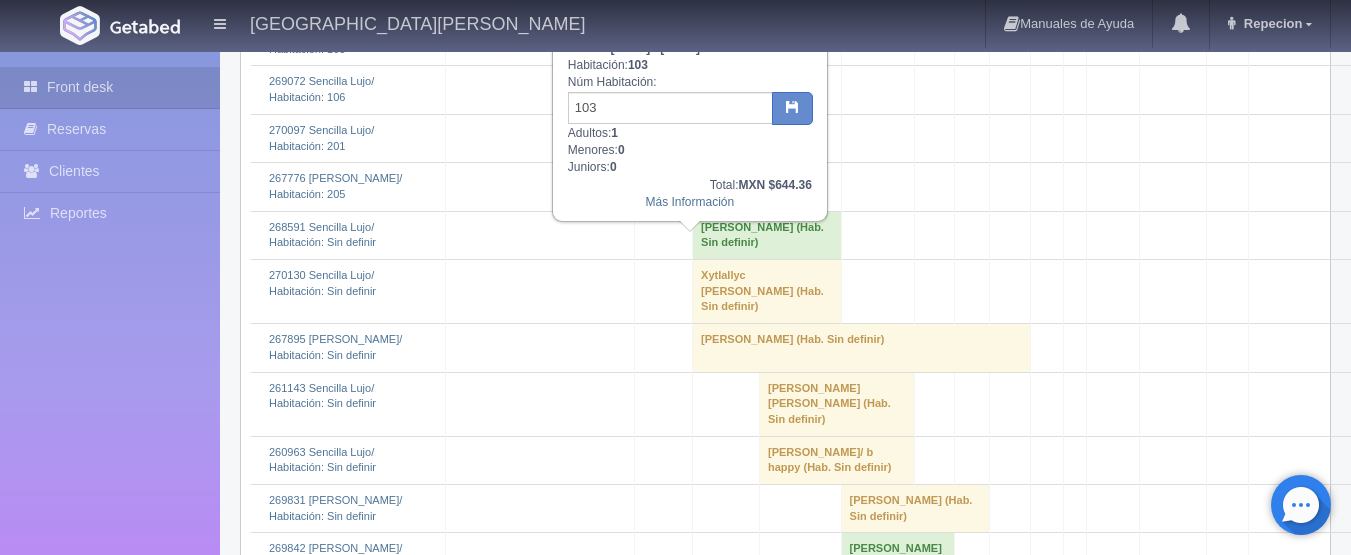 click on "[PERSON_NAME] 												(Hab. 103)" at bounding box center (697, 41) 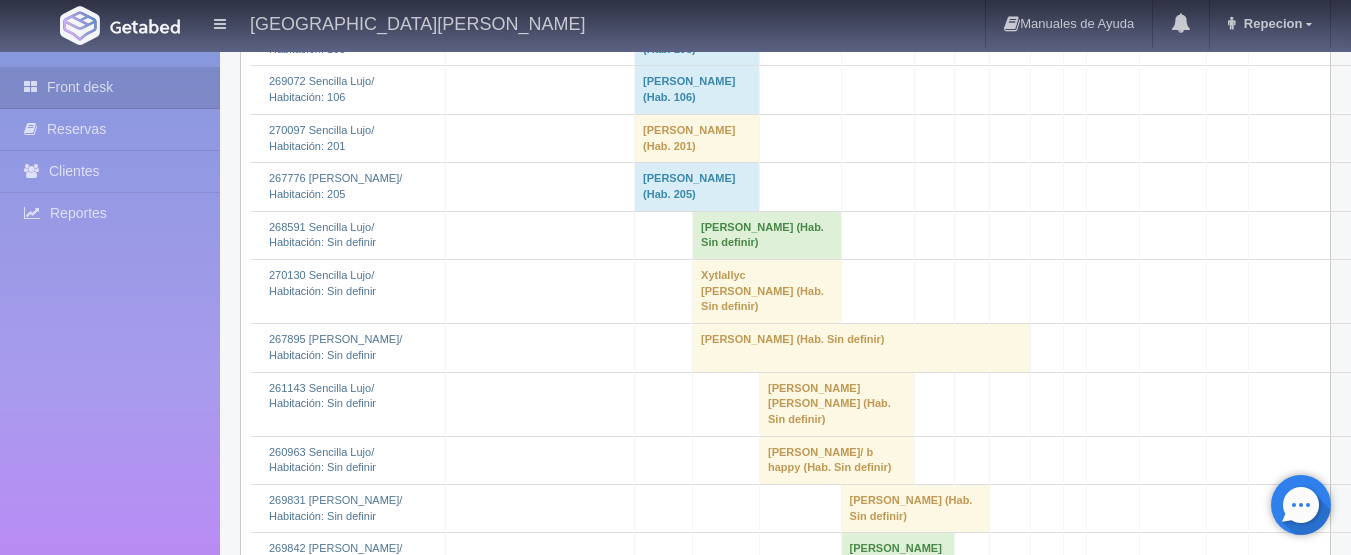 click on "[PERSON_NAME] 												(Hab. 106)" at bounding box center (697, 90) 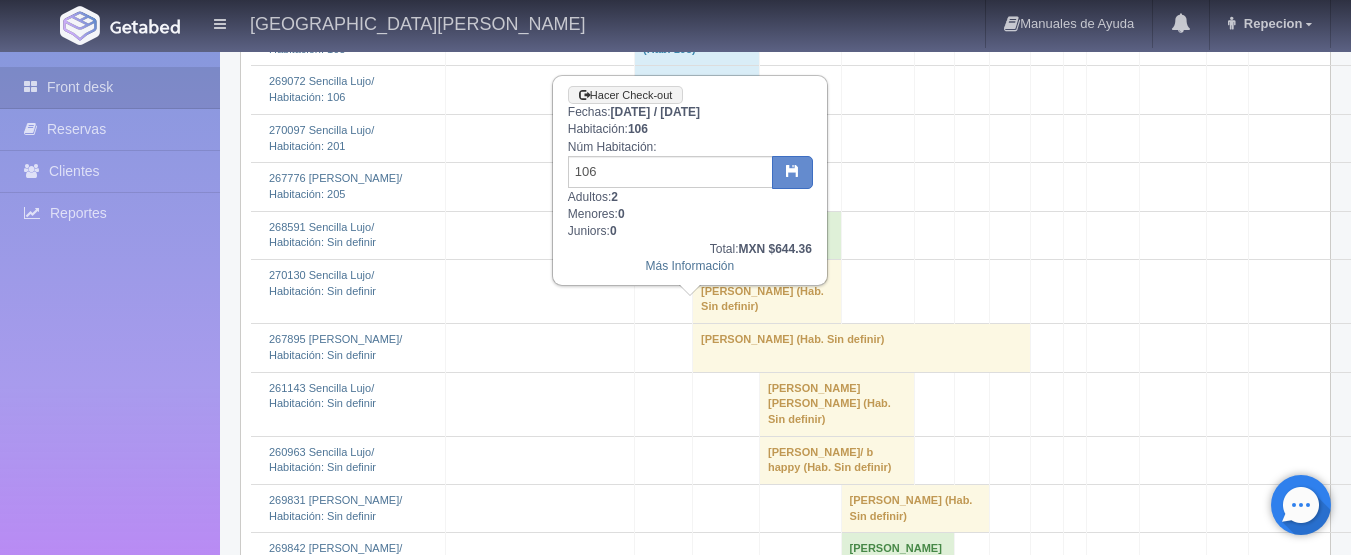 click on "[PERSON_NAME] 												(Hab. 106)" at bounding box center (697, 90) 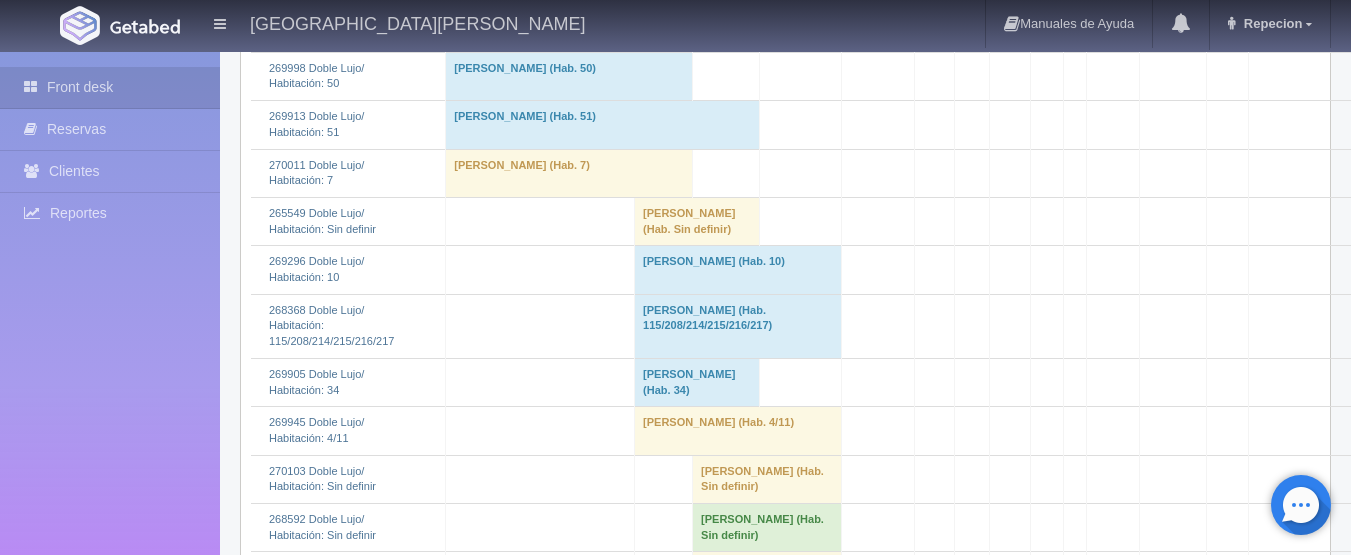 scroll, scrollTop: 1296, scrollLeft: 0, axis: vertical 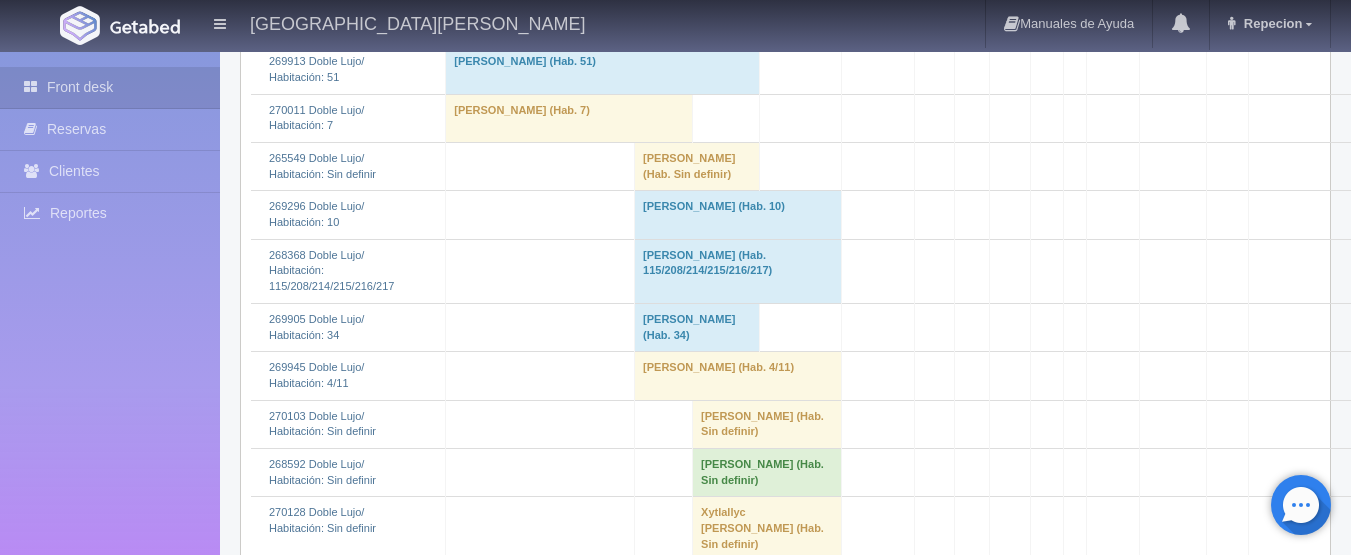 click on "[PERSON_NAME] 												(Hab. 34)" at bounding box center [697, 327] 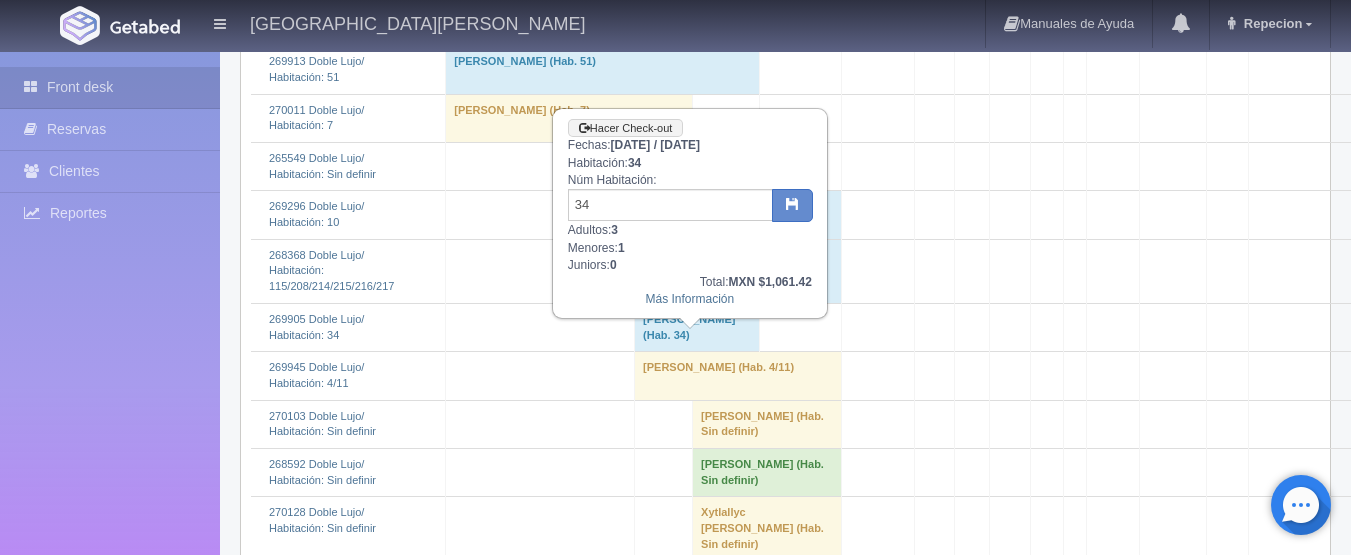 click on "[PERSON_NAME] 												(Hab. 34)" at bounding box center (697, 327) 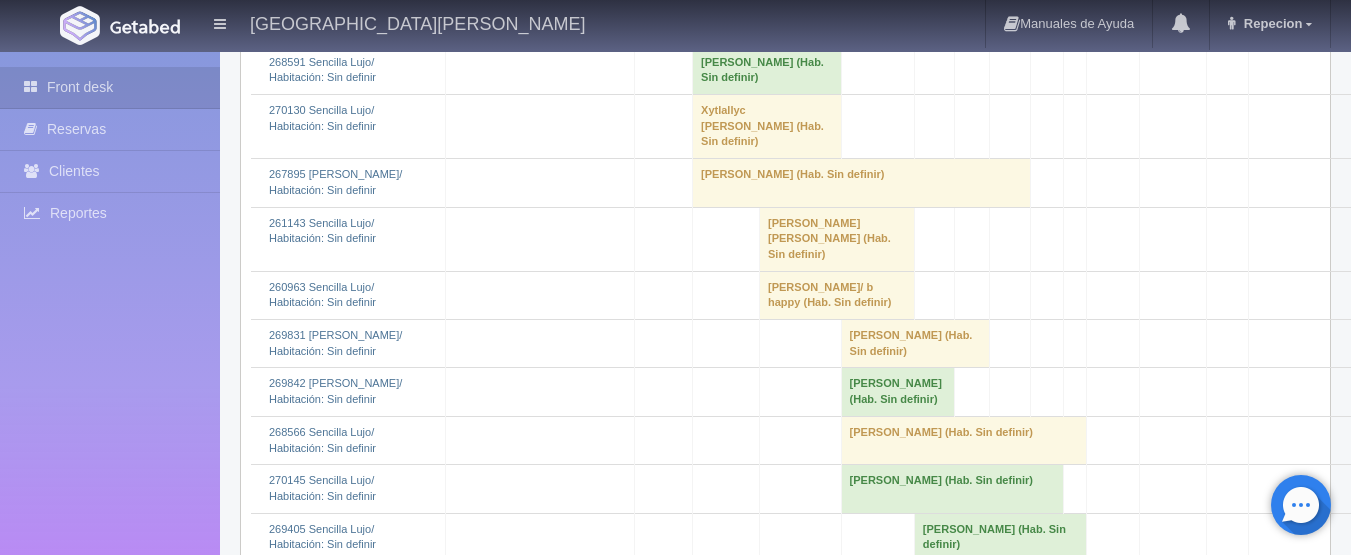 scroll, scrollTop: 4300, scrollLeft: 0, axis: vertical 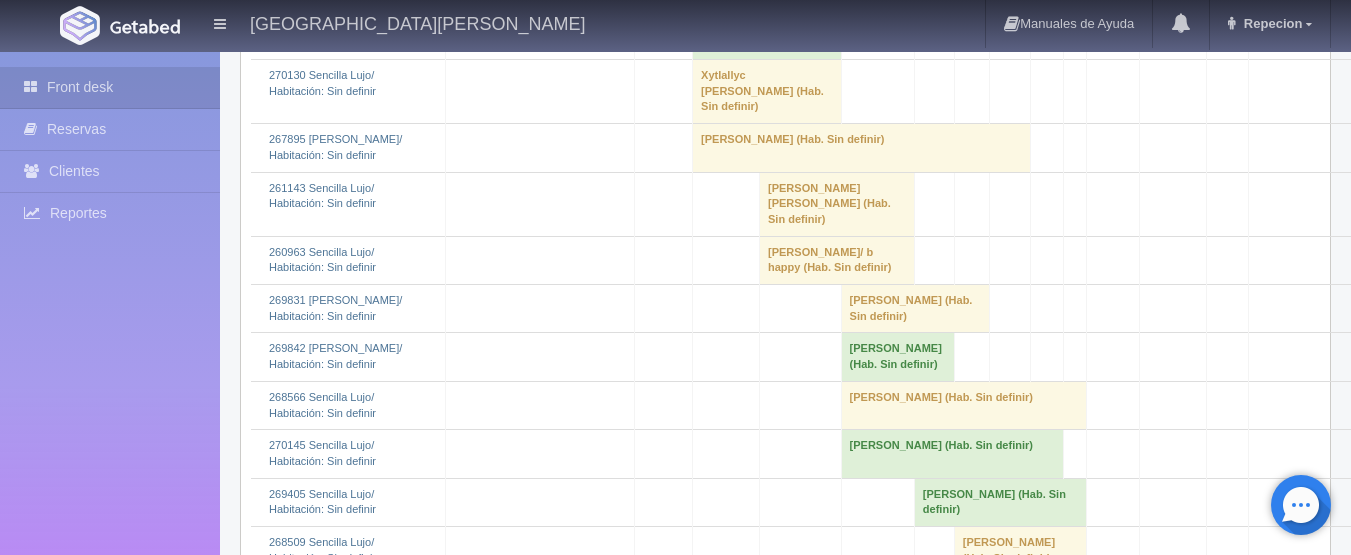 click on "[PERSON_NAME] 												(Hab. Sin definir)" at bounding box center (862, 148) 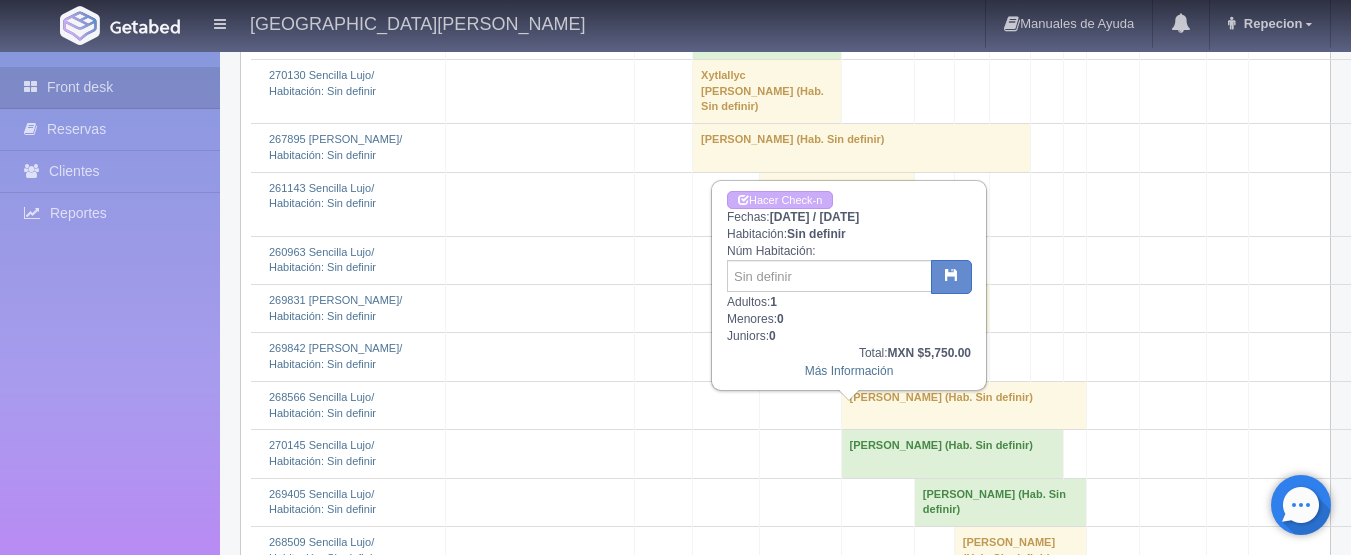 click on "[PERSON_NAME] 												(Hab. Sin definir)" at bounding box center (862, 148) 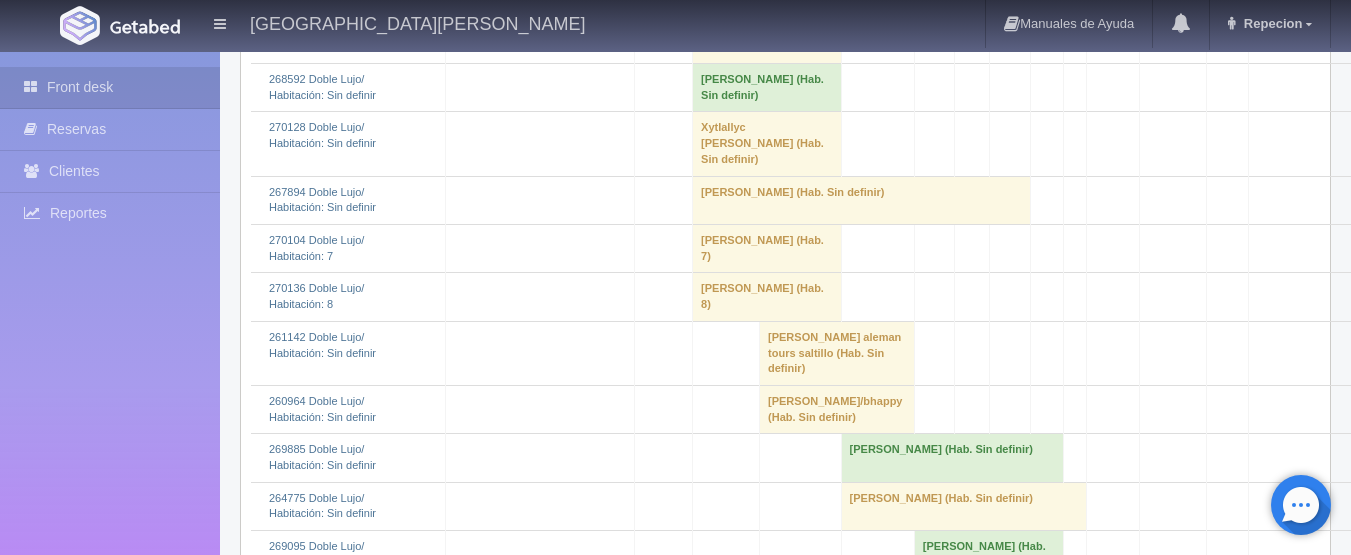 scroll, scrollTop: 1700, scrollLeft: 0, axis: vertical 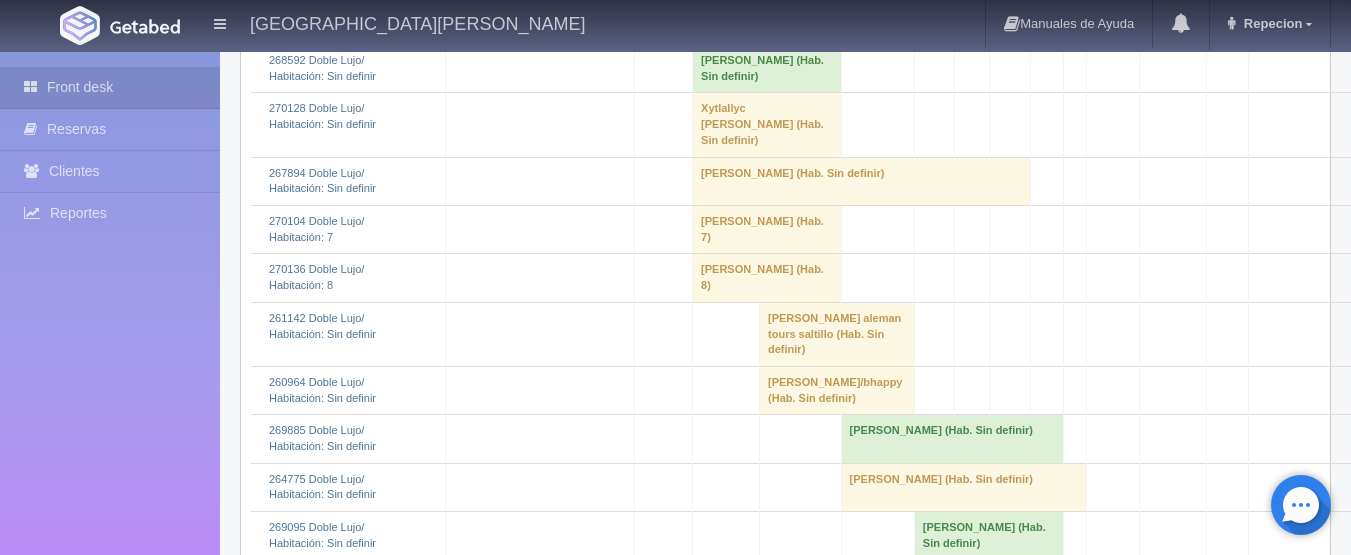 click on "[PERSON_NAME] aleman tours saltillo 												(Hab. Sin definir)" at bounding box center [837, 334] 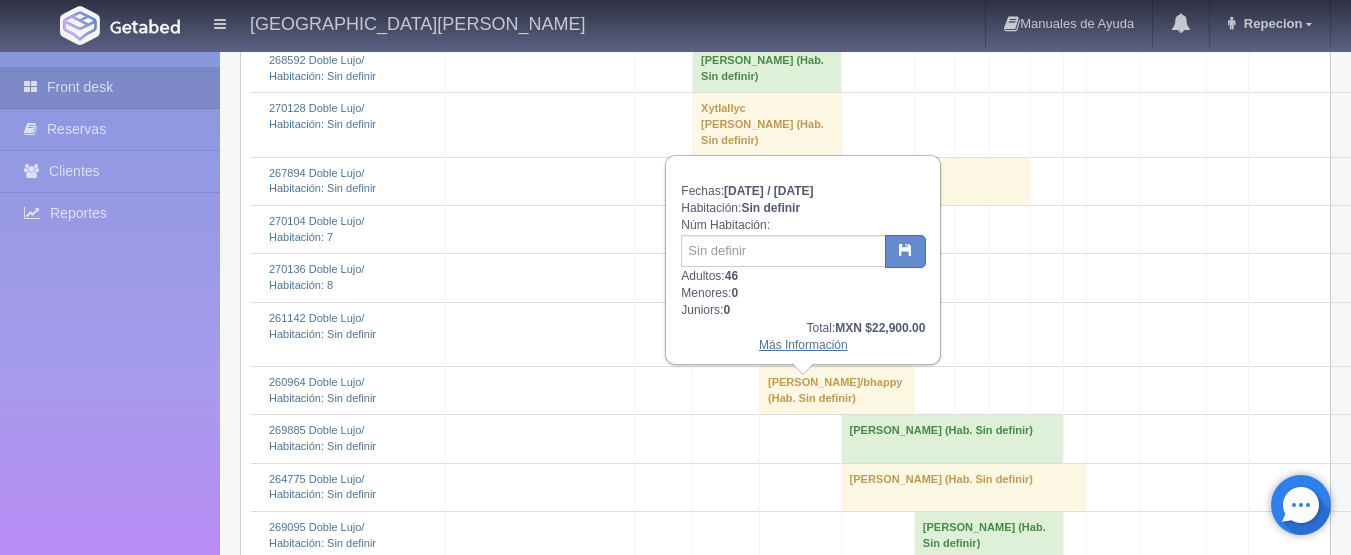 click on "Más Información" at bounding box center [803, 345] 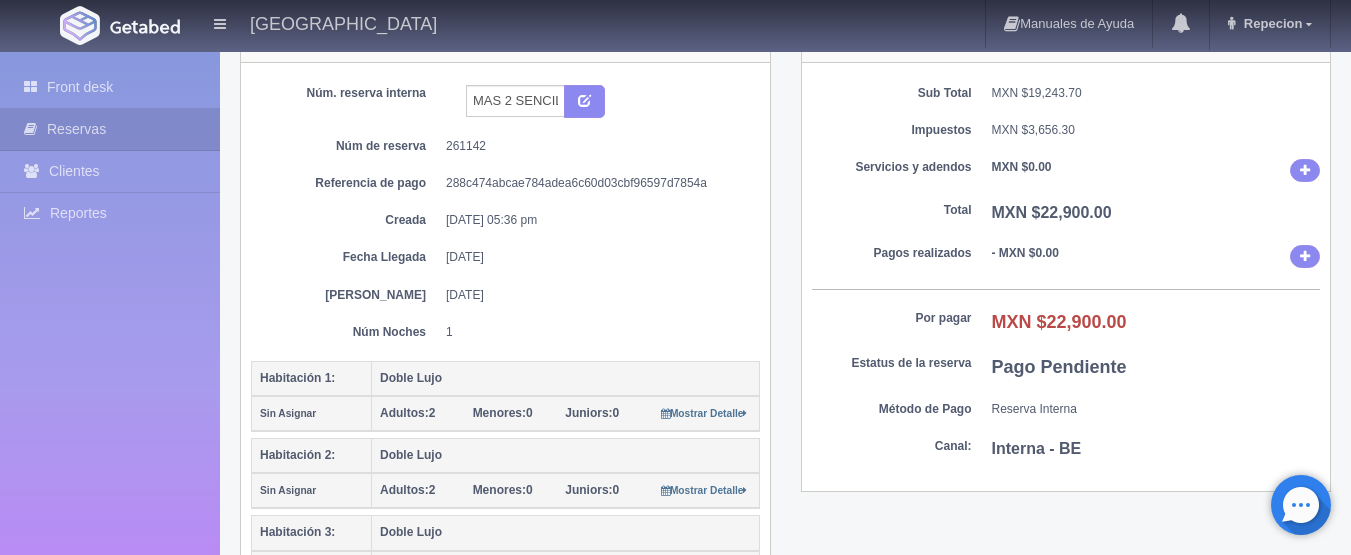 scroll, scrollTop: 0, scrollLeft: 0, axis: both 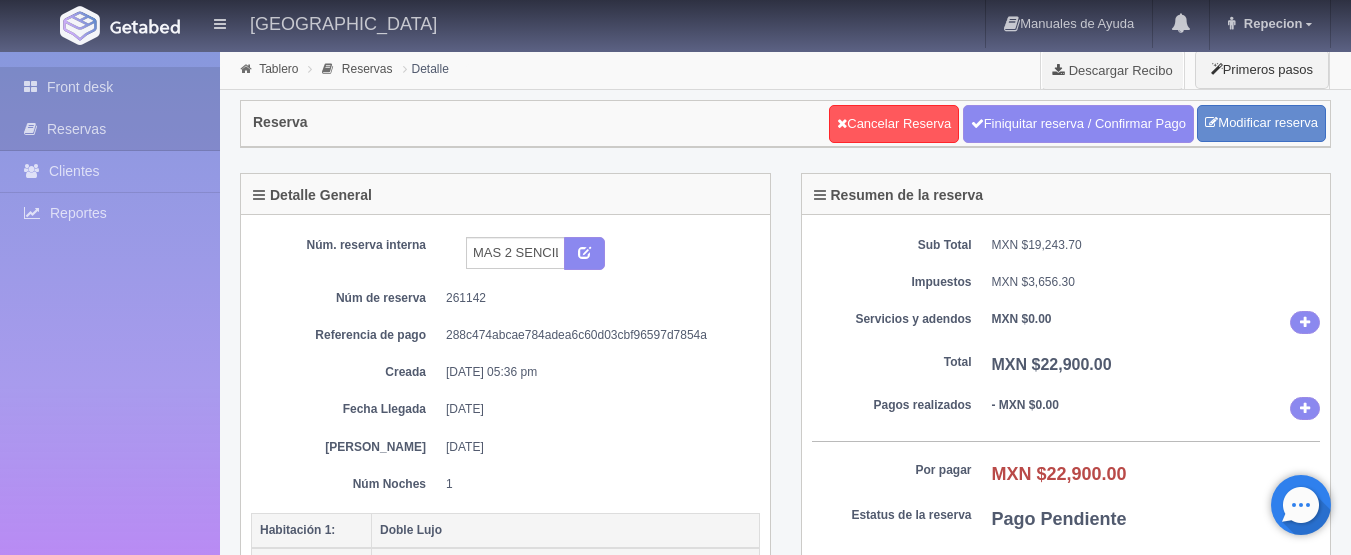 click on "Front desk" at bounding box center (110, 87) 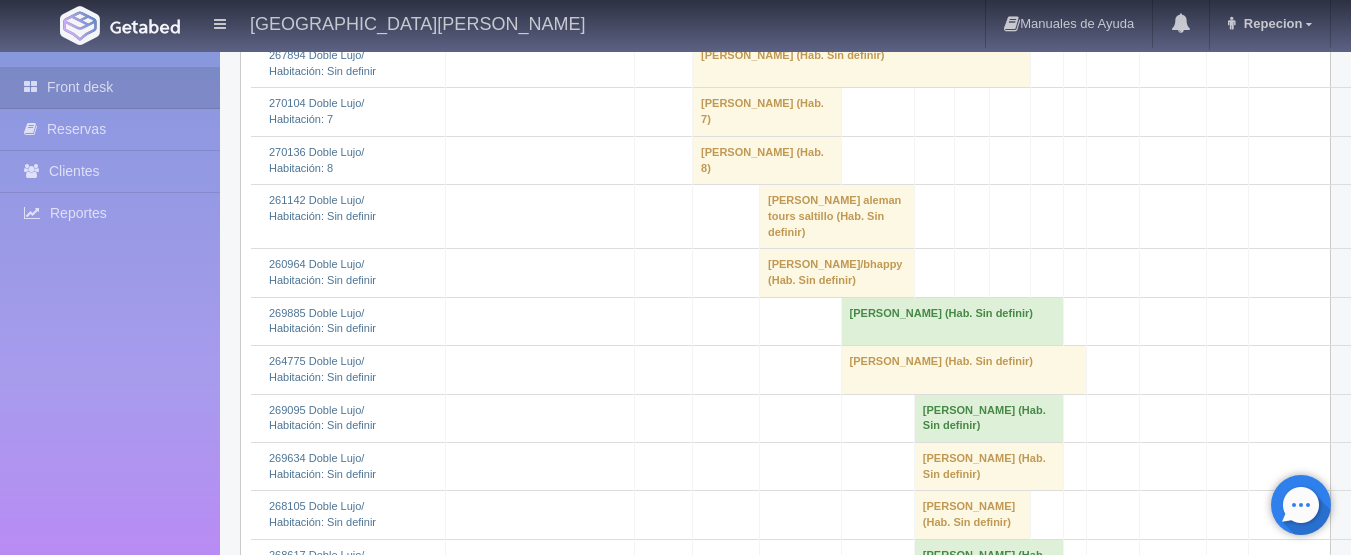 scroll, scrollTop: 1900, scrollLeft: 0, axis: vertical 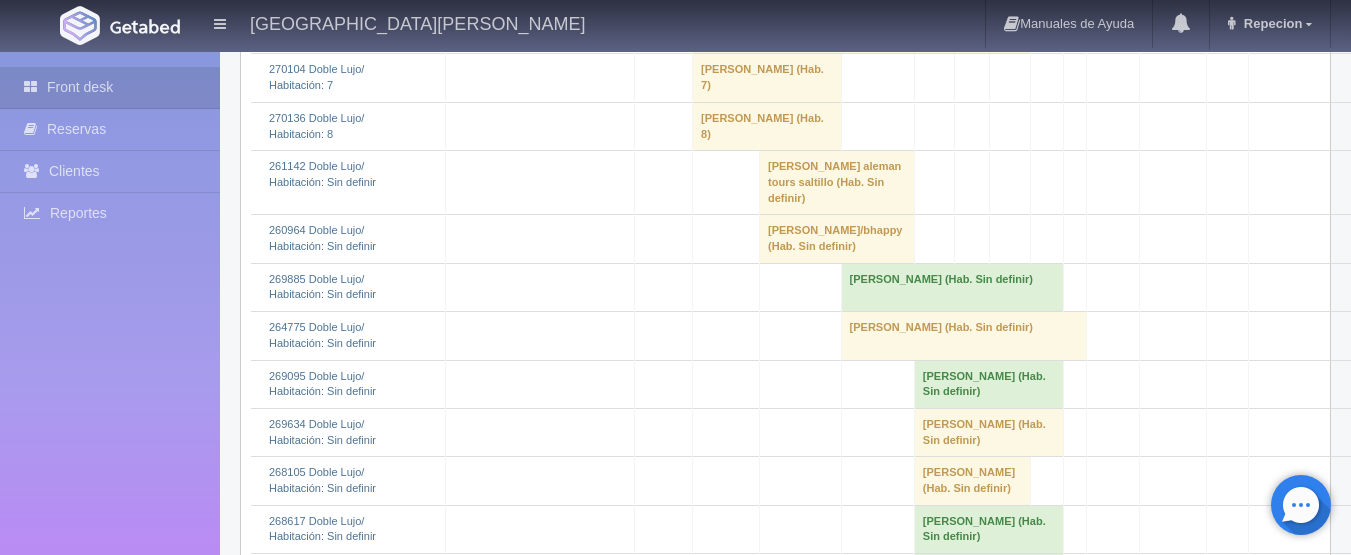 click on "alberto julio cornejo/bhappy 												(Hab. Sin definir)" at bounding box center [837, 239] 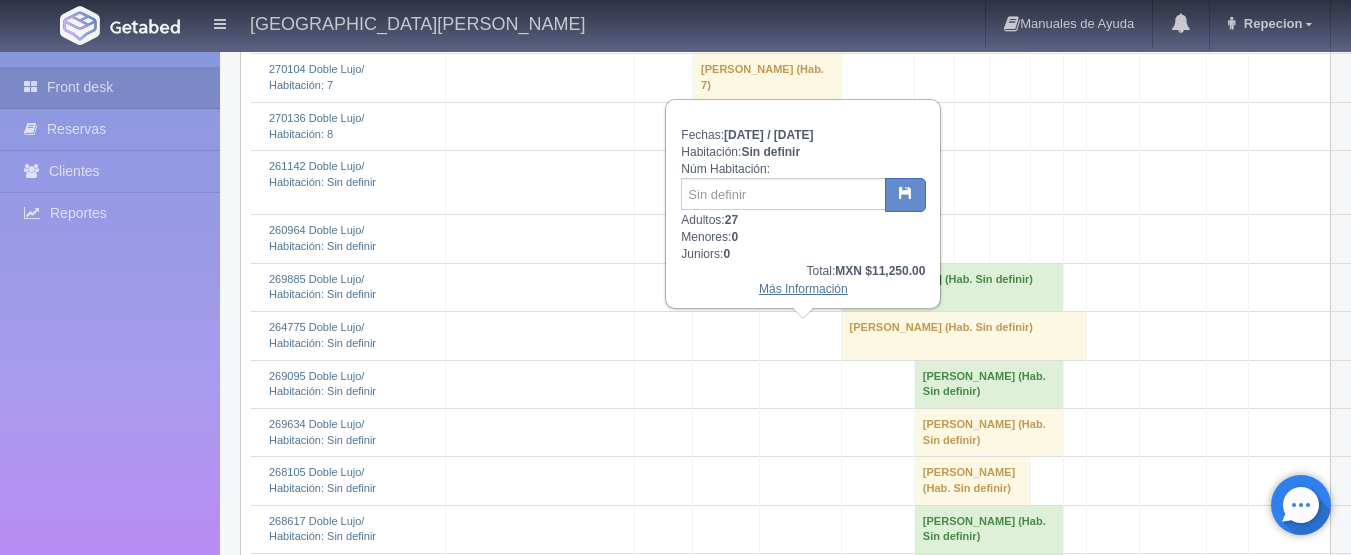 click on "Más Información" at bounding box center [803, 289] 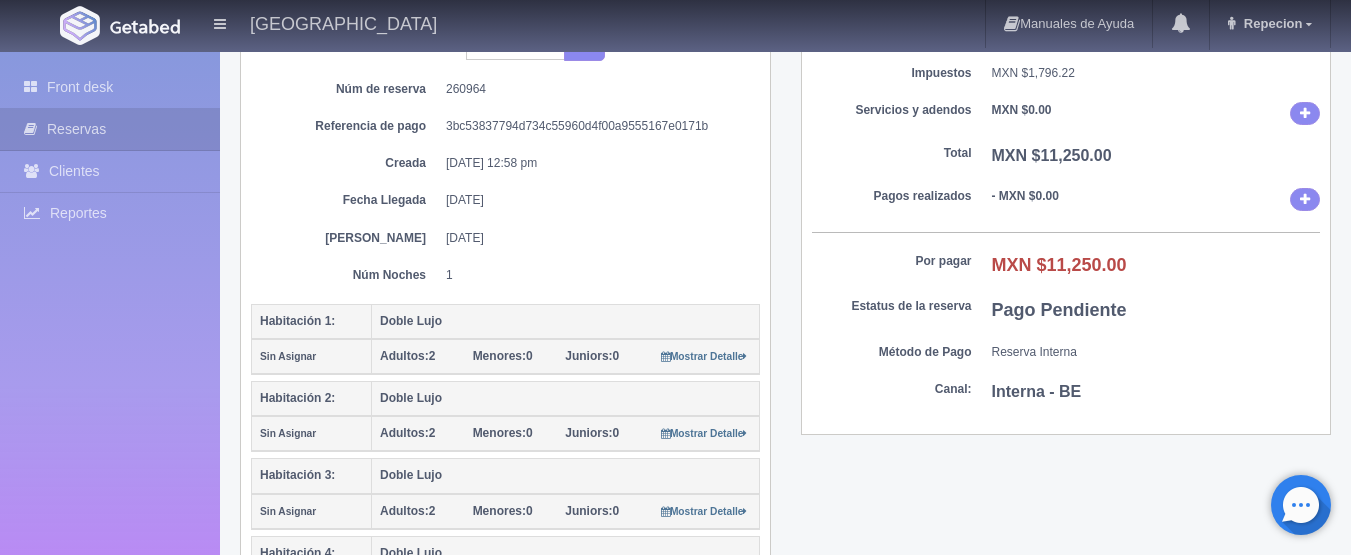 scroll, scrollTop: 0, scrollLeft: 0, axis: both 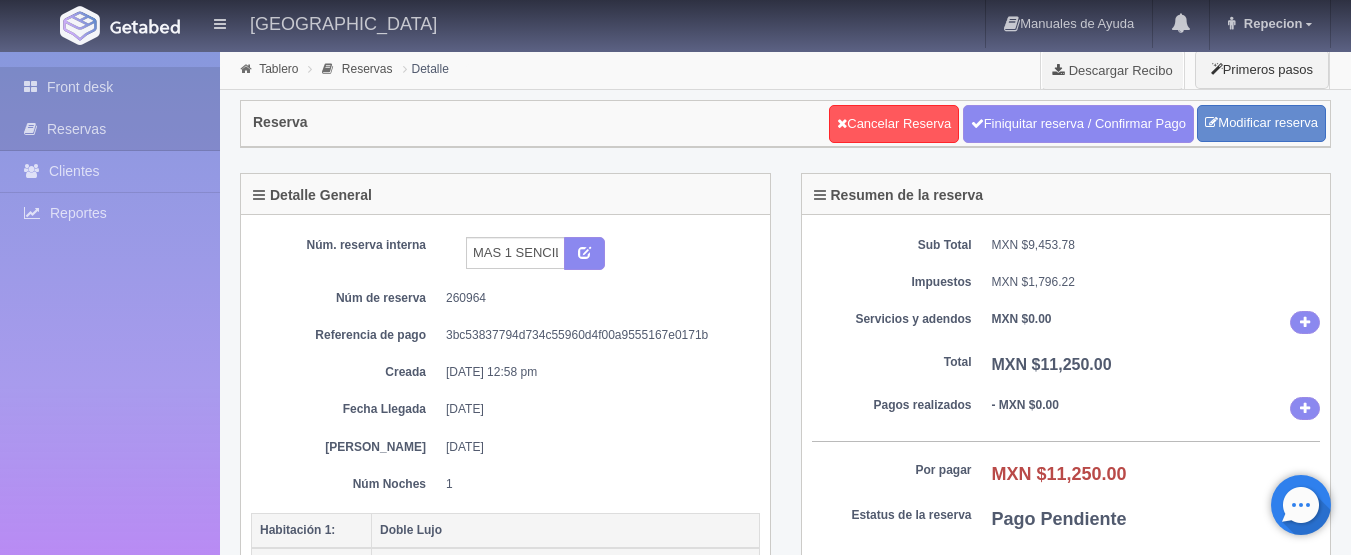 click on "Front desk" at bounding box center [110, 87] 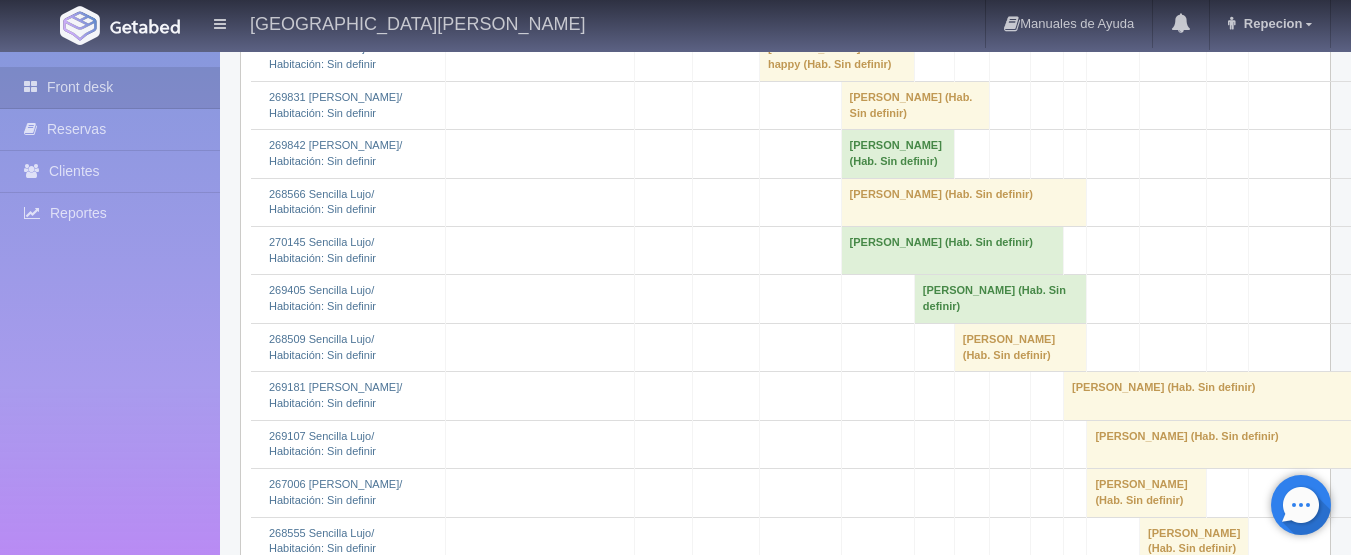 scroll, scrollTop: 4700, scrollLeft: 0, axis: vertical 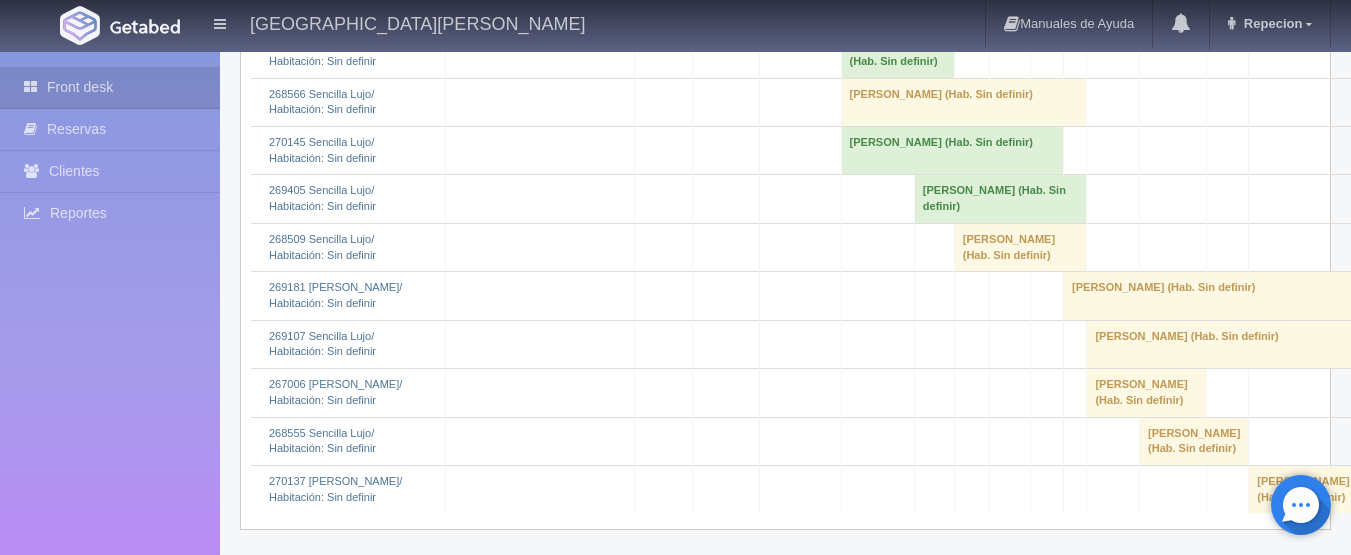 click on "SALVADOR ALEMAN MATA ALEMAN TOURS SALTILLO 												(Hab. Sin definir)" at bounding box center (837, -99) 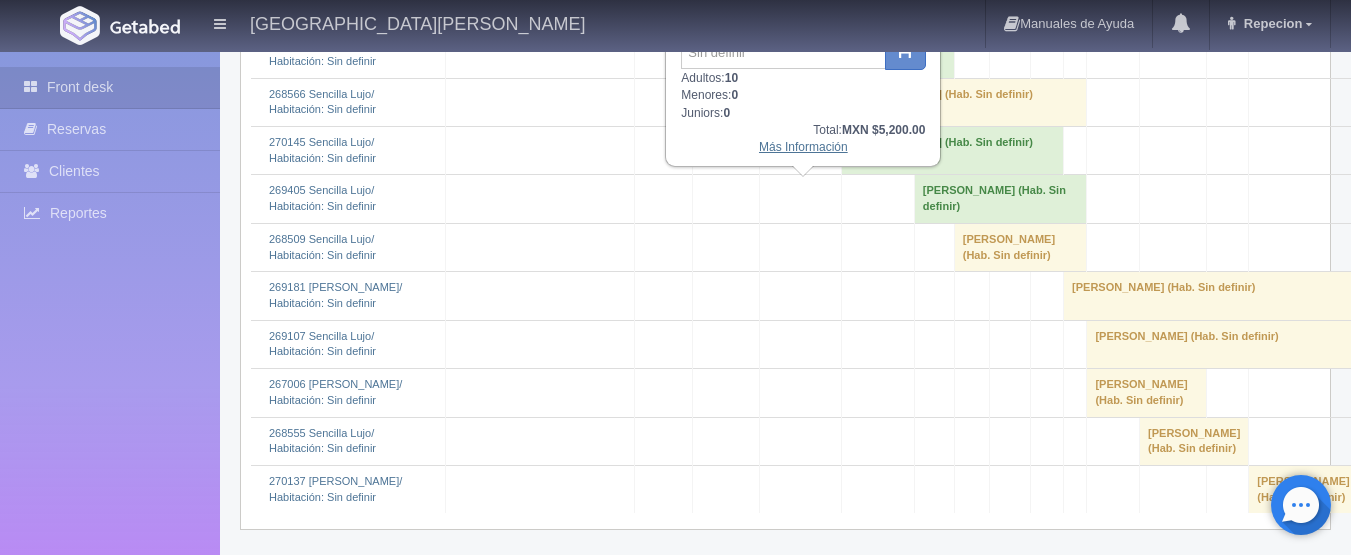 click on "Más Información" at bounding box center (803, 147) 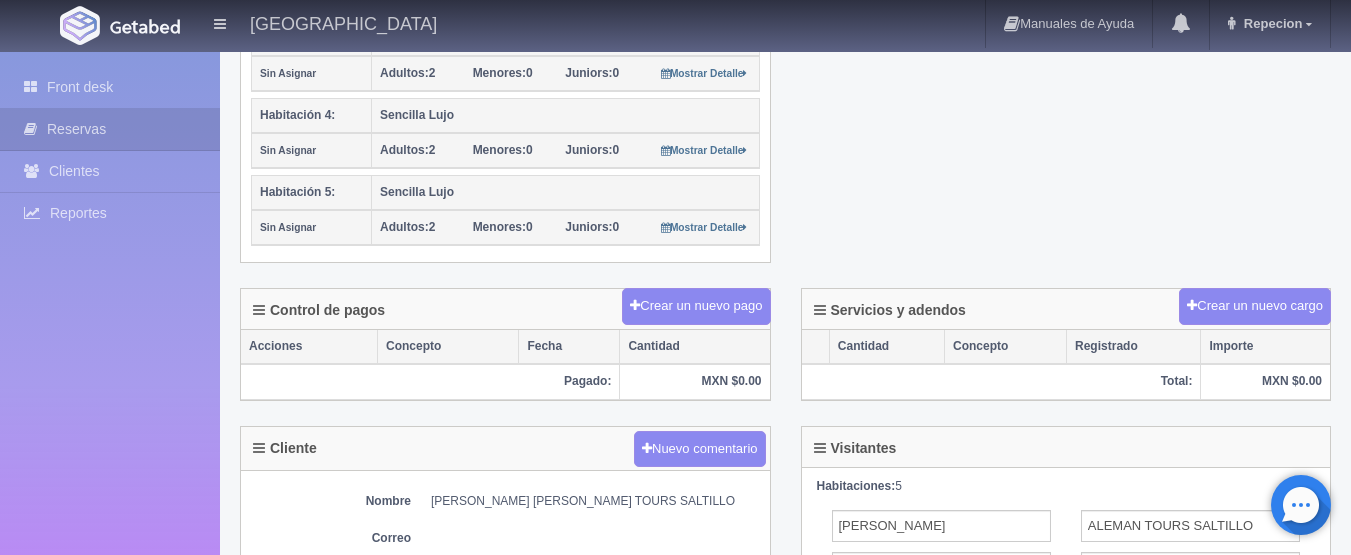 scroll, scrollTop: 600, scrollLeft: 0, axis: vertical 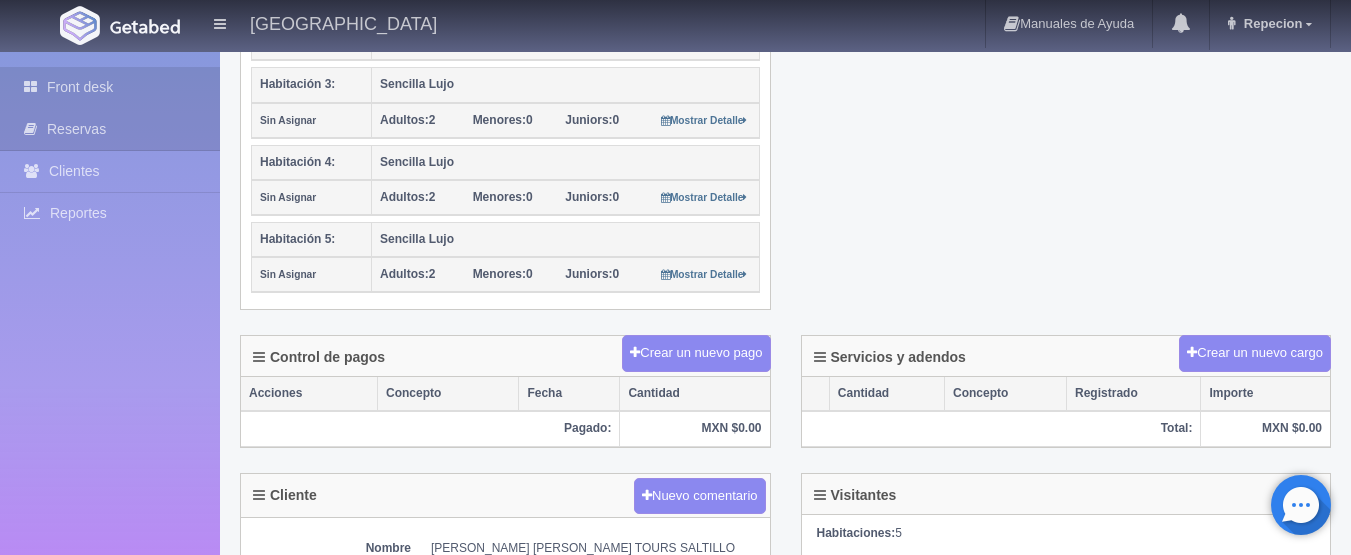 click on "Front desk" at bounding box center [110, 87] 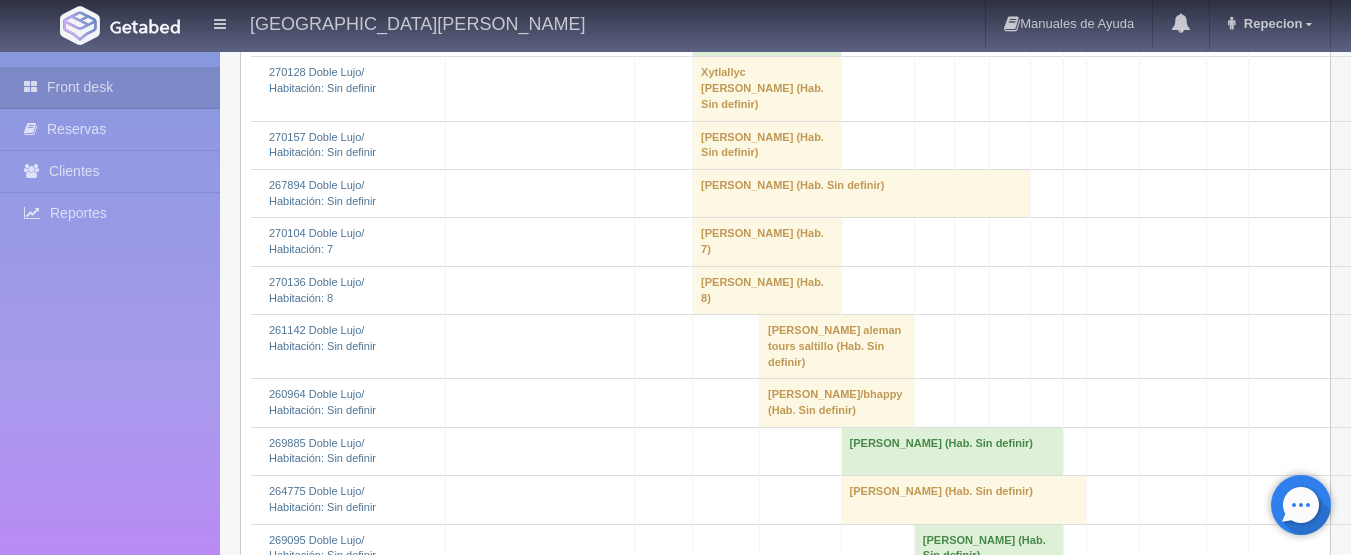 scroll, scrollTop: 2100, scrollLeft: 0, axis: vertical 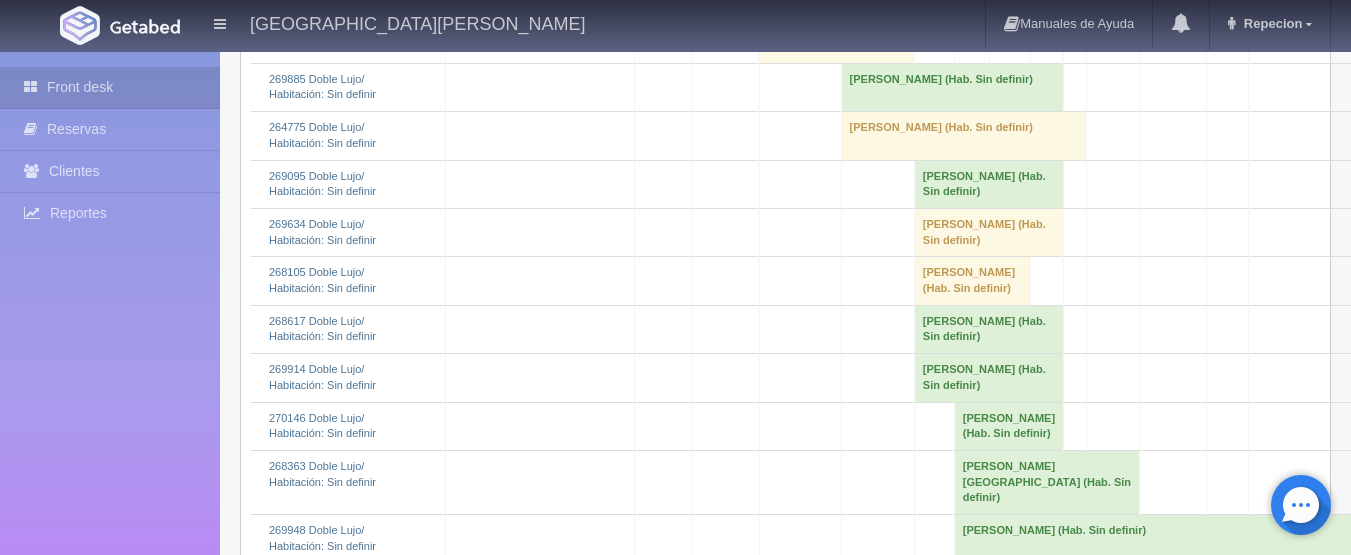 click on "[PERSON_NAME] 												(Hab. Sin definir)" at bounding box center (952, 87) 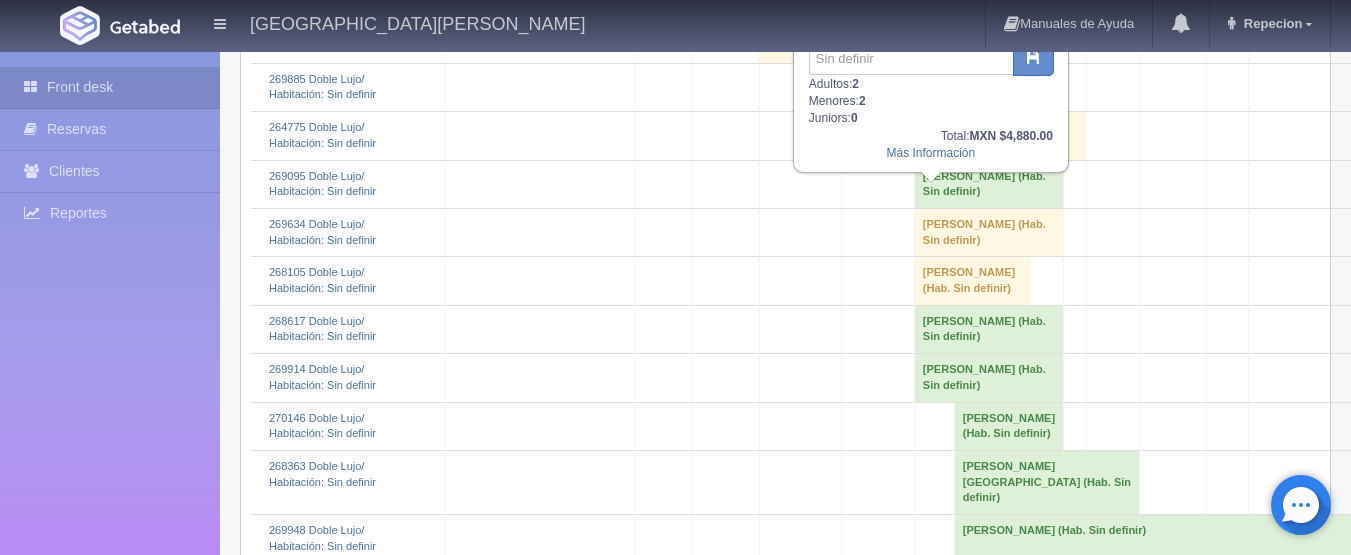 scroll, scrollTop: 2000, scrollLeft: 0, axis: vertical 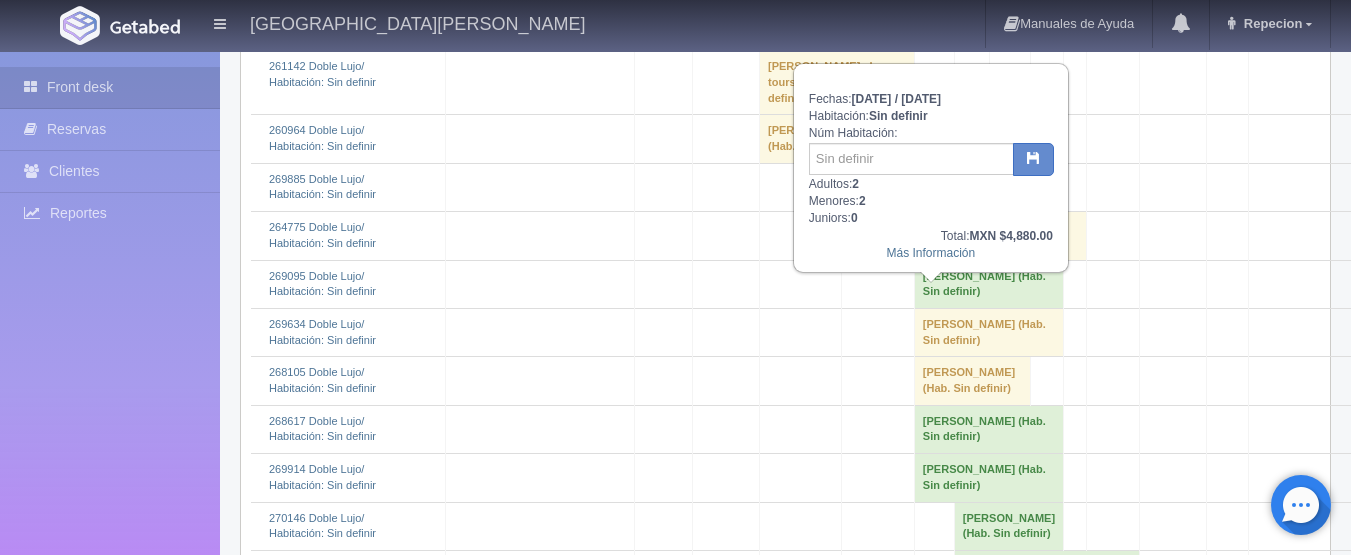 click on "[PERSON_NAME] 												(Hab. Sin definir)" at bounding box center (952, 187) 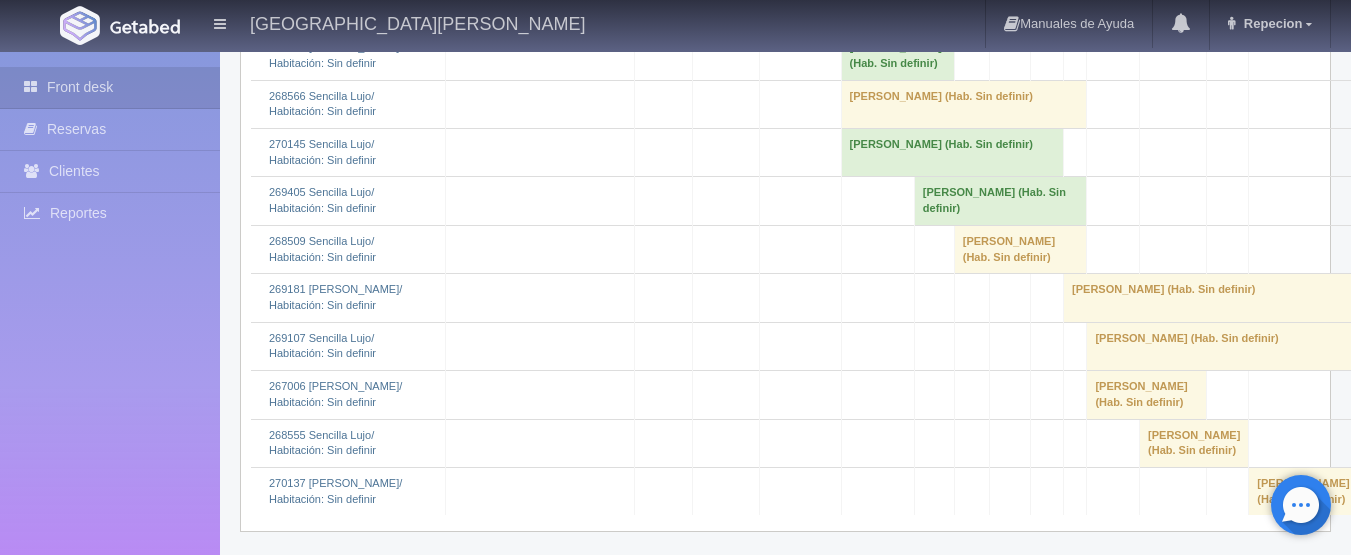 scroll, scrollTop: 4700, scrollLeft: 0, axis: vertical 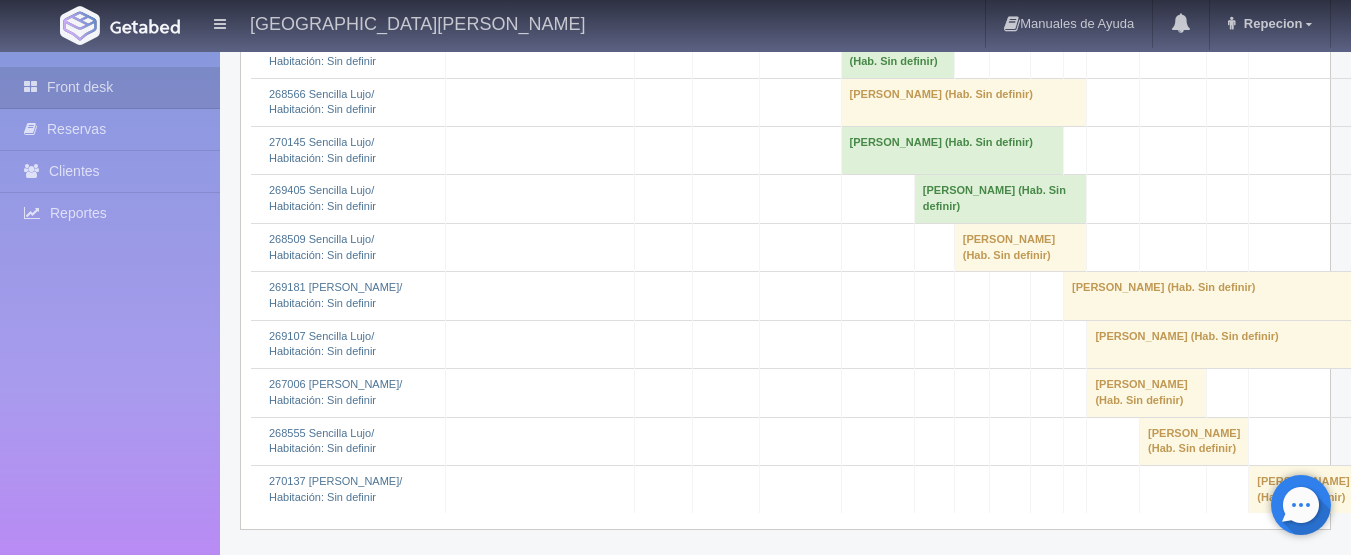 click on "alberto julio cornejo/ b happy 												(Hab. Sin definir)" at bounding box center [837, -43] 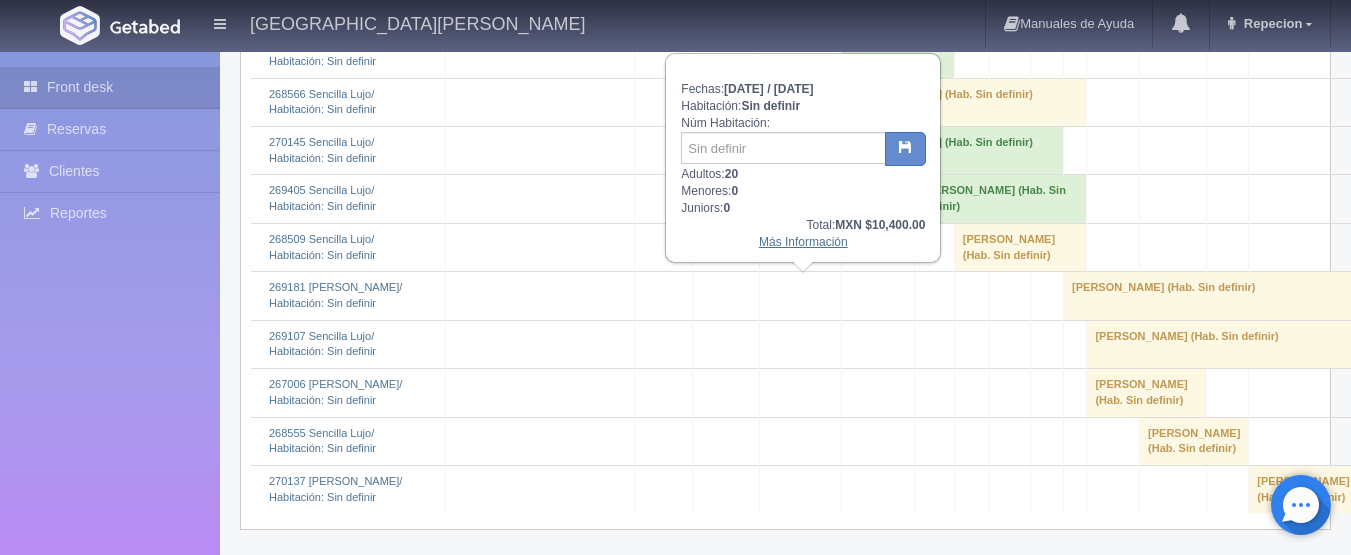 click on "Más Información" at bounding box center [803, 242] 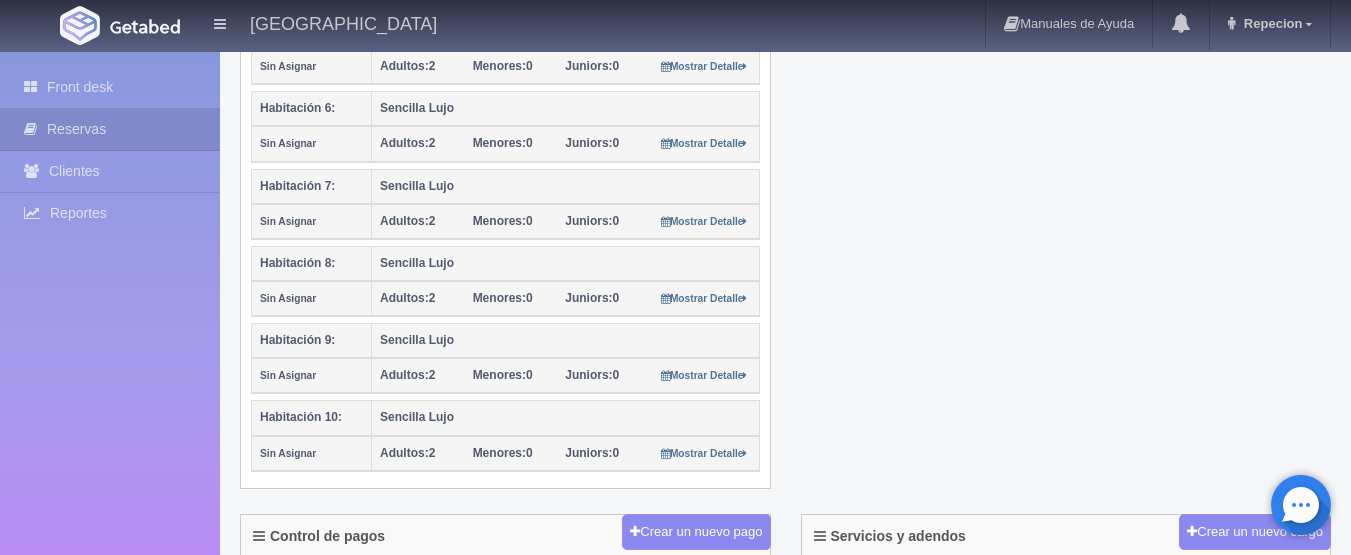 scroll, scrollTop: 800, scrollLeft: 0, axis: vertical 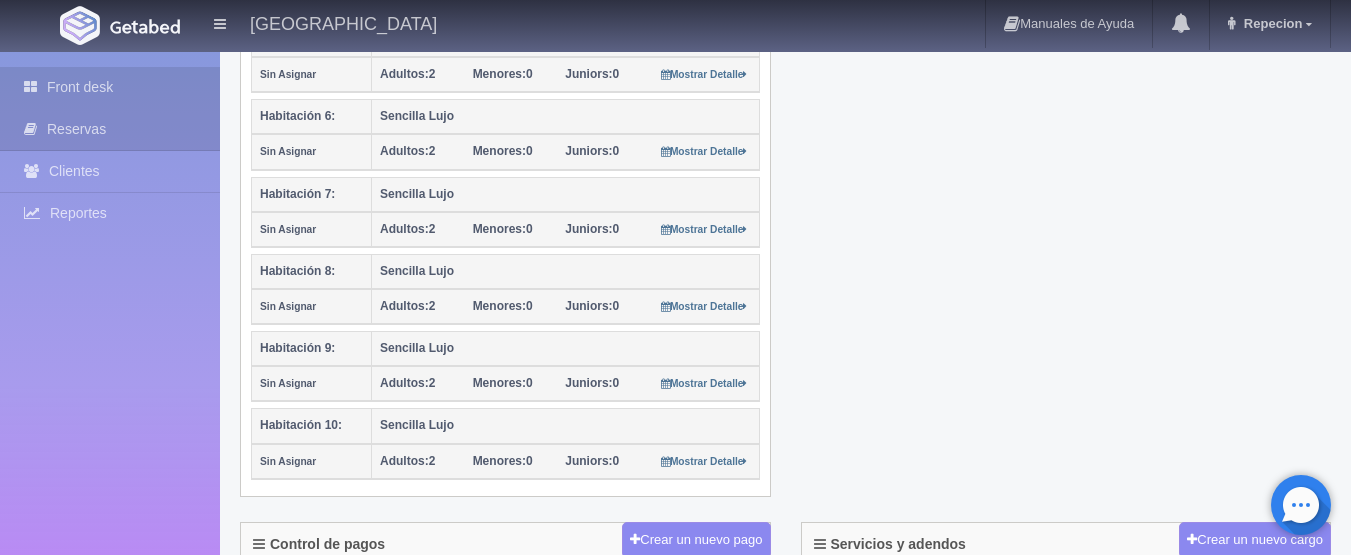 click on "Front desk" at bounding box center [110, 87] 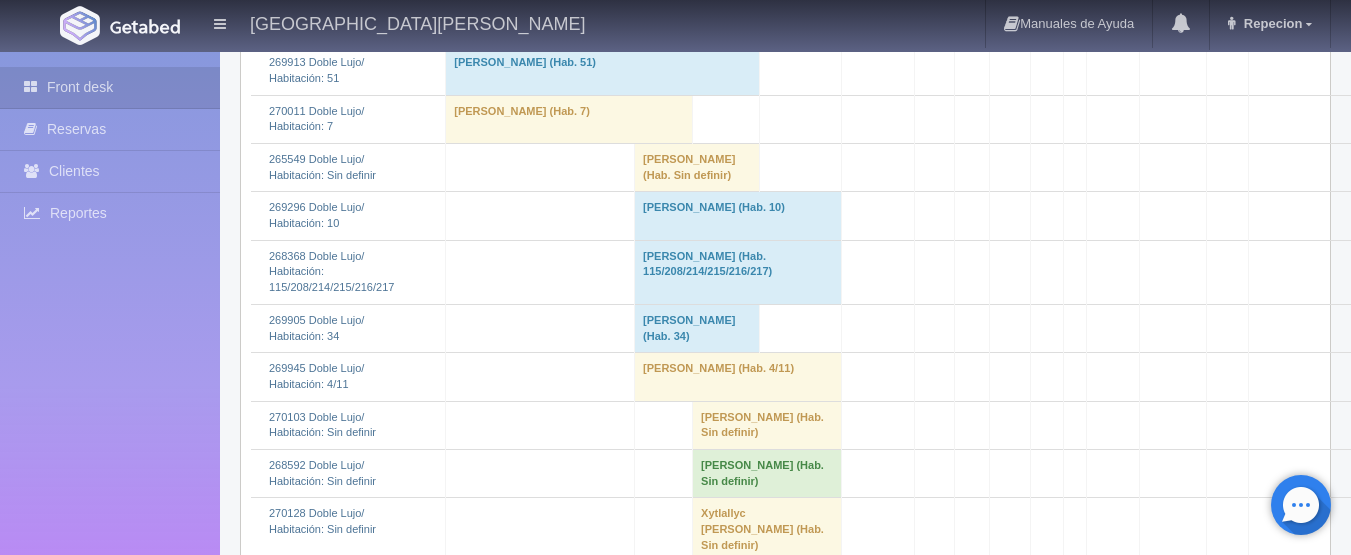 scroll, scrollTop: 1300, scrollLeft: 0, axis: vertical 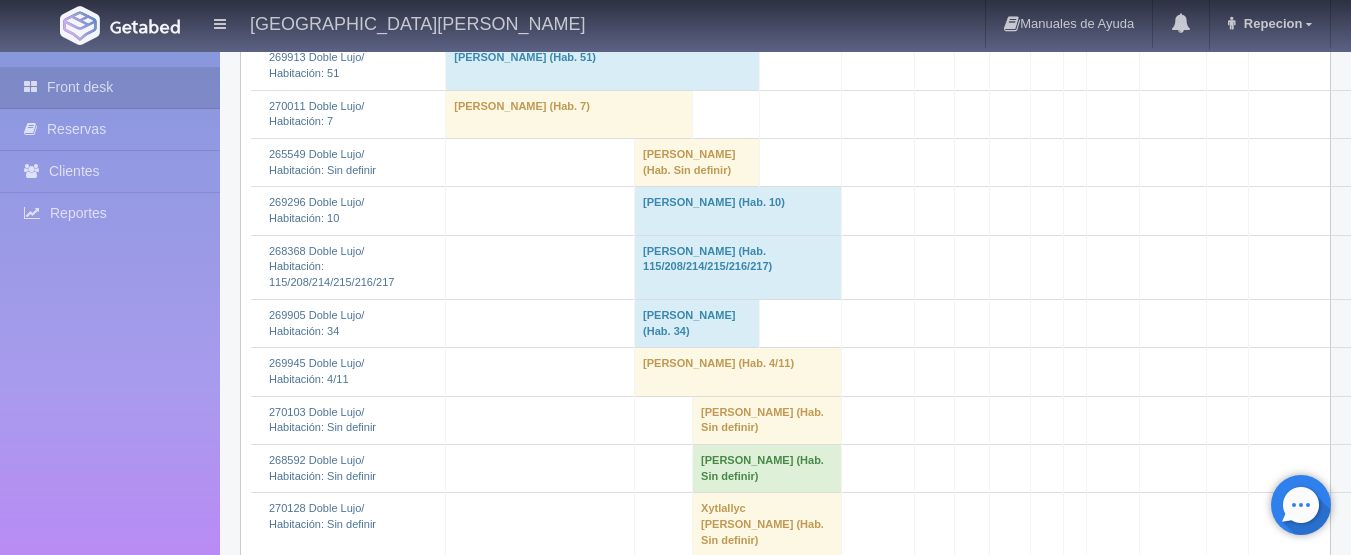 click on "[PERSON_NAME] 												(Hab. 10)" at bounding box center [738, 211] 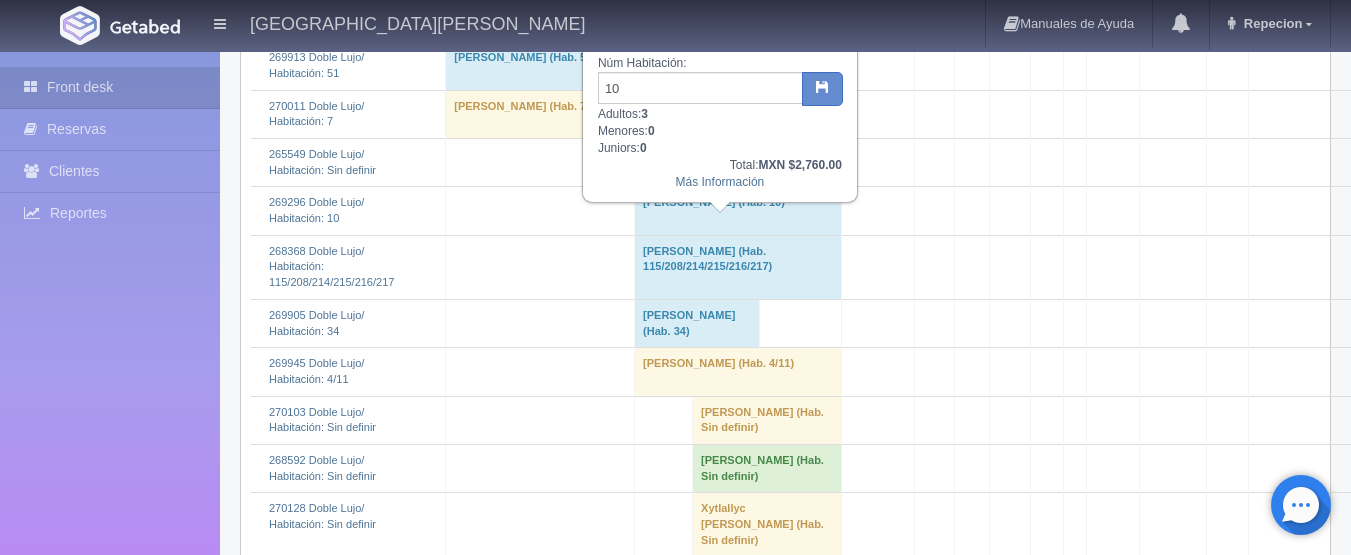 click on "[PERSON_NAME] 												(Hab. 10)" at bounding box center [738, 211] 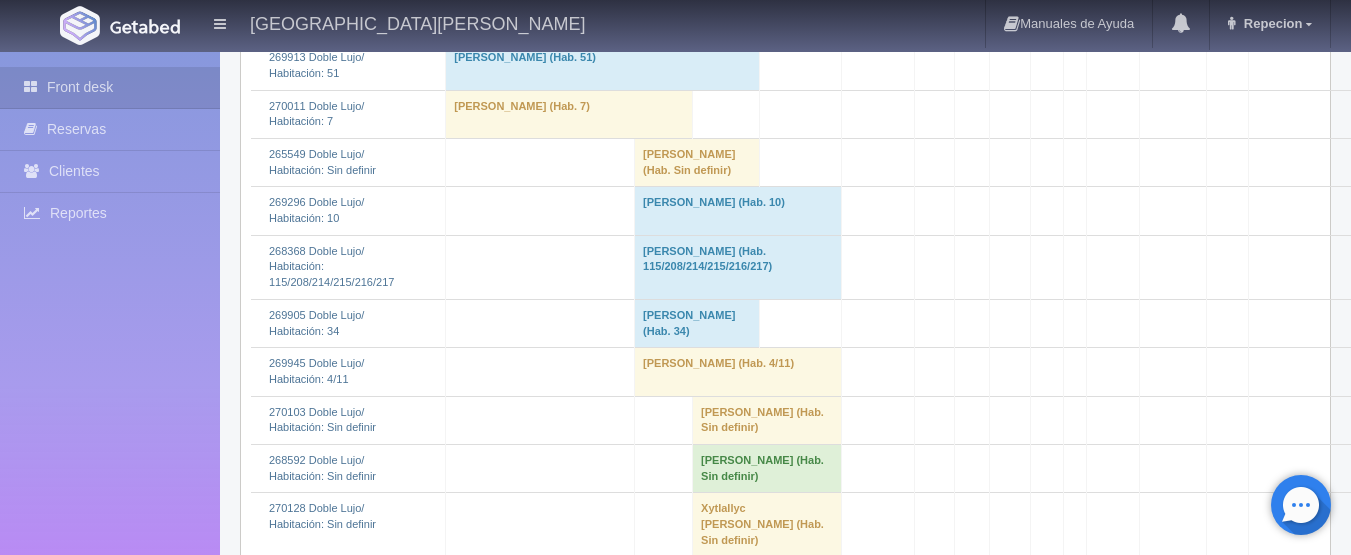 click on "[PERSON_NAME] 												(Hab. 115/208/214/215/216/217)" at bounding box center [738, 267] 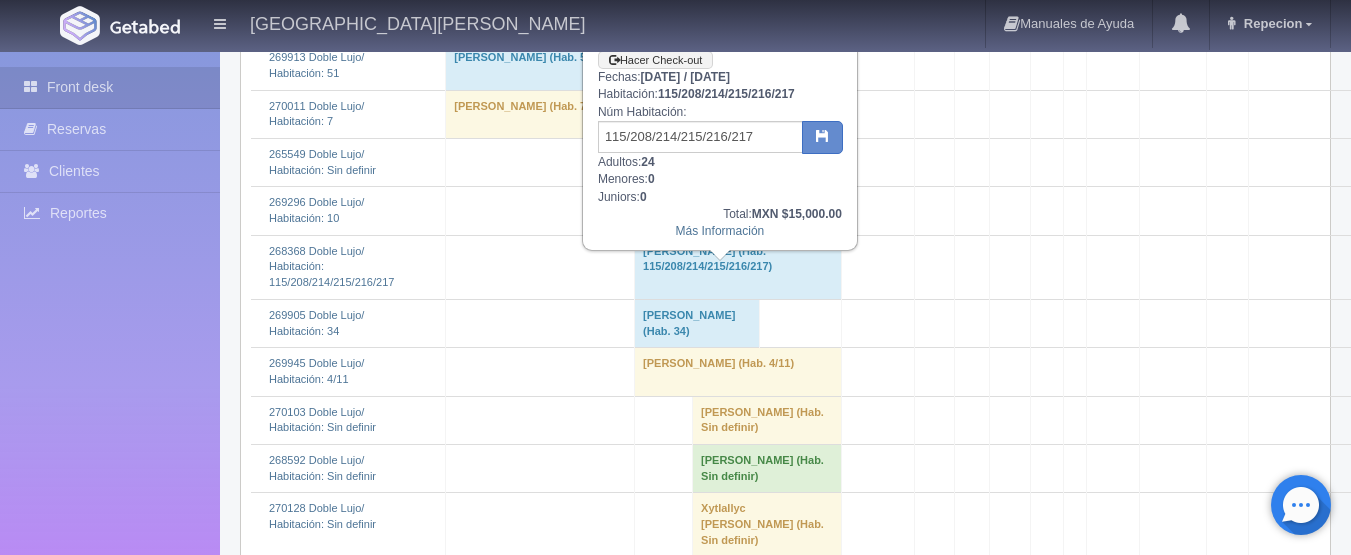 click on "[PERSON_NAME] 												(Hab. 115/208/214/215/216/217)" at bounding box center [738, 267] 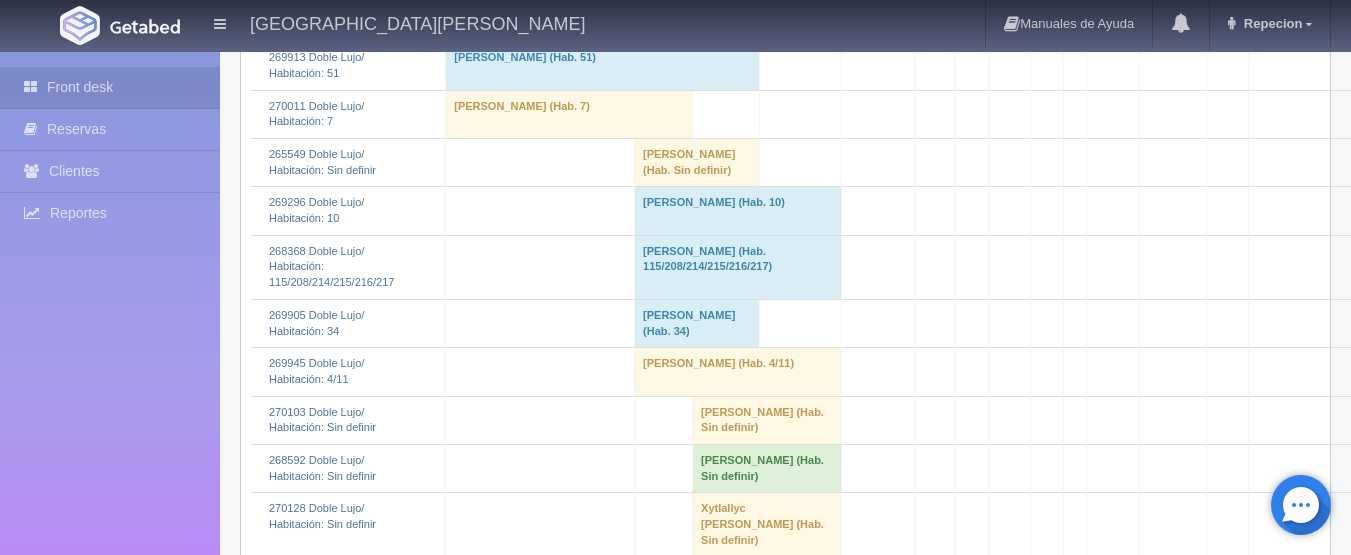 click on "Lina Mora 												(Hab. 34)" at bounding box center (697, 323) 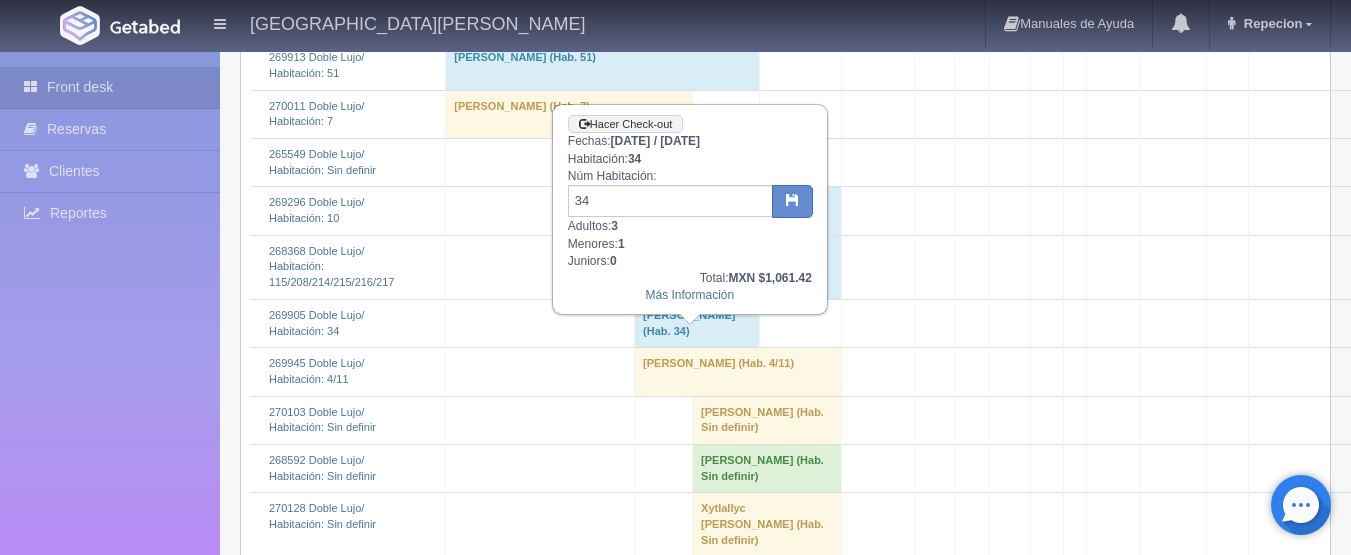click on "Lina Mora 												(Hab. 34)" at bounding box center [697, 323] 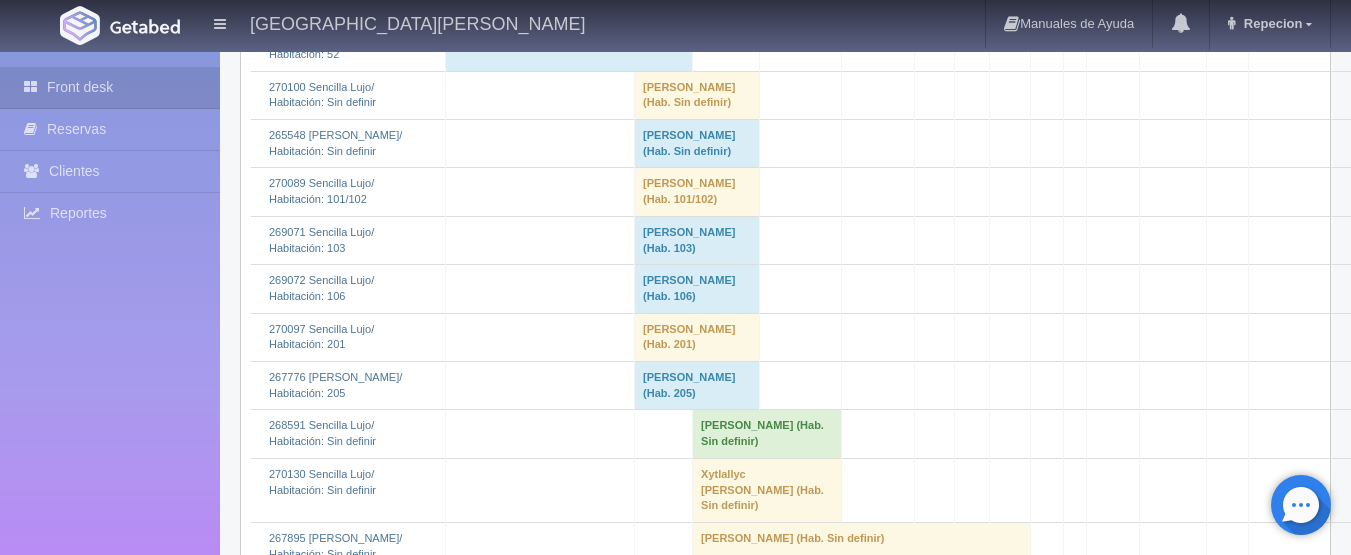 scroll, scrollTop: 4000, scrollLeft: 0, axis: vertical 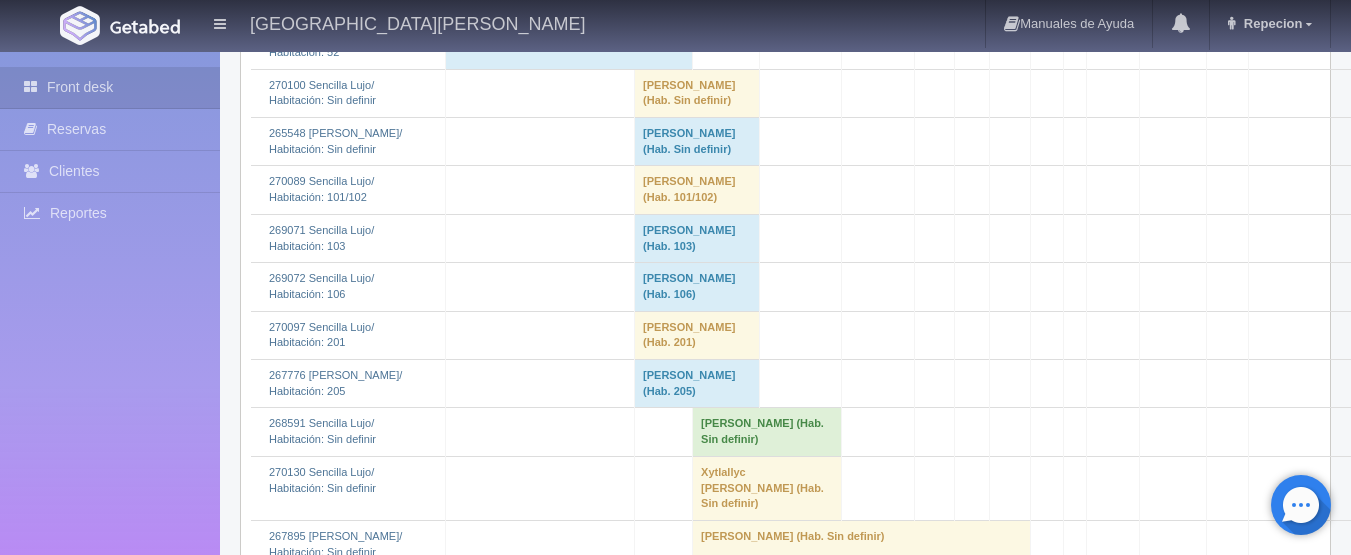 click on "LUIS MANUEL MADRID QUIJADA 												(Hab. Sin definir)" at bounding box center [697, 141] 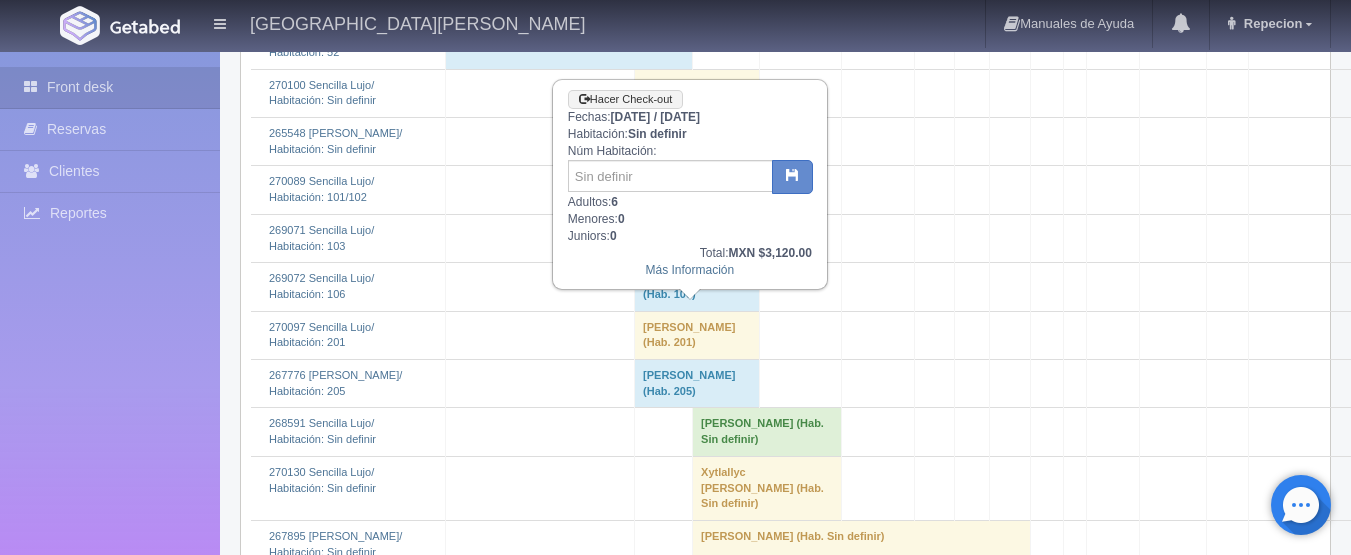 click on "LUIS MANUEL MADRID QUIJADA 												(Hab. Sin definir)" at bounding box center (697, 141) 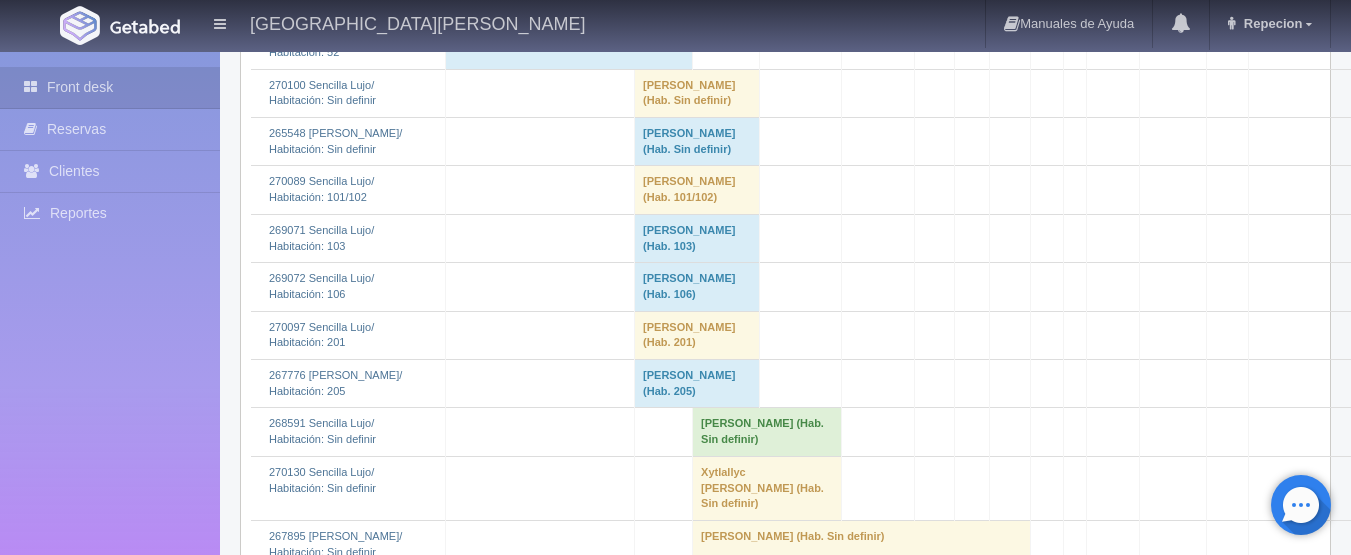 scroll, scrollTop: 4100, scrollLeft: 0, axis: vertical 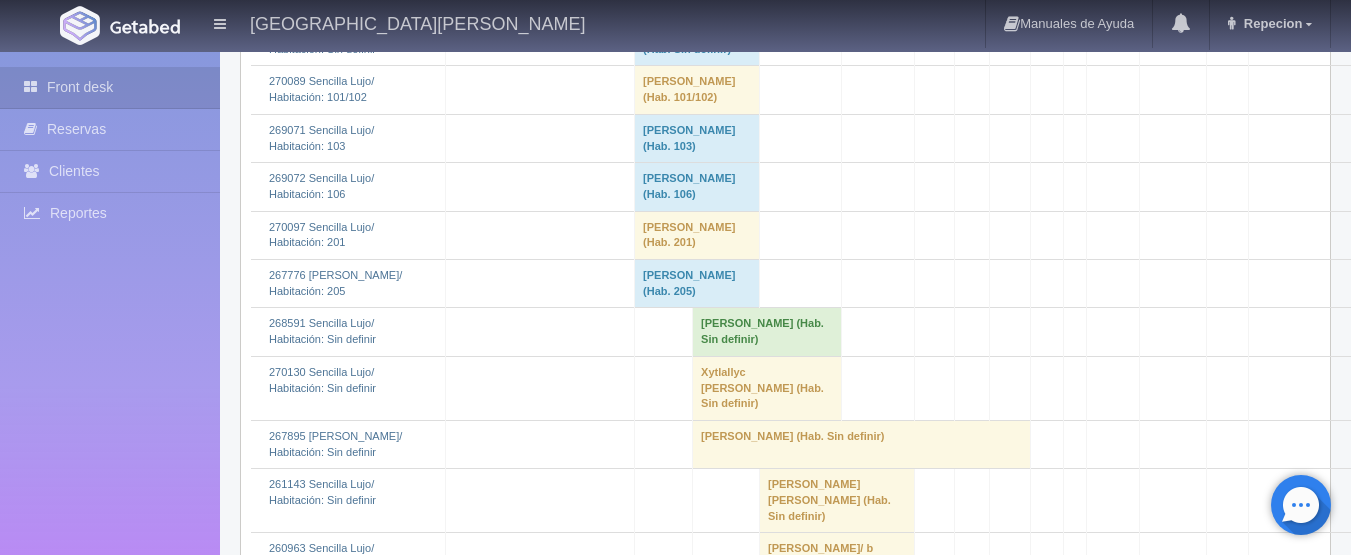 click on "Jacqueline Ornelas Gonzalez 												(Hab. 103)" at bounding box center [697, 138] 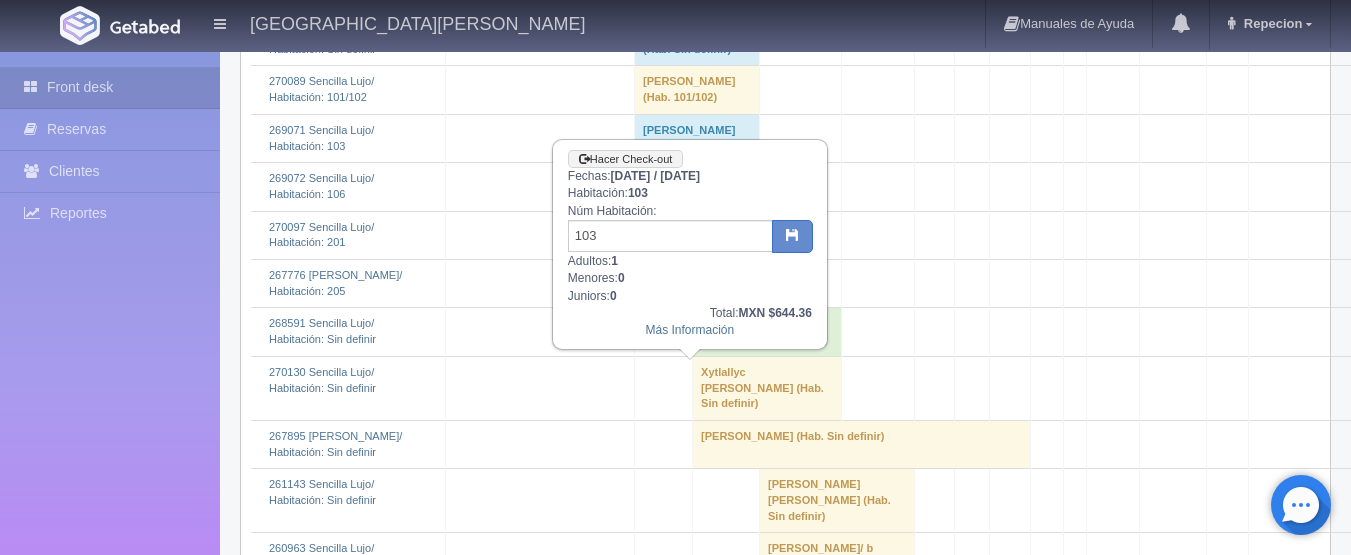 click on "Jacqueline Ornelas Gonzalez 												(Hab. 103)" at bounding box center [697, 138] 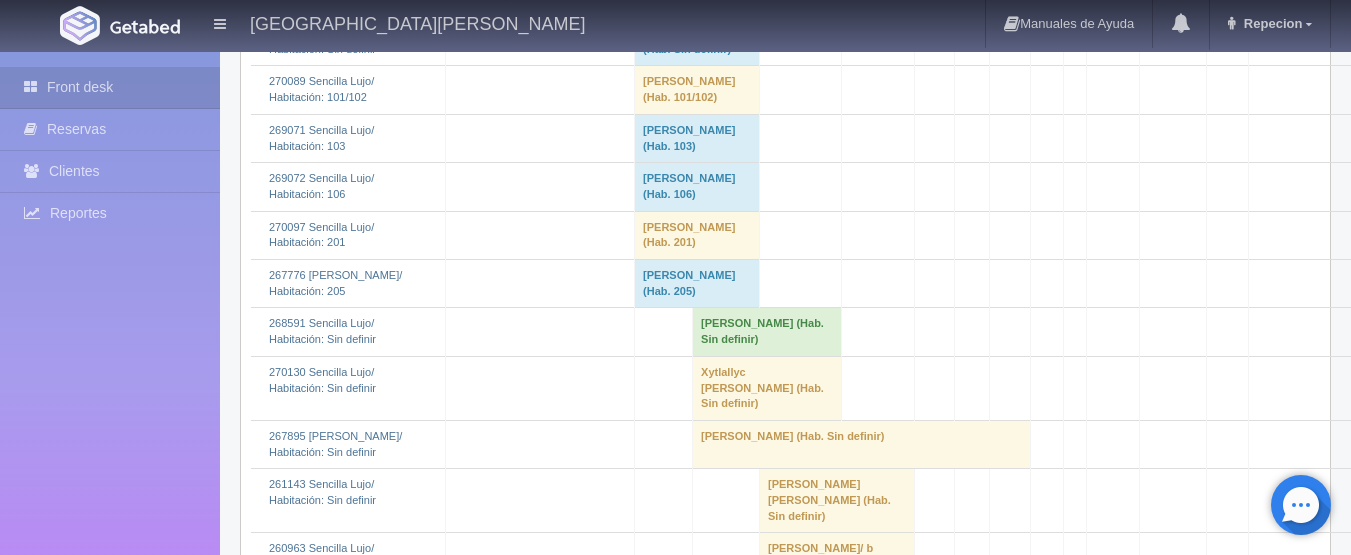 click on "[PERSON_NAME] 												(Hab. 106)" at bounding box center (697, 187) 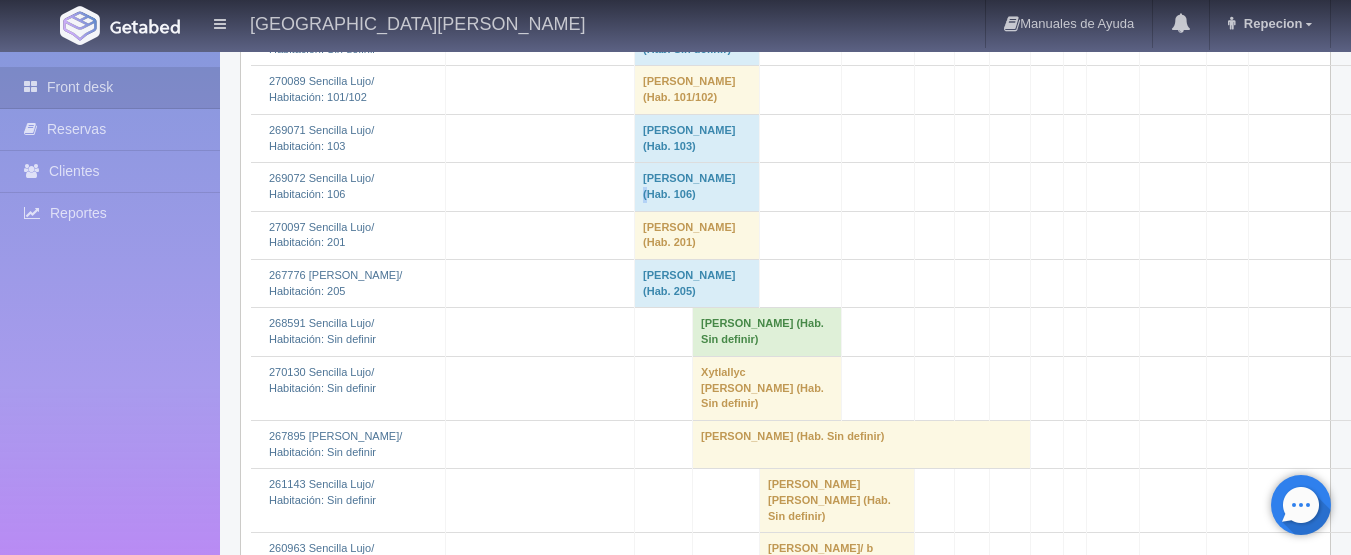 click on "[PERSON_NAME] 												(Hab. 106)" at bounding box center [697, 187] 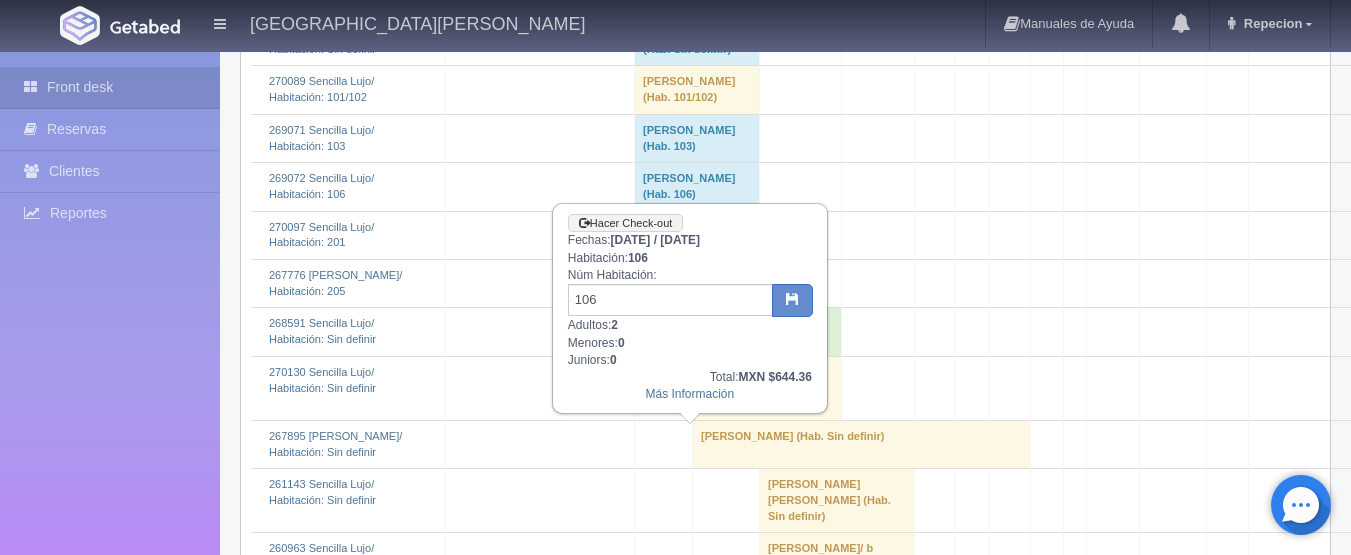 click on "[PERSON_NAME] 												(Hab. 106)" at bounding box center [697, 187] 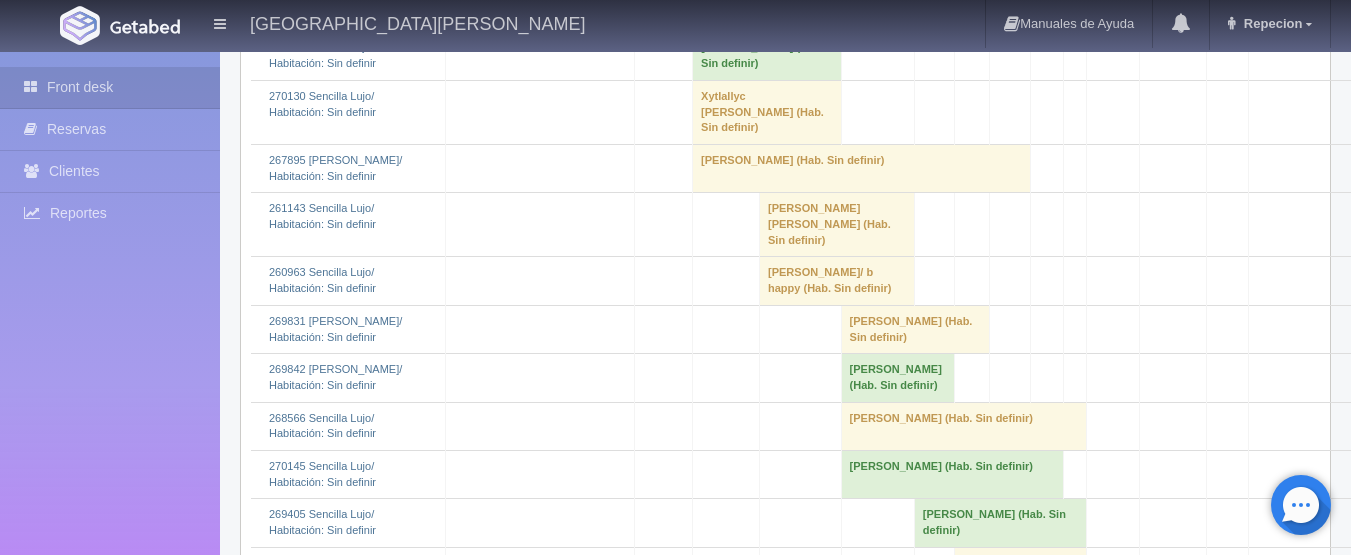 scroll, scrollTop: 4400, scrollLeft: 0, axis: vertical 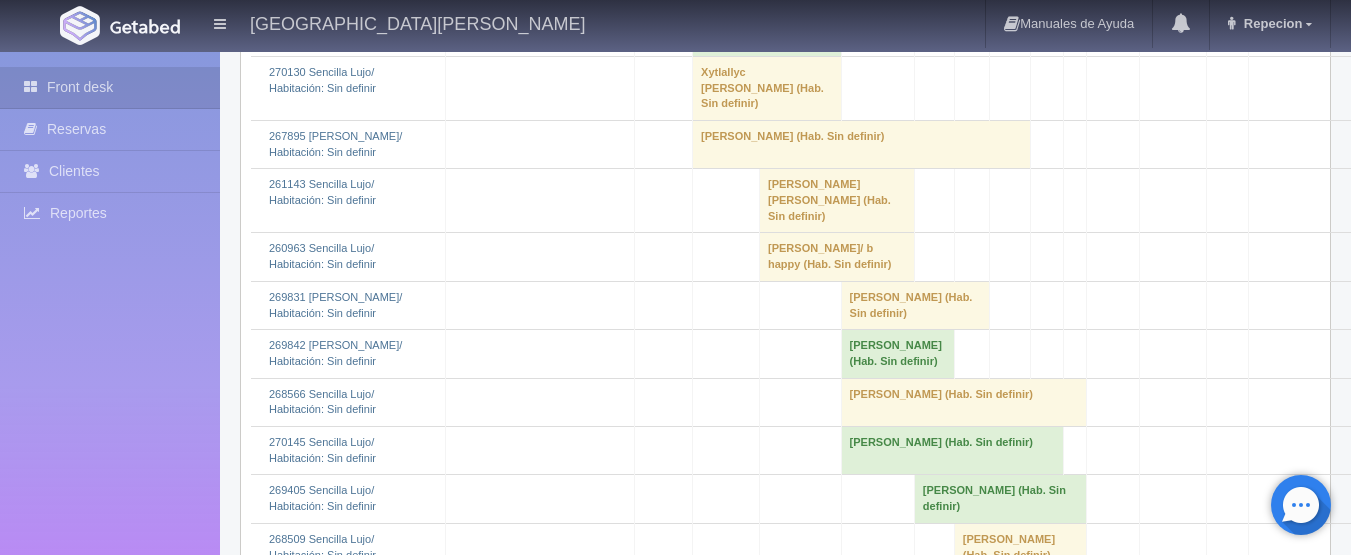 click on "Juan Carlos Jaimes 												(Hab. 205)" at bounding box center [697, -16] 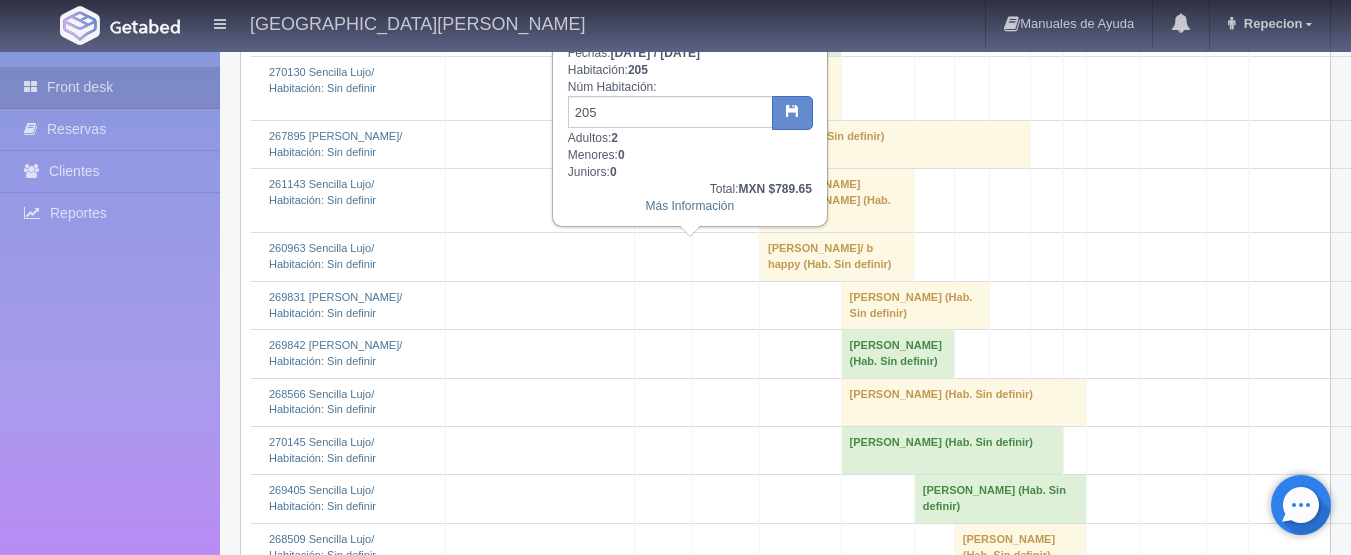 click on "Juan Carlos Jaimes 												(Hab. 205)" at bounding box center [697, -16] 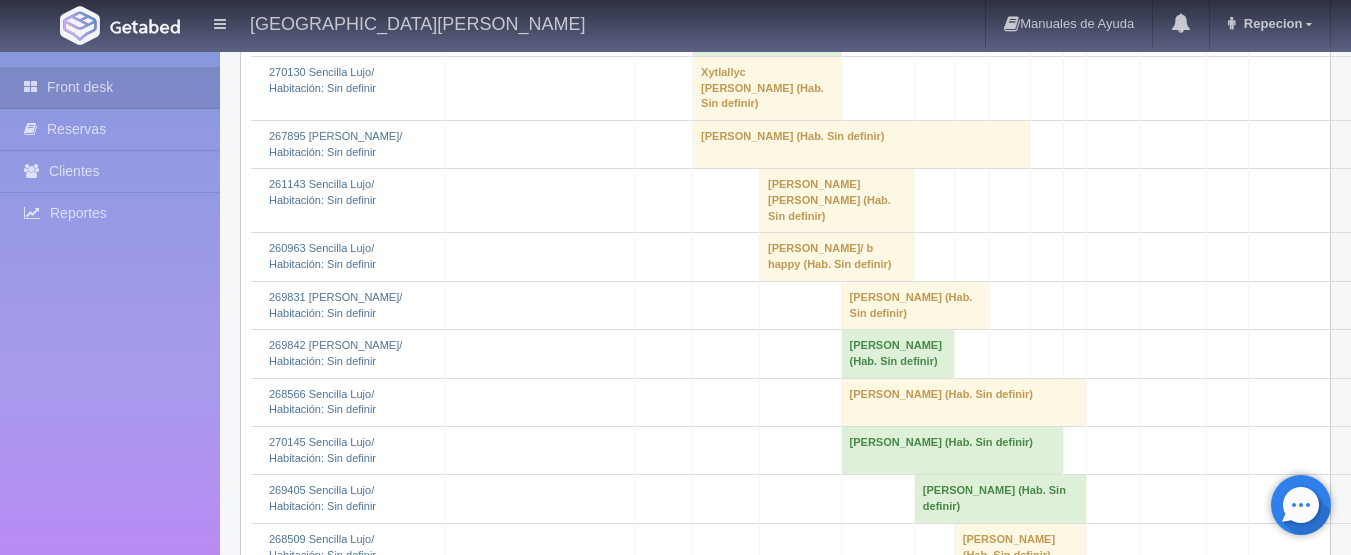 click on "Juan Carlos Jaimes 												(Hab. 205)" at bounding box center (697, -16) 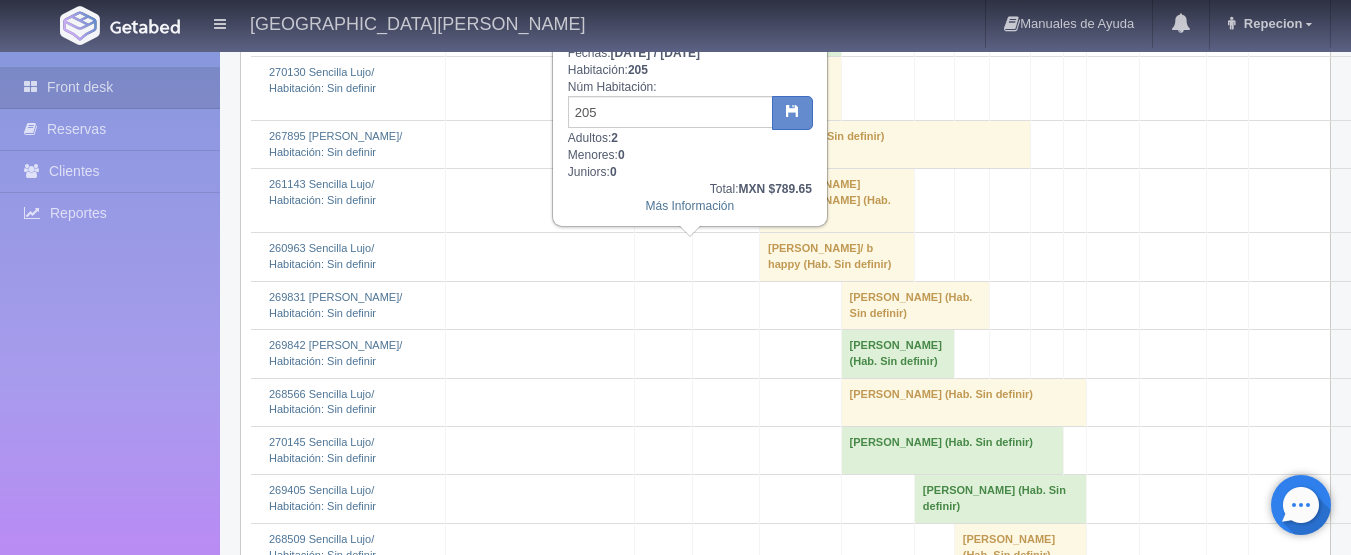 click on "Juan Carlos Jaimes 												(Hab. 205)" at bounding box center [697, -16] 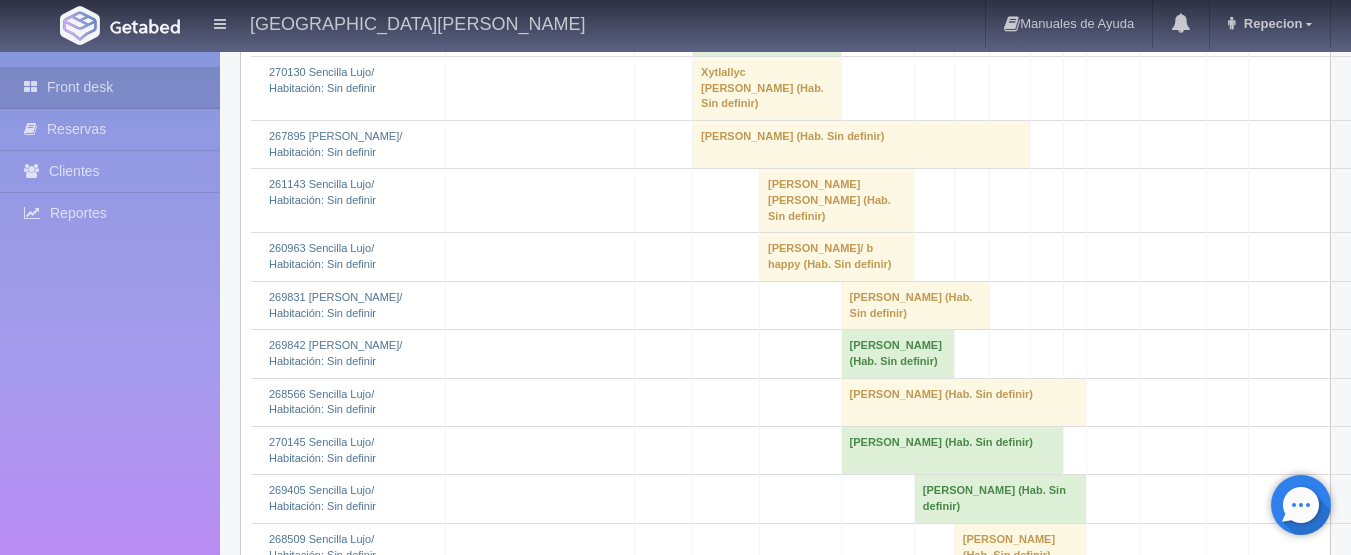 click on "Juan Carlos Jaimes 												(Hab. 205)" at bounding box center (697, -16) 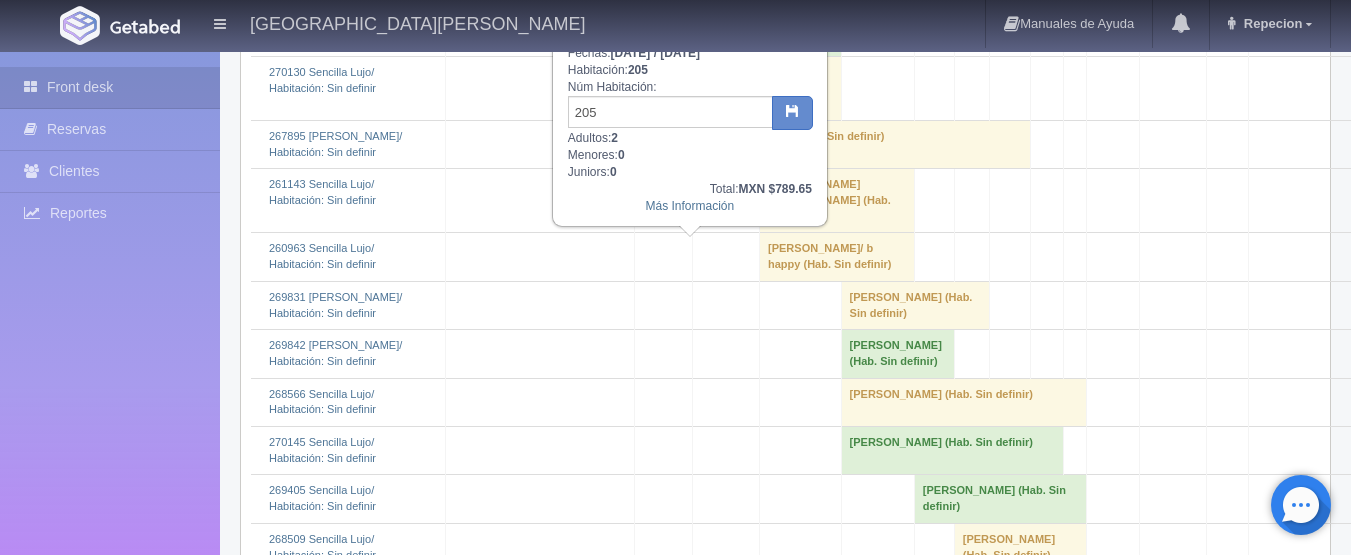 click on "Juan Carlos Jaimes 												(Hab. 205)" at bounding box center [697, -16] 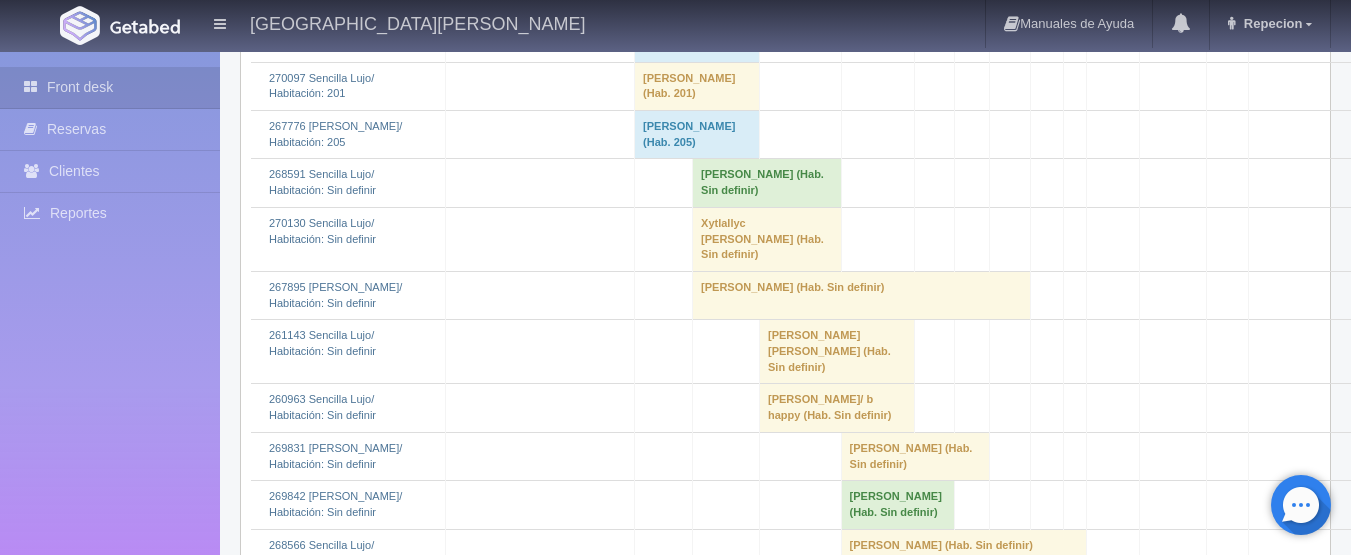 scroll, scrollTop: 4200, scrollLeft: 0, axis: vertical 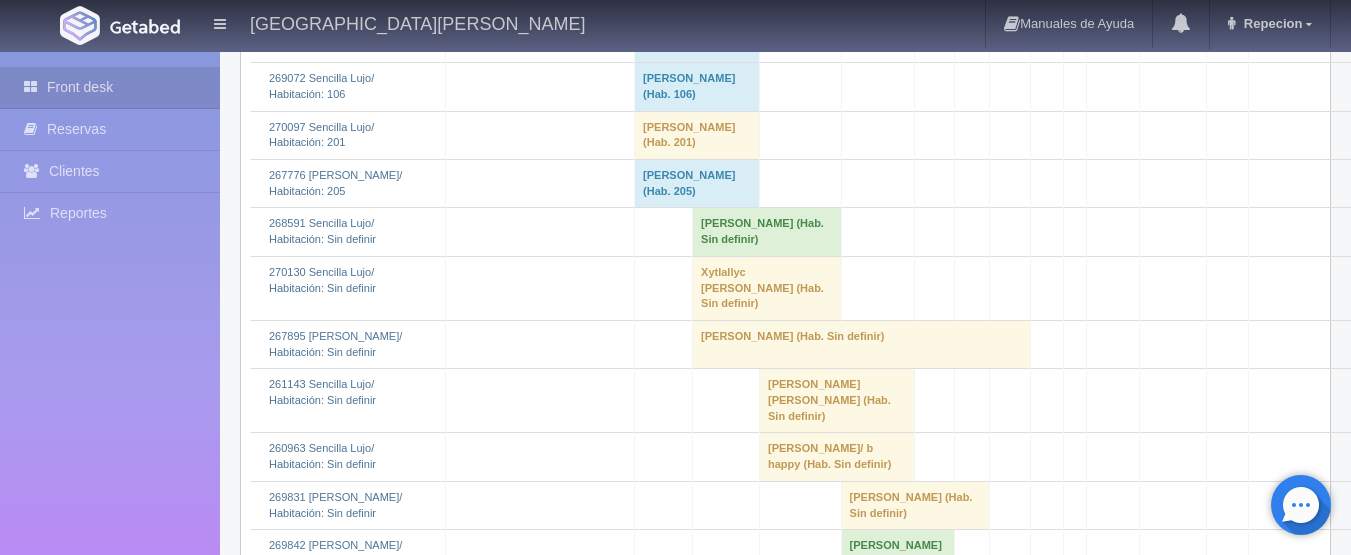 click on "Hector Manuel Gomez Martinez 												(Hab. 106)" at bounding box center [697, 87] 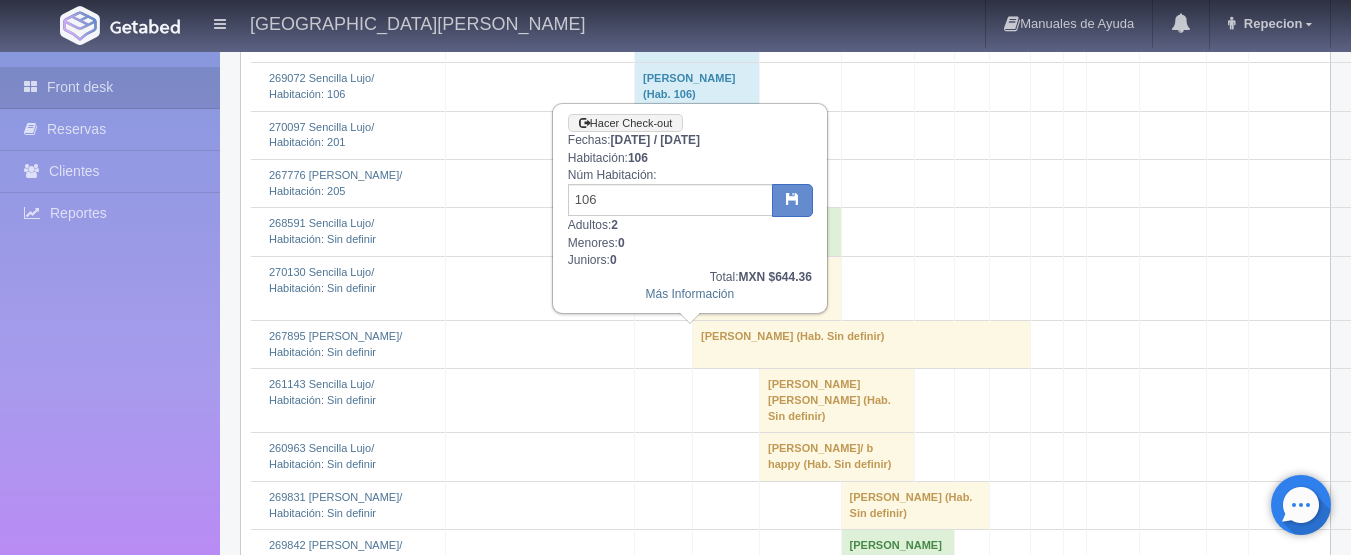click on "Hector Manuel Gomez Martinez 												(Hab. 106)" at bounding box center (697, 87) 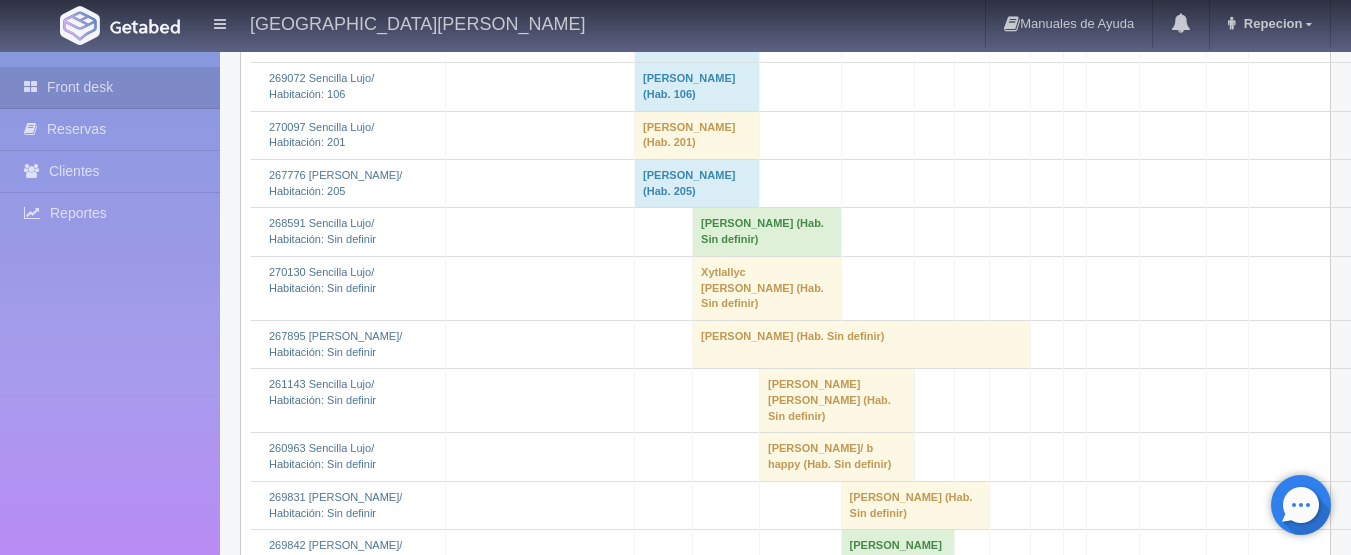 click on "Jacqueline Ornelas Gonzalez 												(Hab. 103)" at bounding box center [697, 38] 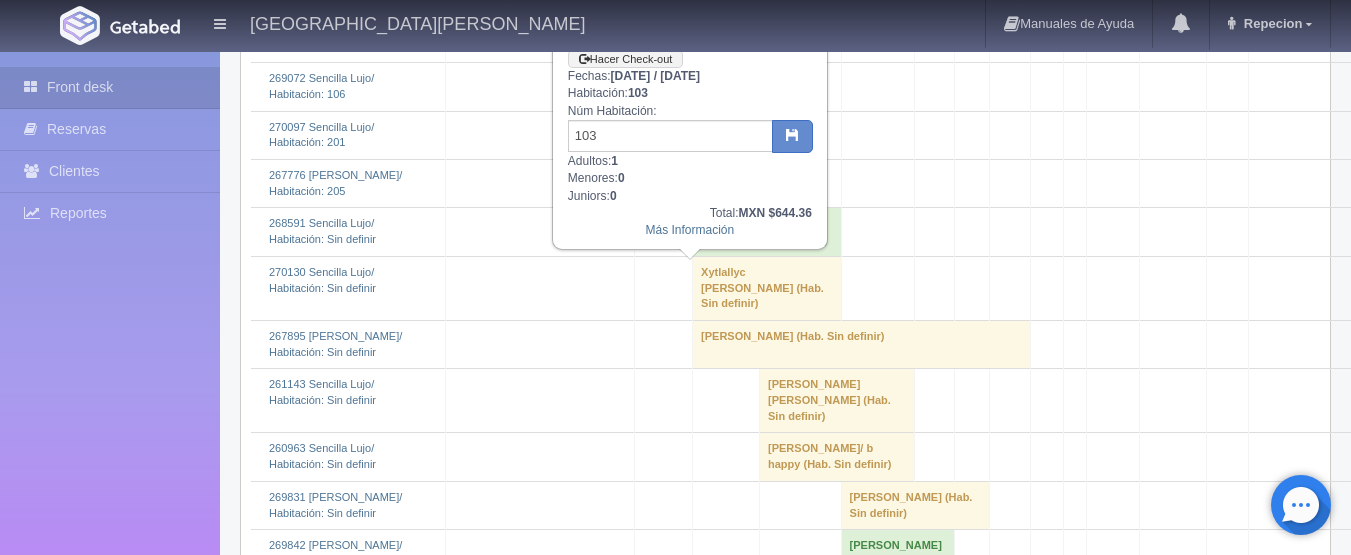 click on "Jacqueline Ornelas Gonzalez 												(Hab. 103)" at bounding box center (697, 38) 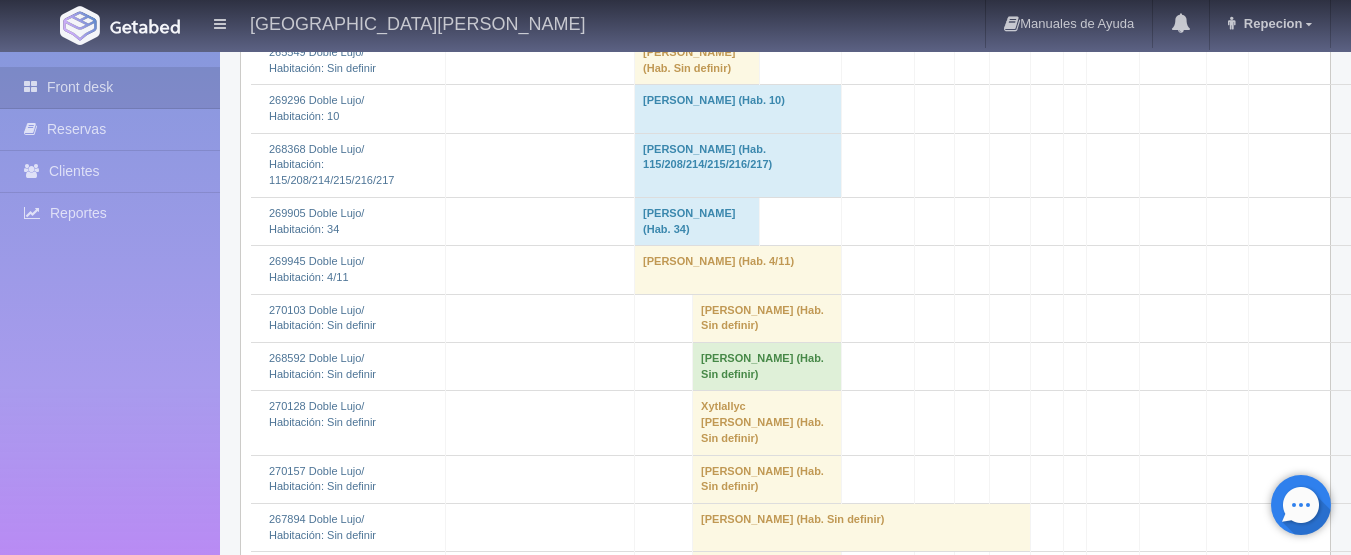 scroll, scrollTop: 1200, scrollLeft: 0, axis: vertical 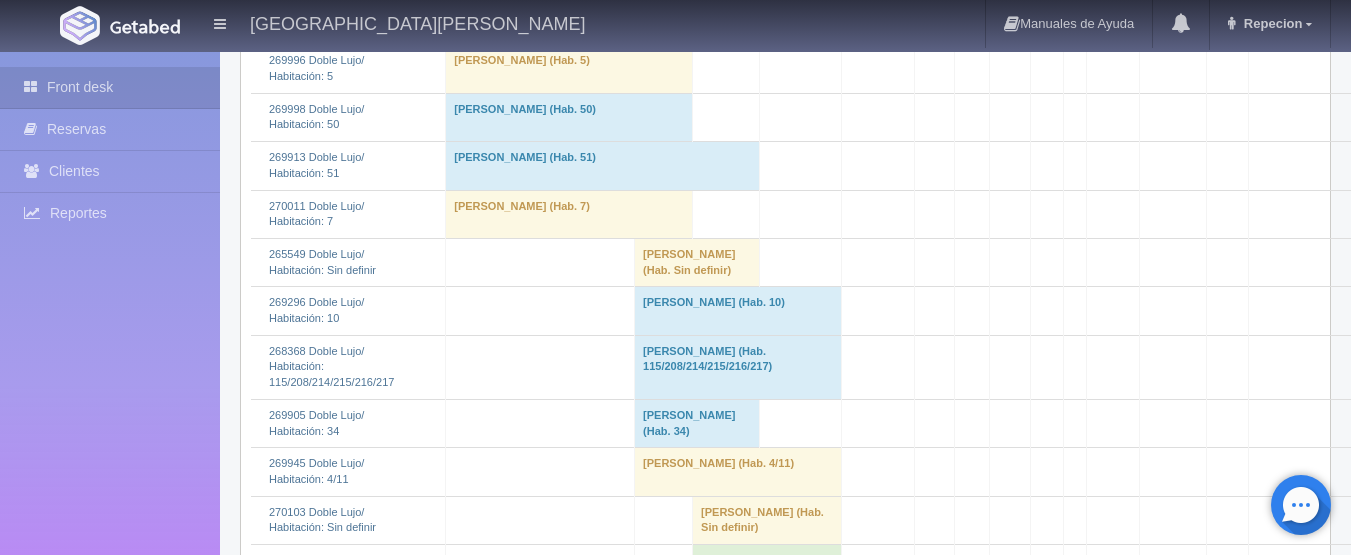click on "erika rosario vea   berrelleza 												(Hab. 10)" at bounding box center [738, 311] 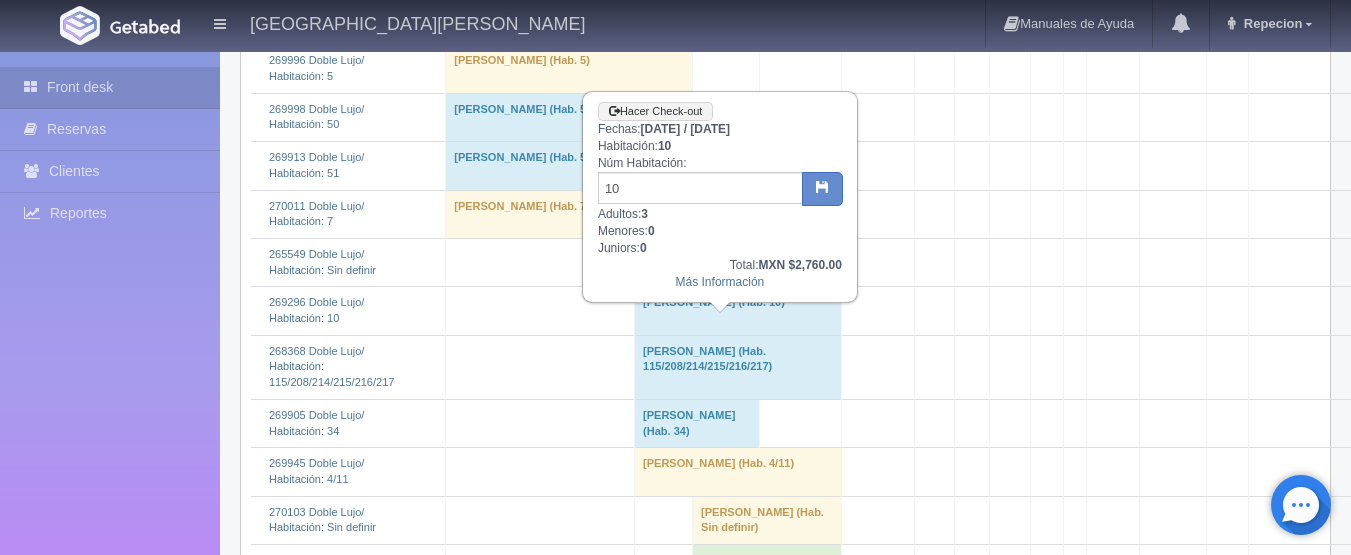 click on "erika rosario vea   berrelleza 												(Hab. 10)" at bounding box center (738, 311) 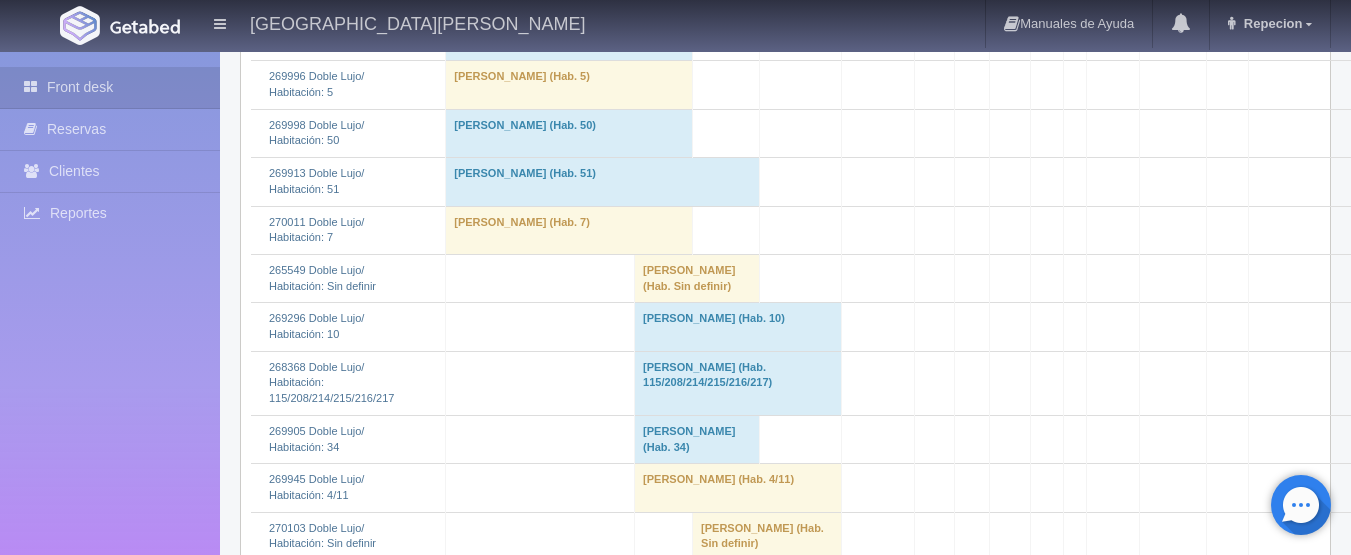 scroll, scrollTop: 1200, scrollLeft: 0, axis: vertical 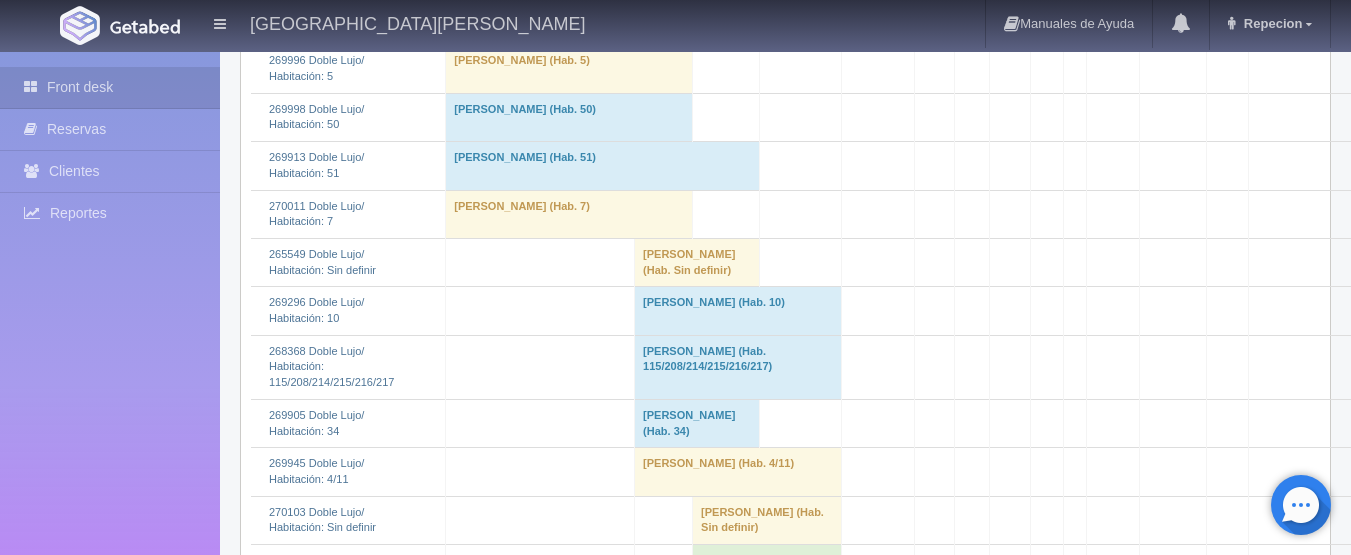 click on "erika rosario vea   berrelleza 												(Hab. 10)" at bounding box center [738, 311] 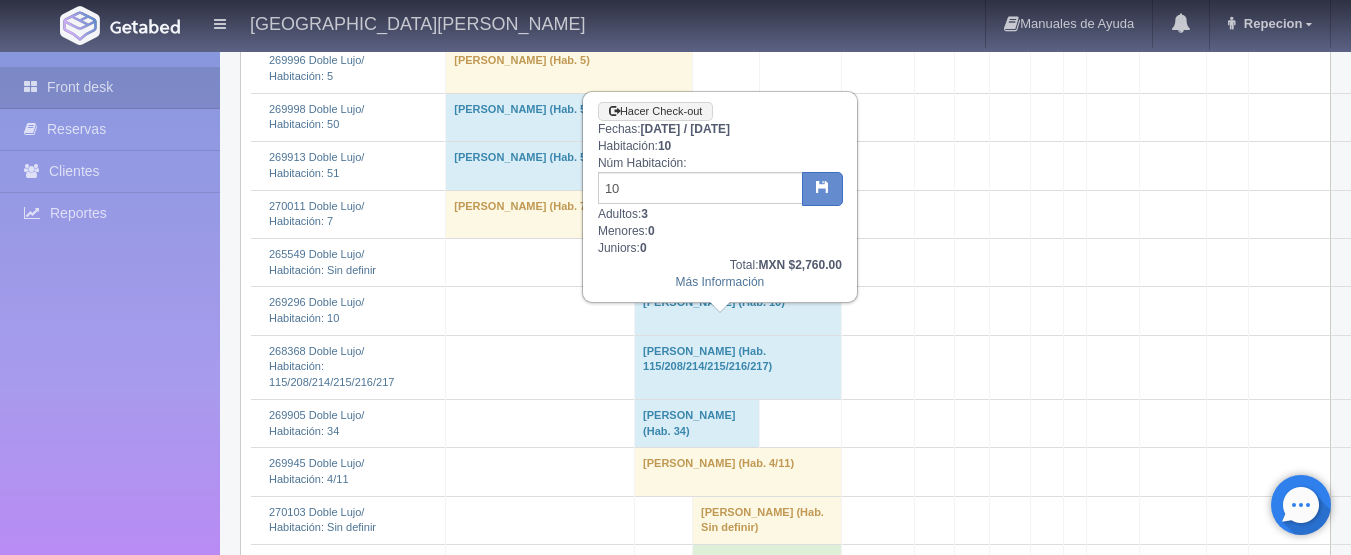 click on "erika rosario vea   berrelleza 												(Hab. 10)" at bounding box center [738, 311] 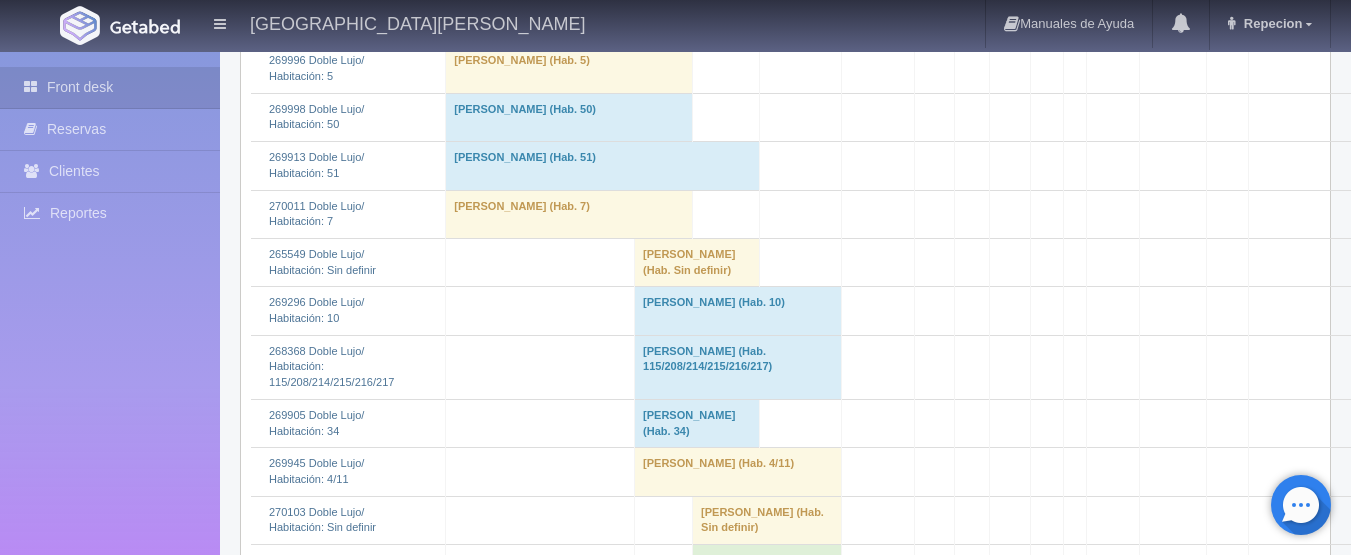 click on "Lina Mora 												(Hab. 34)" at bounding box center (697, 423) 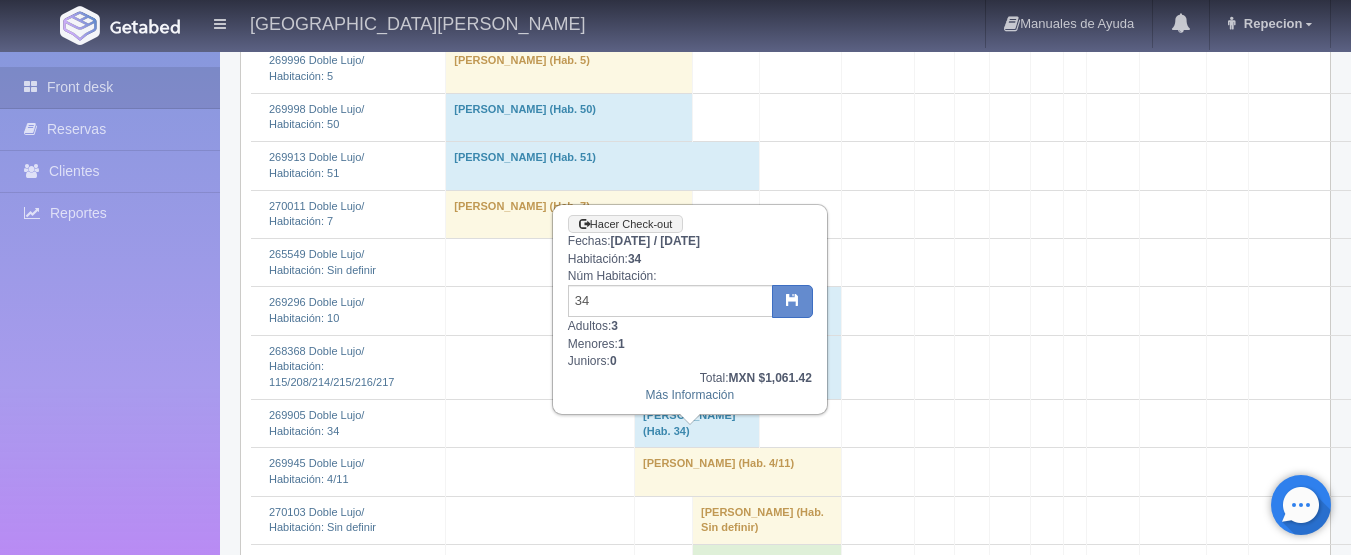 click on "Lina Mora 												(Hab. 34)" at bounding box center [697, 423] 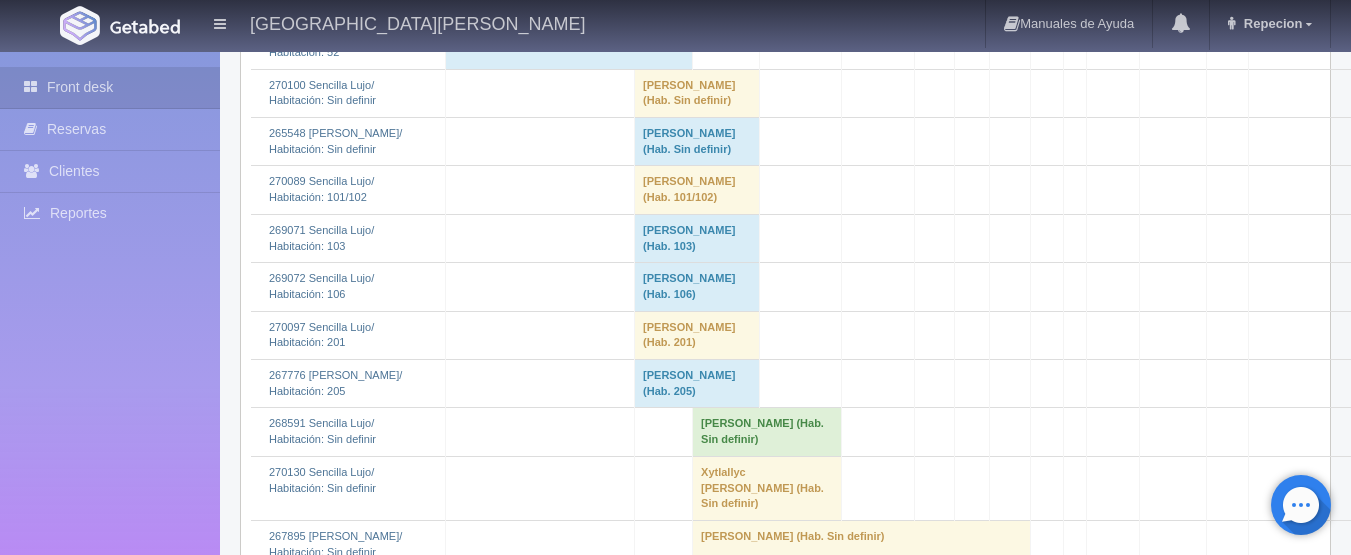 scroll, scrollTop: 4100, scrollLeft: 0, axis: vertical 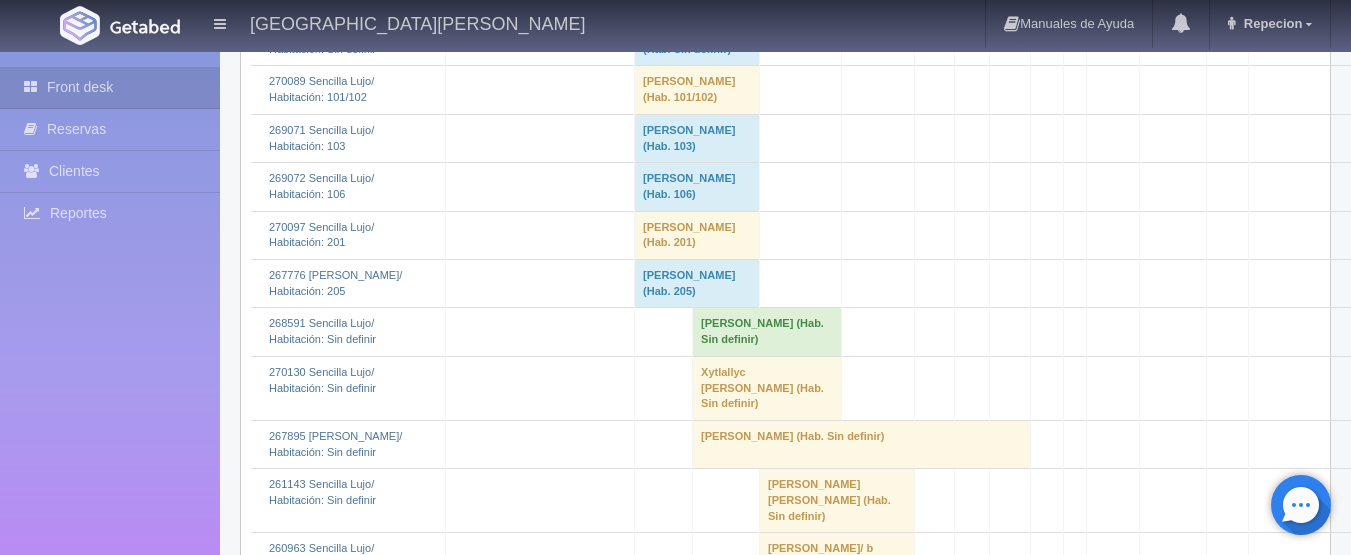 click on "Jacqueline Ornelas Gonzalez 												(Hab. 103)" at bounding box center (697, 138) 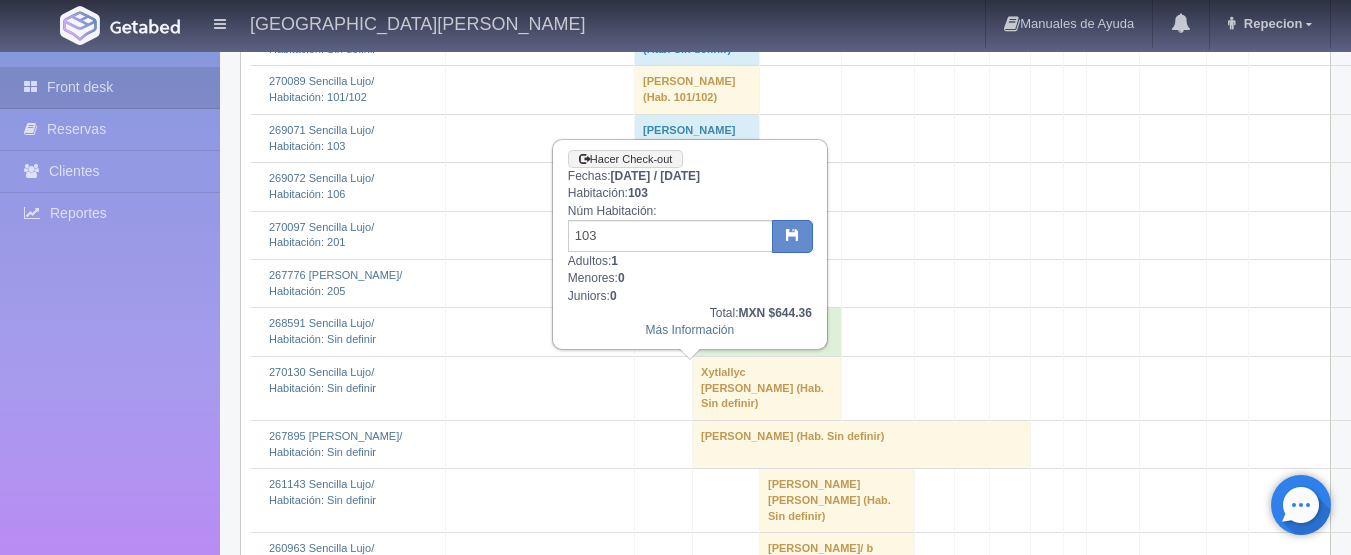 click on "Hector Manuel Gomez Martinez 												(Hab. 106)" at bounding box center [697, 187] 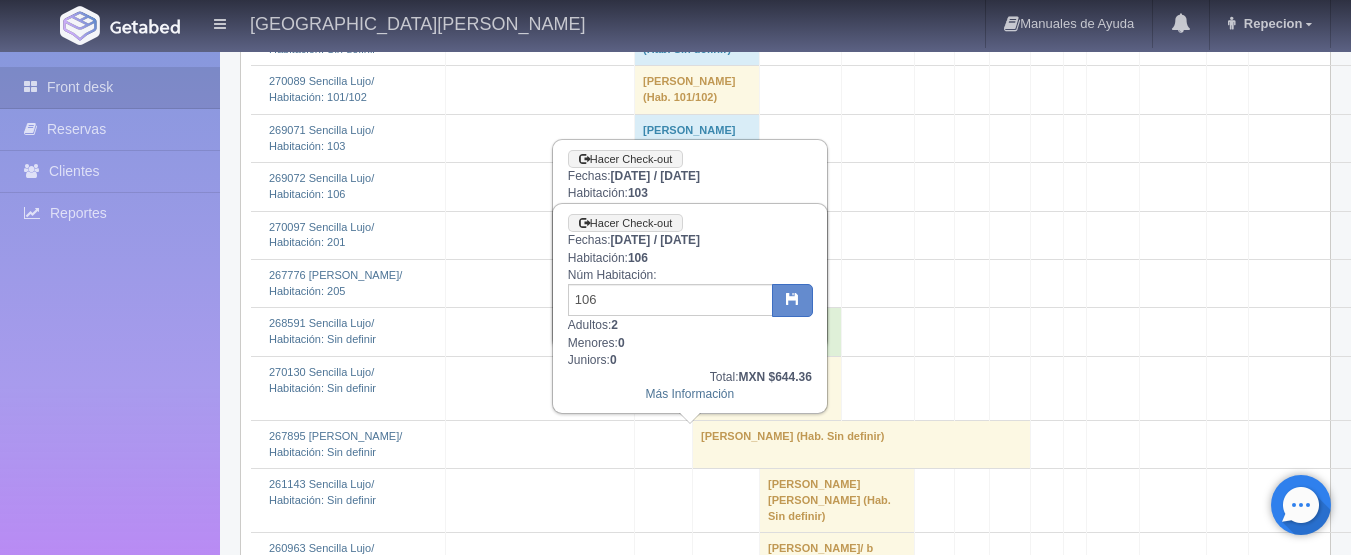 click on "Hector Manuel Gomez Martinez 												(Hab. 106)" at bounding box center [697, 187] 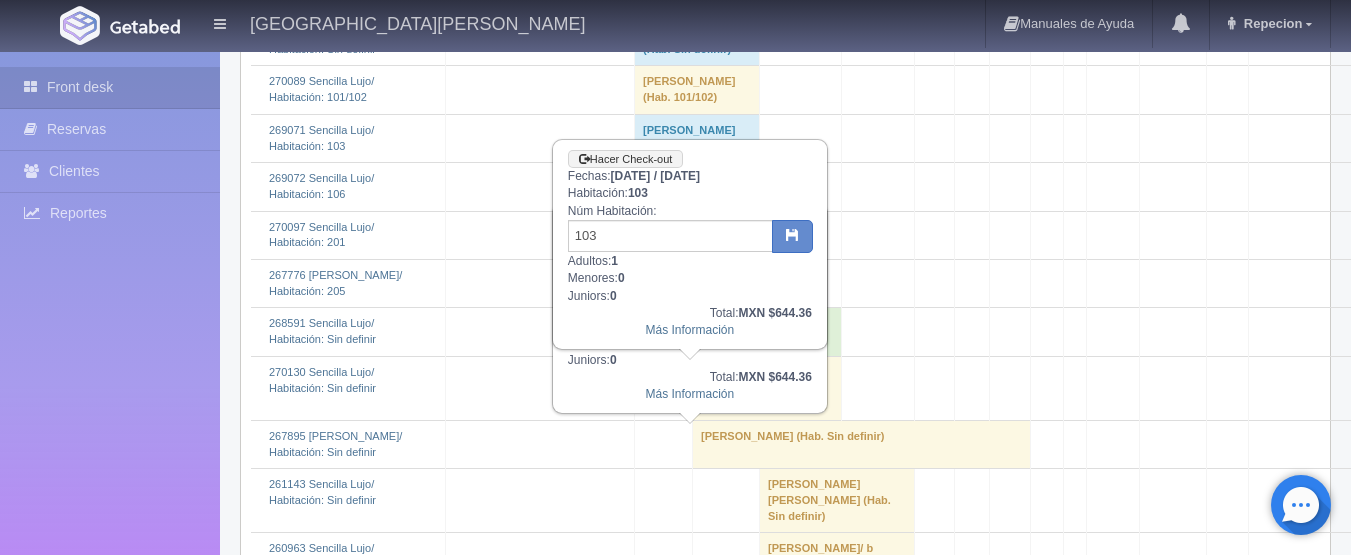 click on "Hector Manuel Gomez Martinez 												(Hab. 106)" at bounding box center (697, 187) 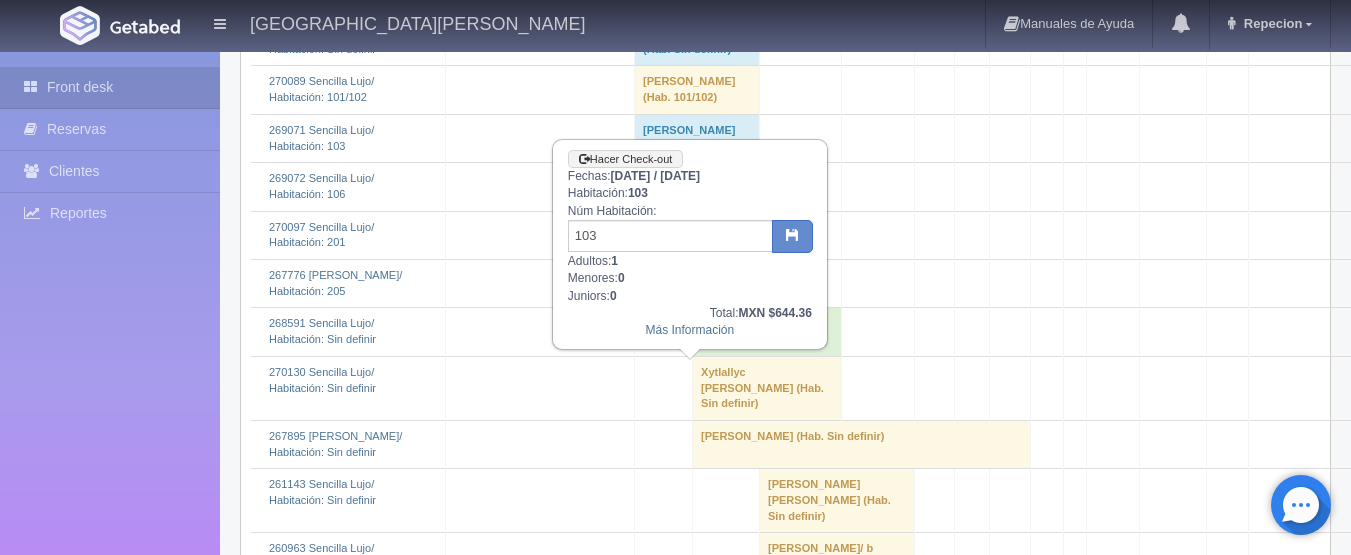 click on "Jacqueline Ornelas Gonzalez 												(Hab. 103)" at bounding box center (697, 138) 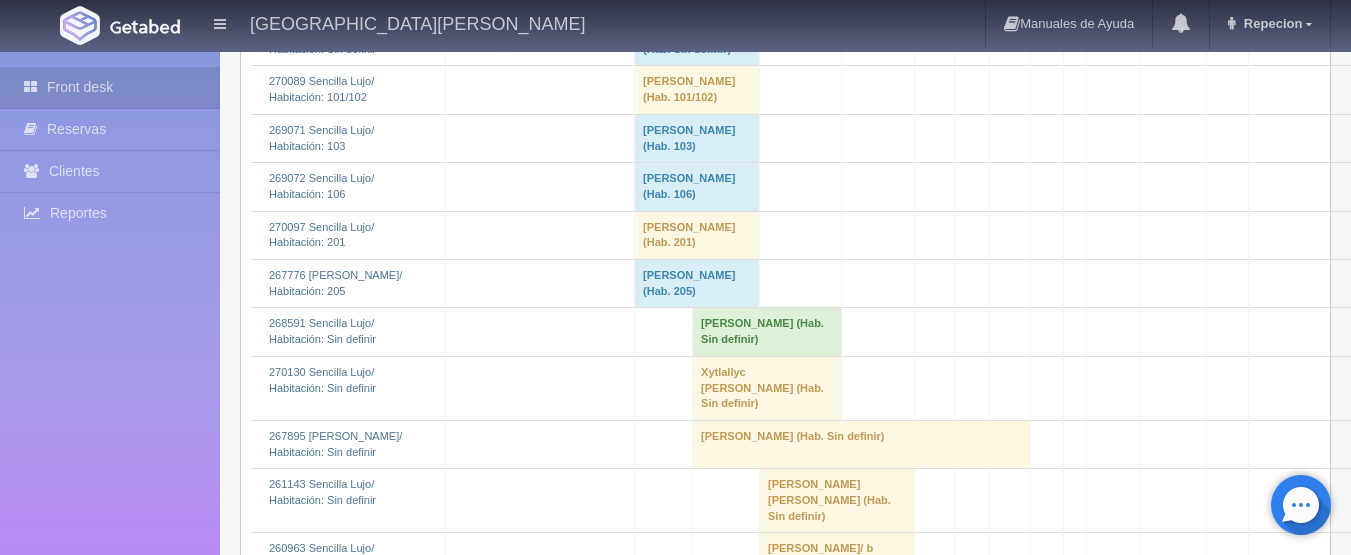 click on "Jacqueline Ornelas Gonzalez 												(Hab. 103)" at bounding box center [697, 138] 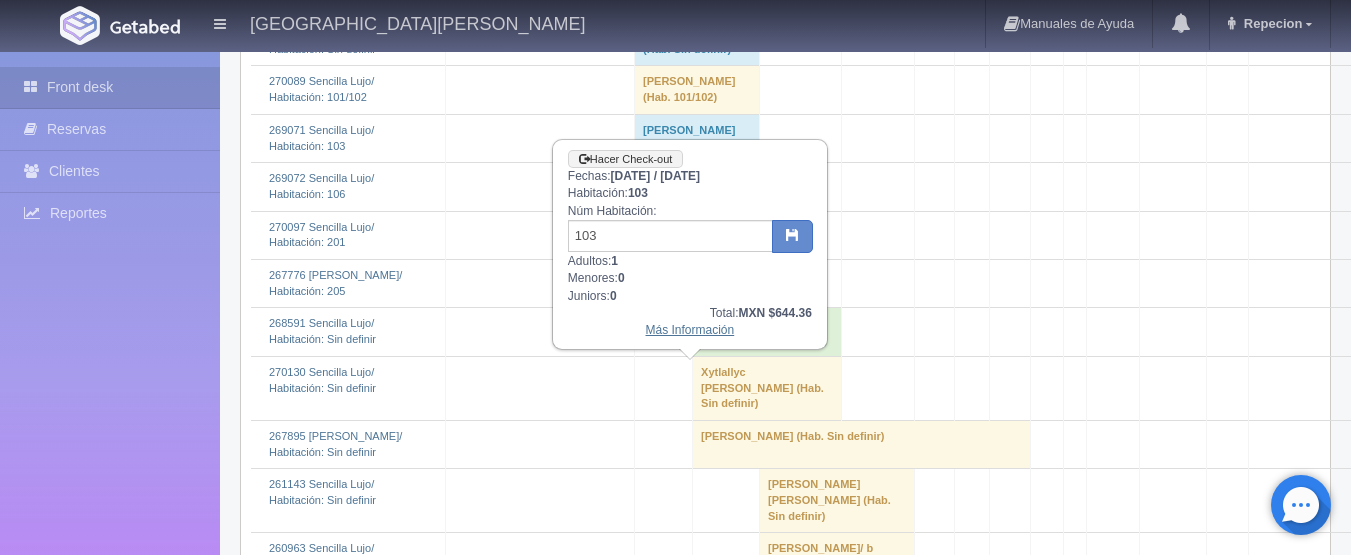 click on "Más Información" at bounding box center [690, 330] 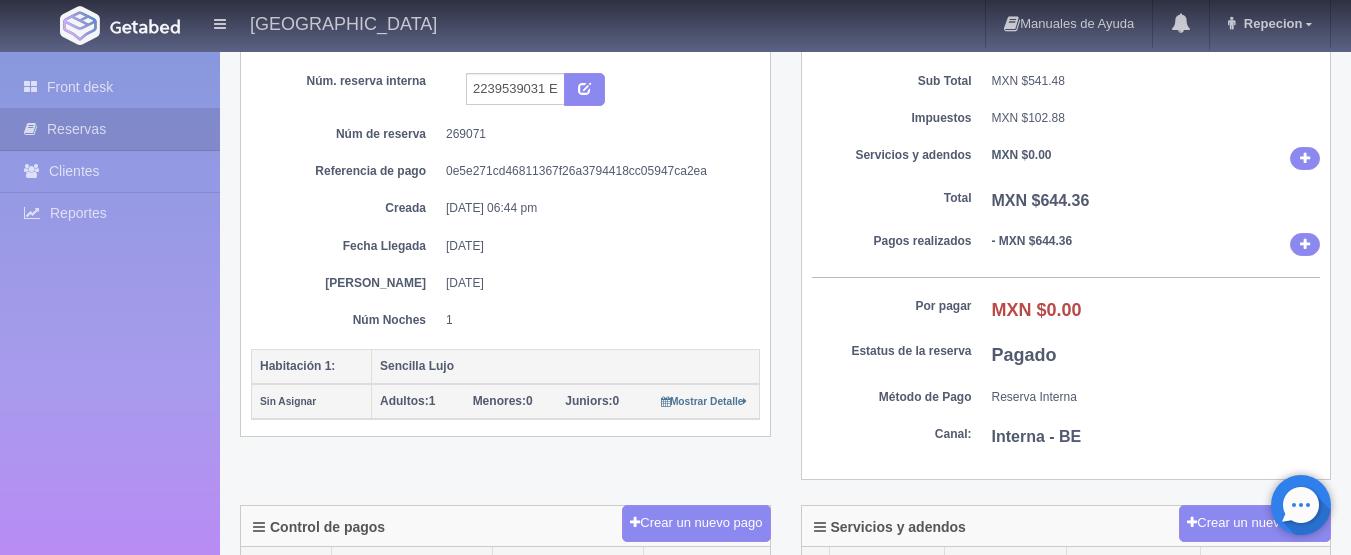scroll, scrollTop: 100, scrollLeft: 0, axis: vertical 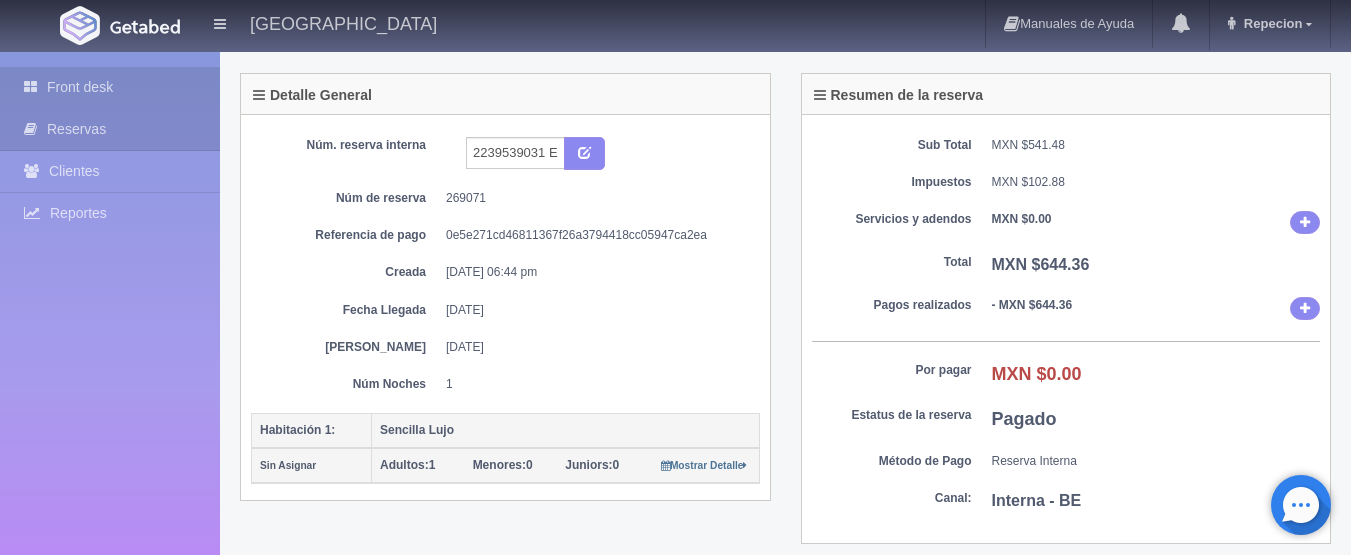 click on "Front desk" at bounding box center [110, 87] 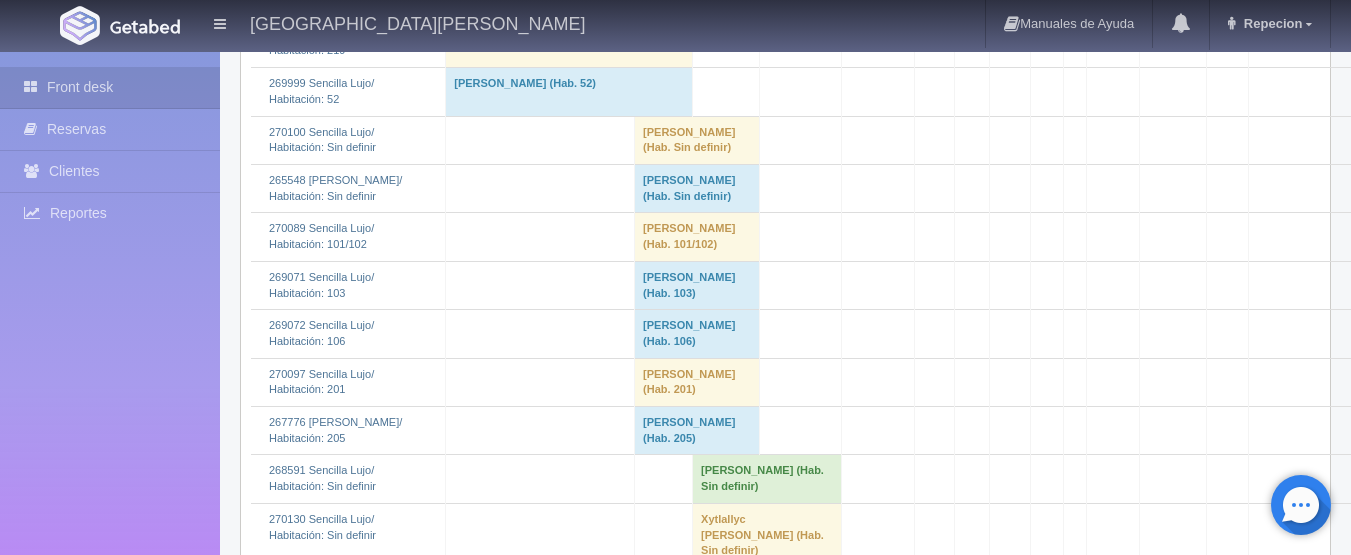 scroll, scrollTop: 4200, scrollLeft: 0, axis: vertical 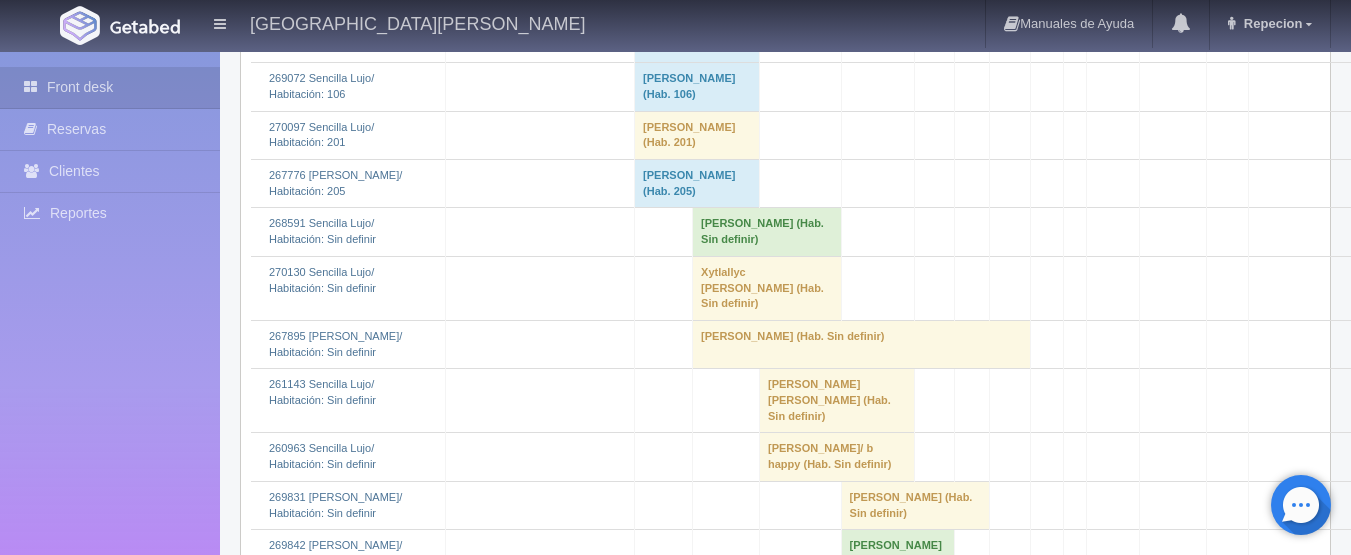 click on "[PERSON_NAME] 												(Hab. 103)" at bounding box center [697, 38] 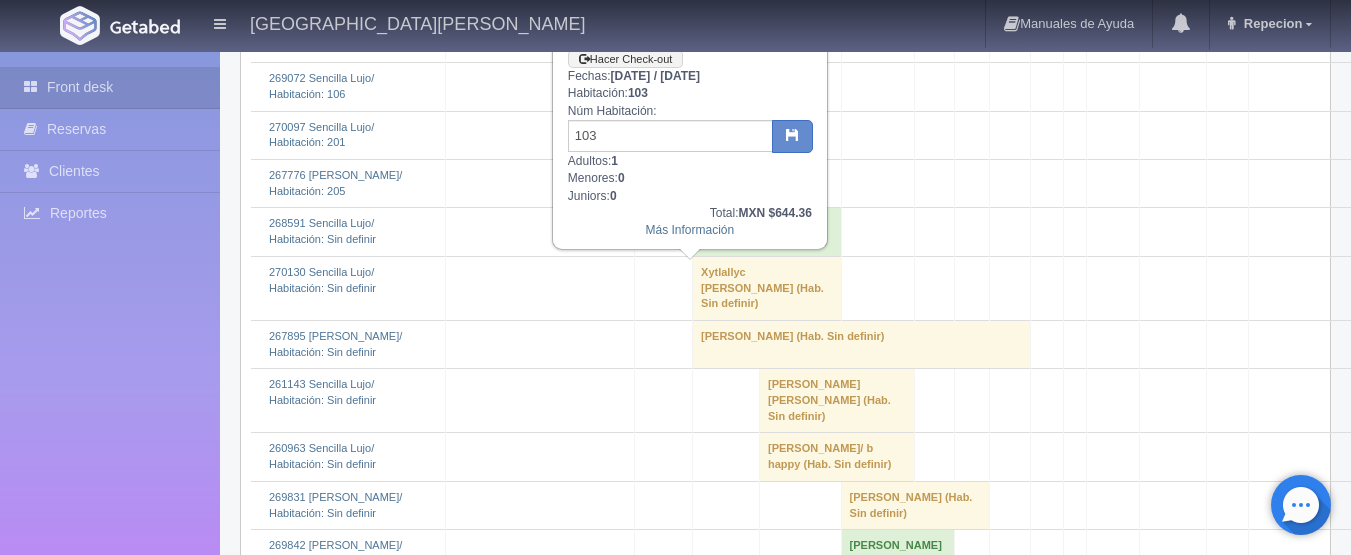 click on "[PERSON_NAME] 												(Hab. 106)" at bounding box center (697, 87) 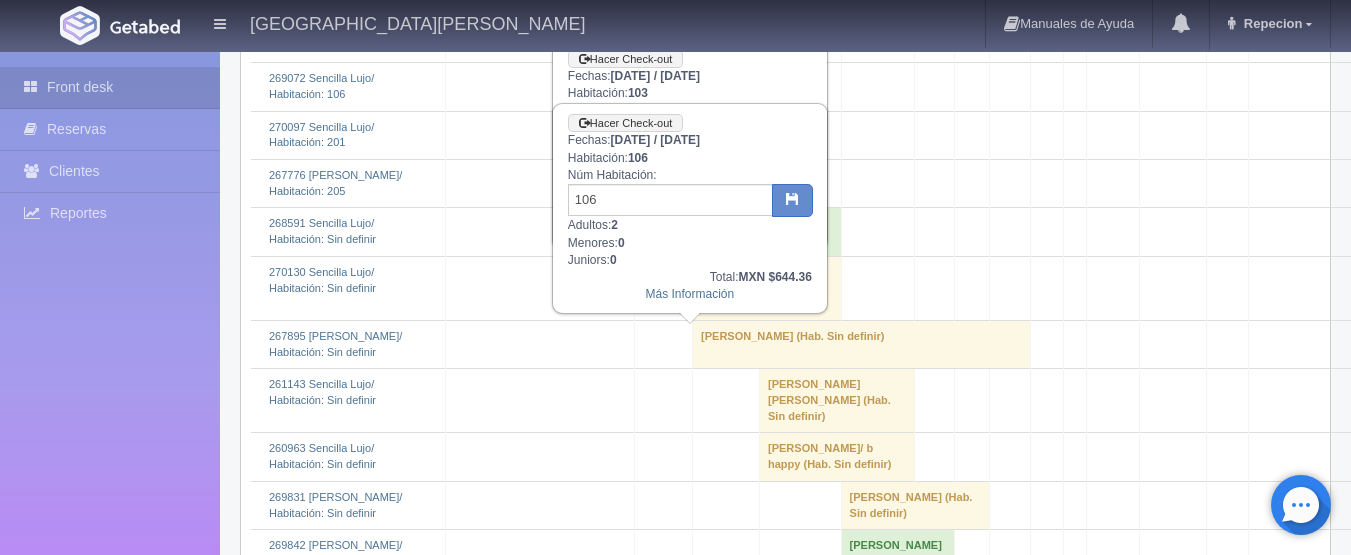 click on "[PERSON_NAME] 												(Hab. 106)" at bounding box center [697, 87] 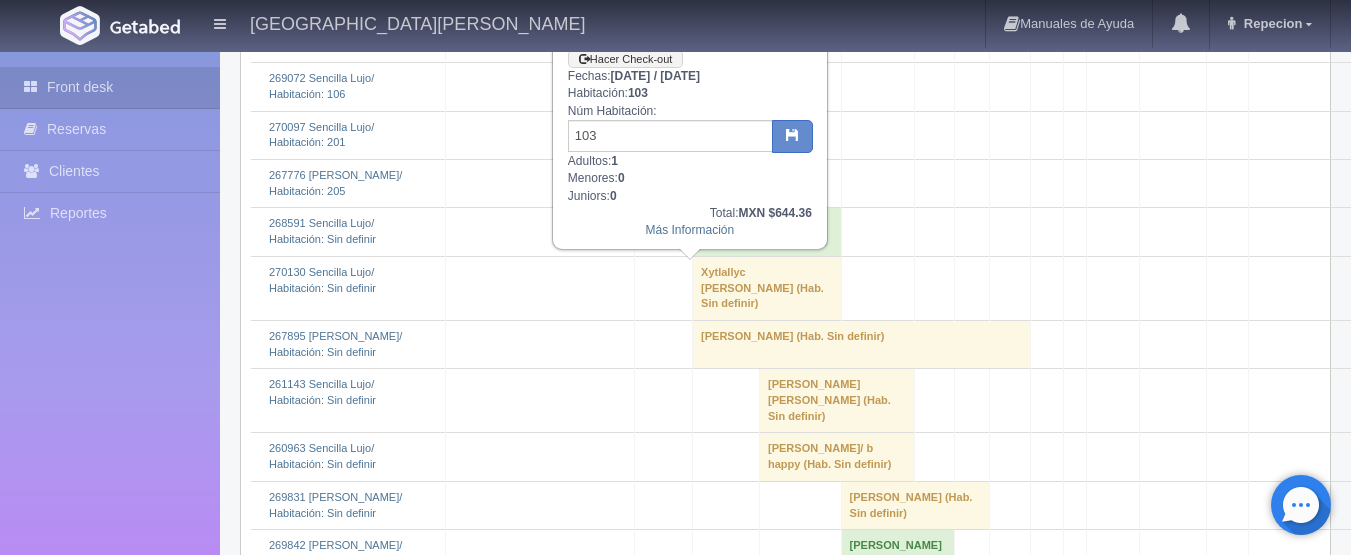 click on "[PERSON_NAME] 												(Hab. 201)" at bounding box center (697, 135) 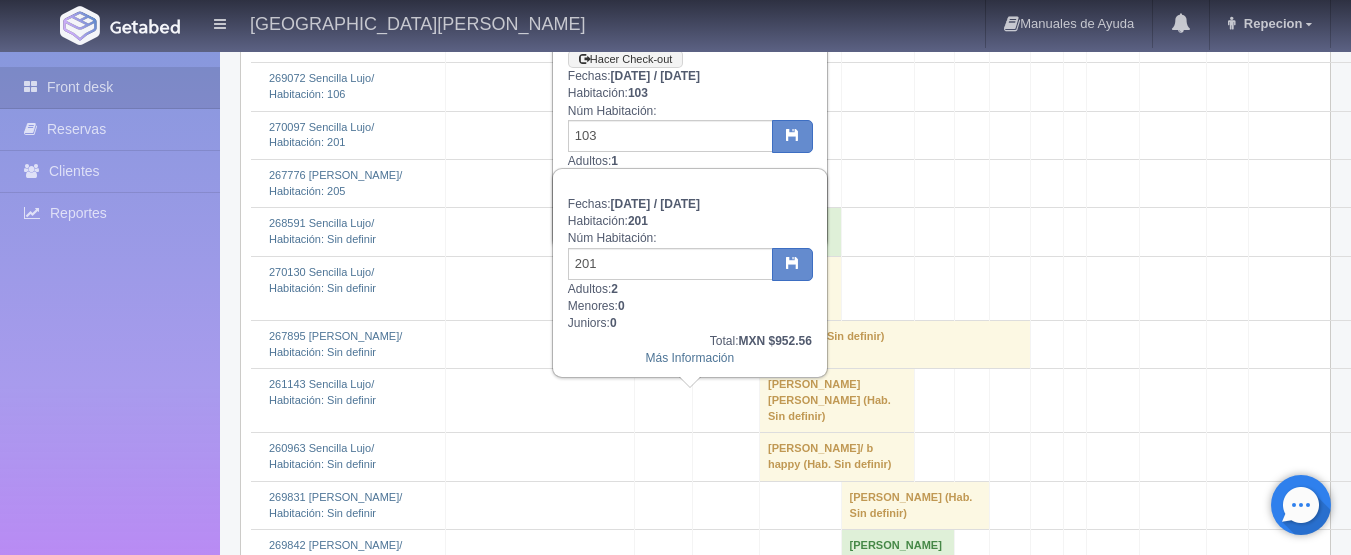 click on "Natasha Tallman 												(Hab. 201)" at bounding box center [697, 135] 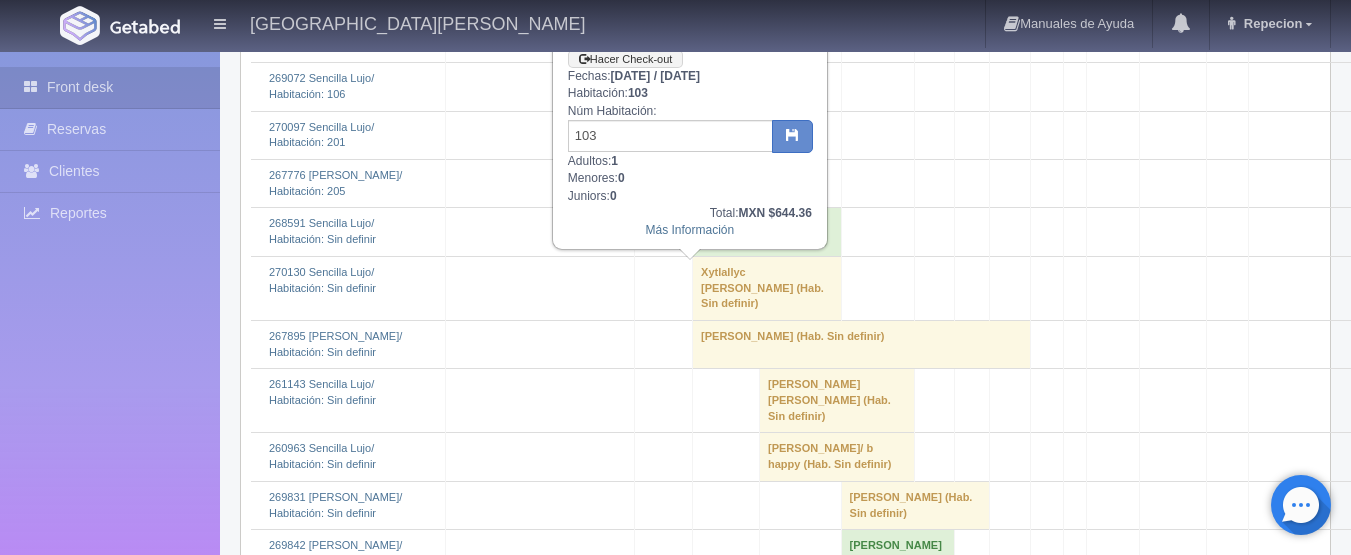 click on "Juan Carlos Jaimes 												(Hab. 205)" at bounding box center (697, 184) 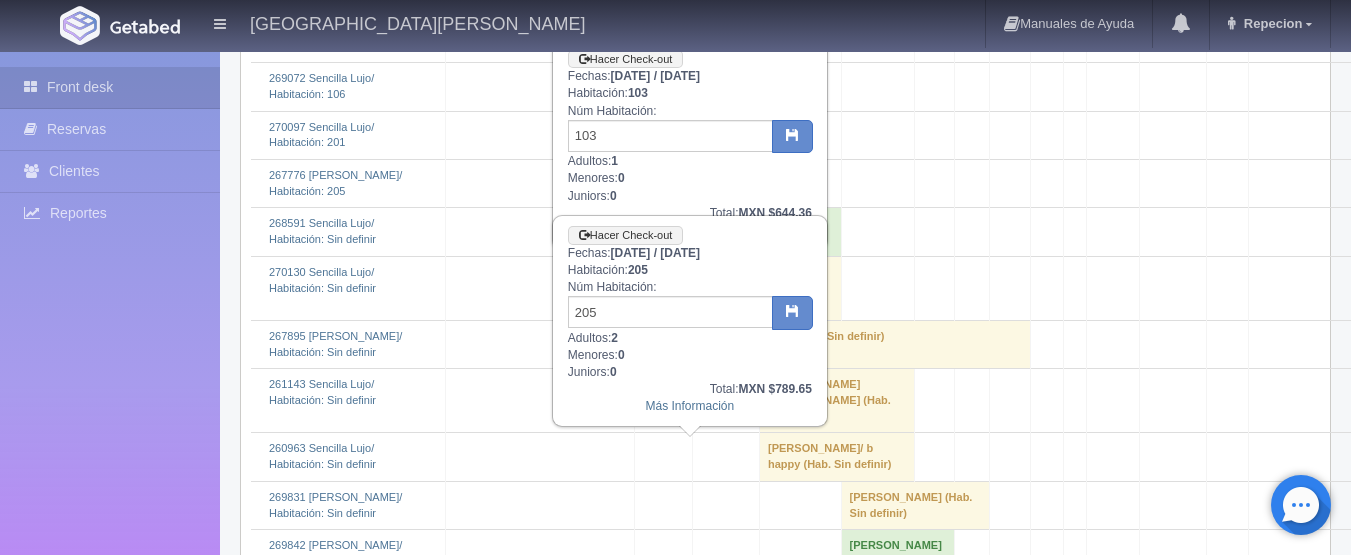 click on "Juan Carlos Jaimes 												(Hab. 205)" at bounding box center [697, 184] 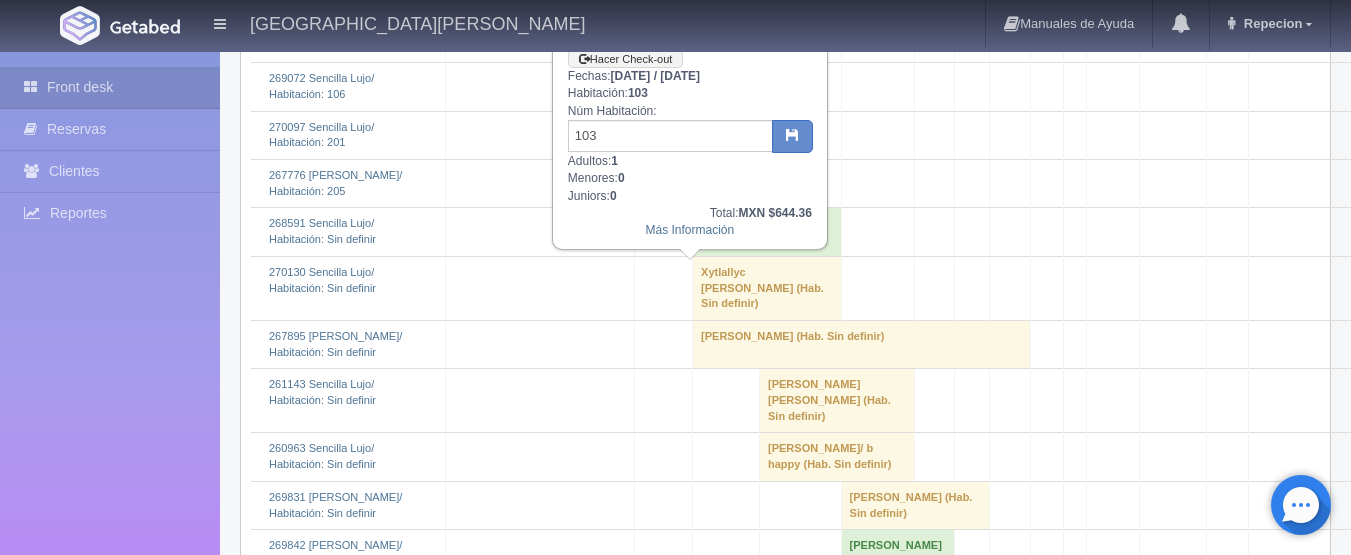 click on "Jacqueline Ornelas Gonzalez 												(Hab. 103)" at bounding box center (697, 38) 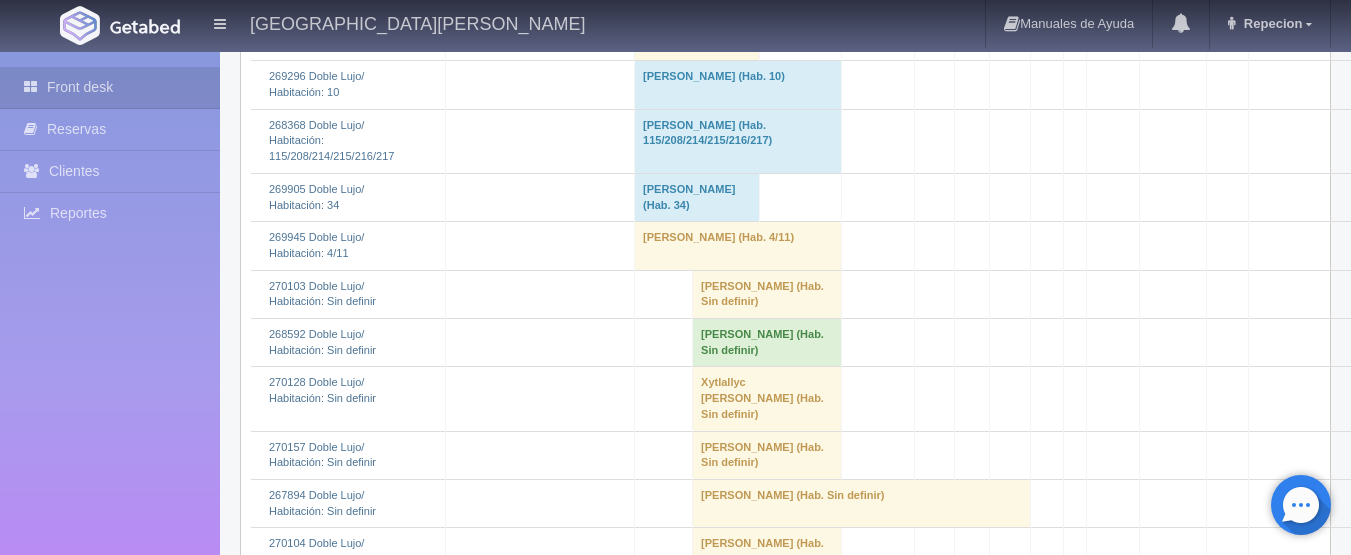 scroll, scrollTop: 1400, scrollLeft: 0, axis: vertical 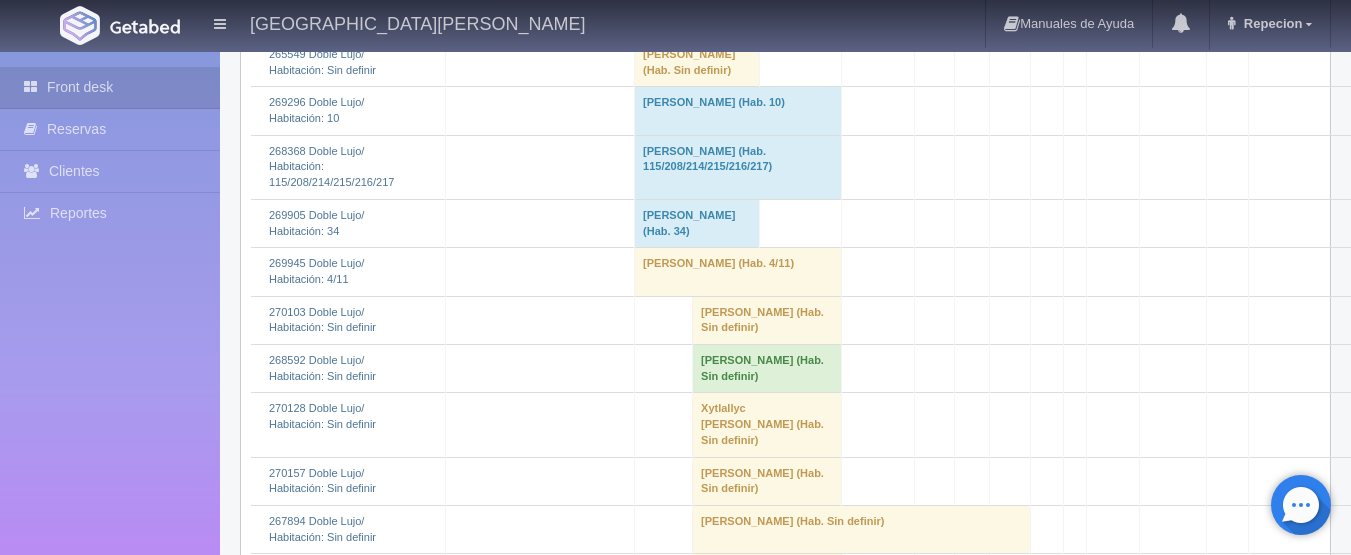 click on "Lina Mora 												(Hab. 34)" at bounding box center [697, 223] 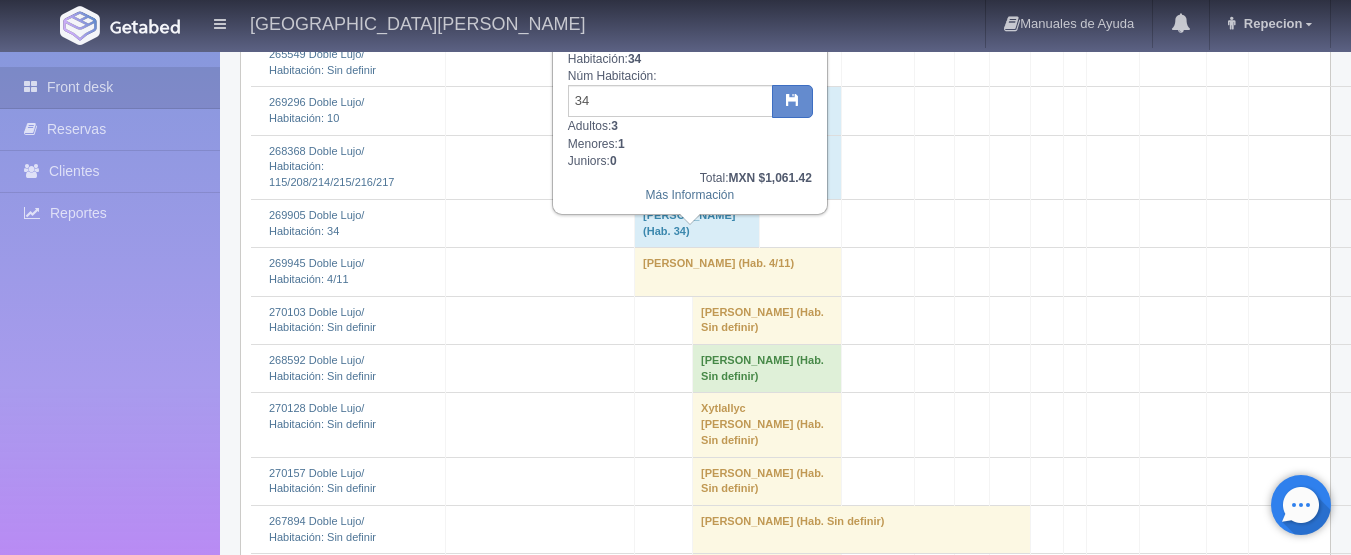 click on "Lina Mora 												(Hab. 34)" at bounding box center (697, 223) 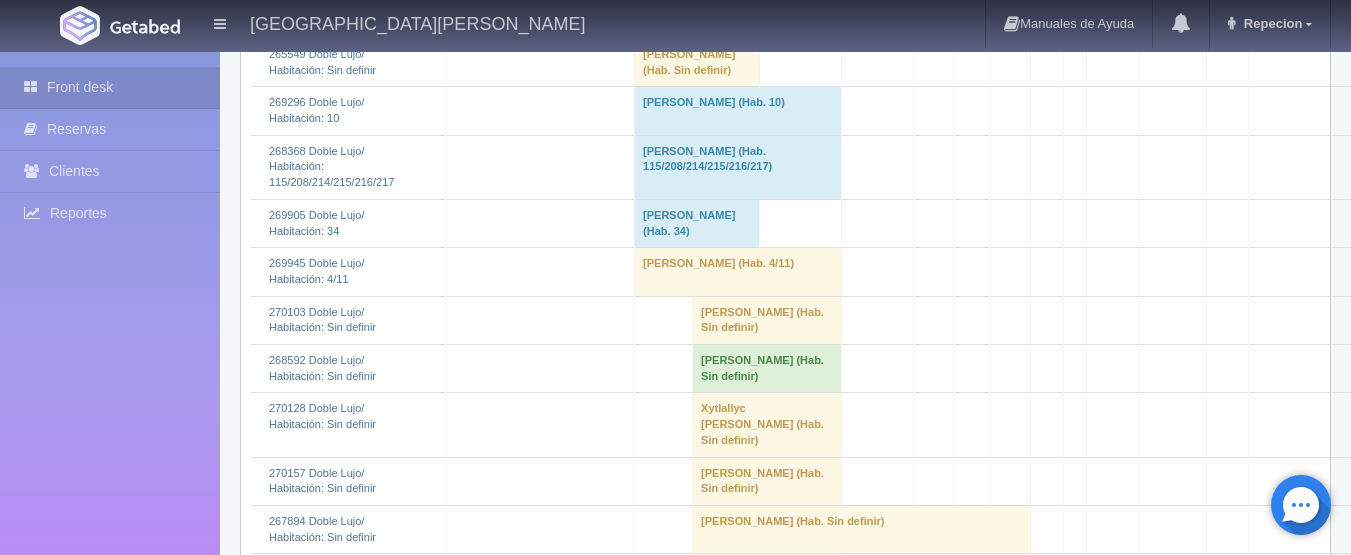 click on "erika rosario vea   berrelleza 												(Hab. 10)" at bounding box center (738, 111) 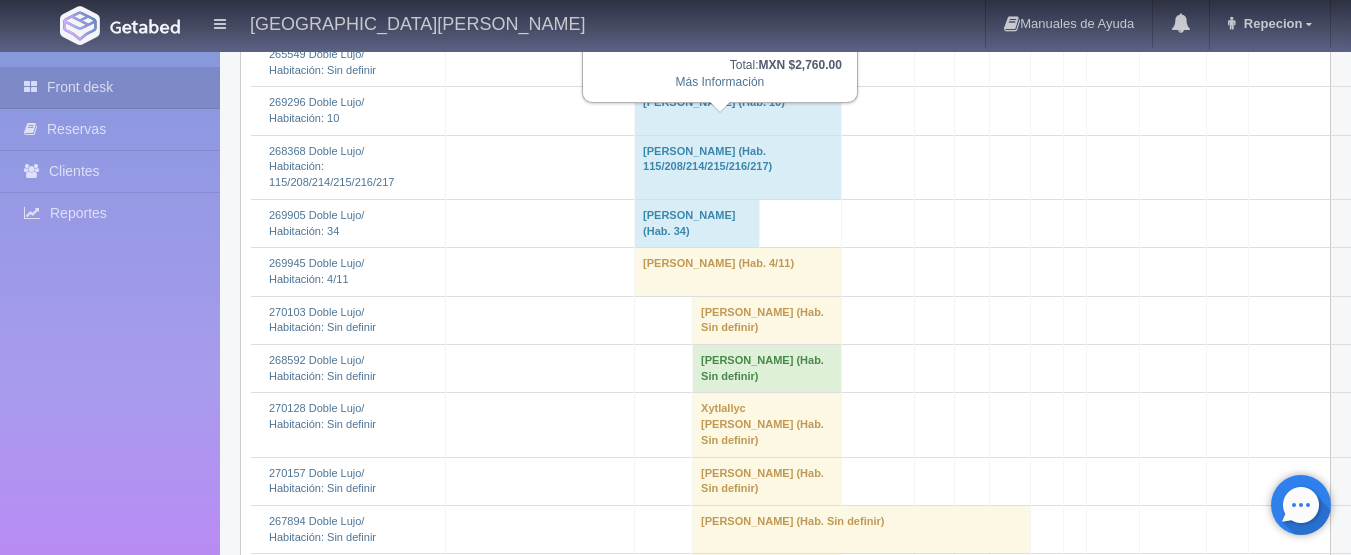 click on "erika rosario vea   berrelleza 												(Hab. 10)" at bounding box center (738, 111) 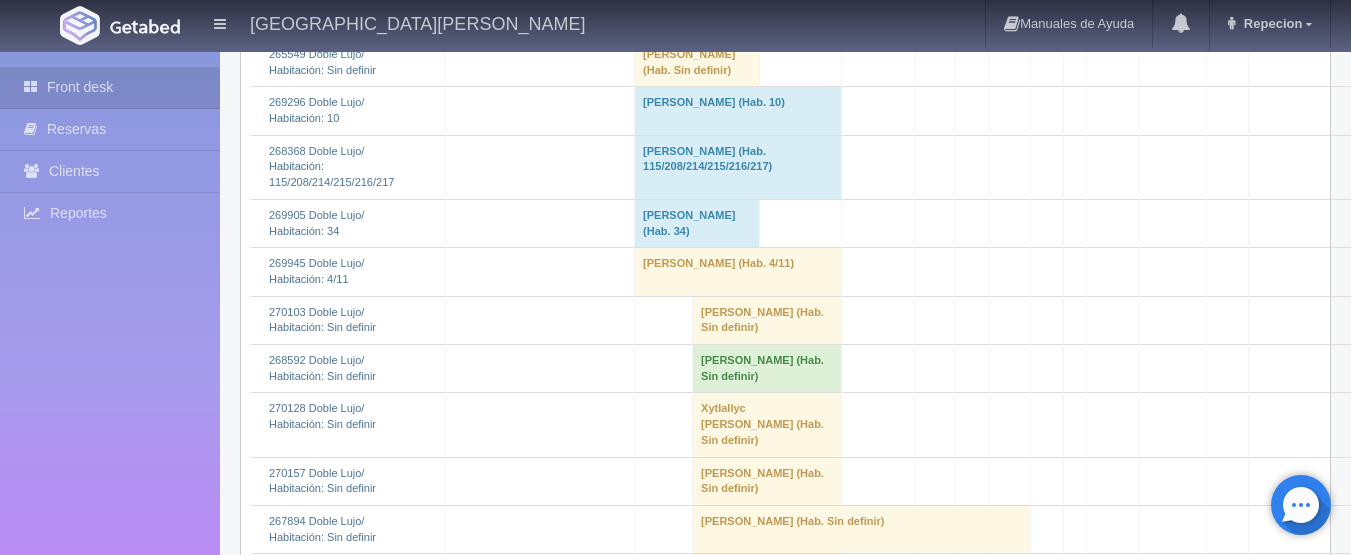 click on "[PERSON_NAME] 												(Hab. 115/208/214/215/216/217)" at bounding box center [738, 167] 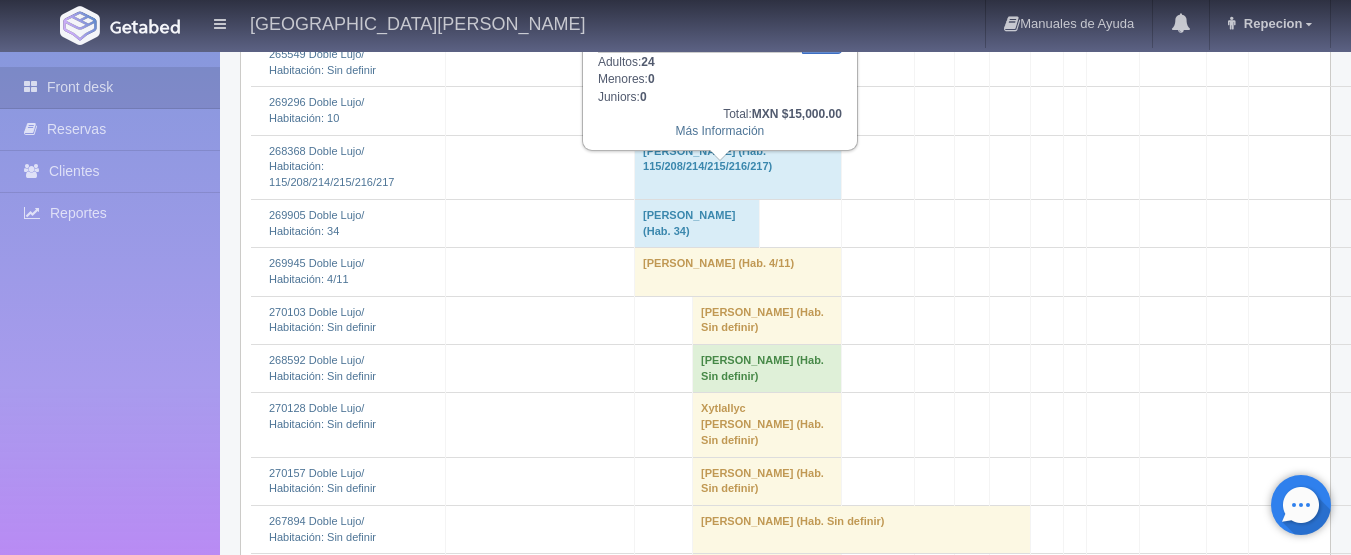 click on "[PERSON_NAME] 												(Hab. 115/208/214/215/216/217)" at bounding box center [738, 167] 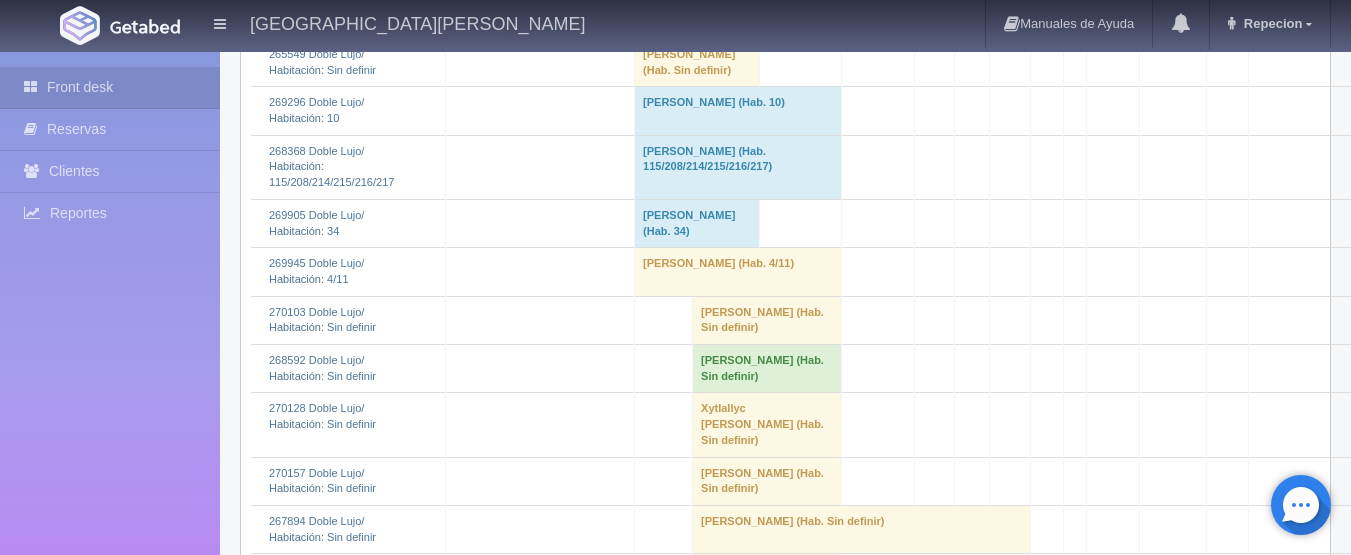 click on "[PERSON_NAME] 												(Hab. 115/208/214/215/216/217)" at bounding box center (738, 167) 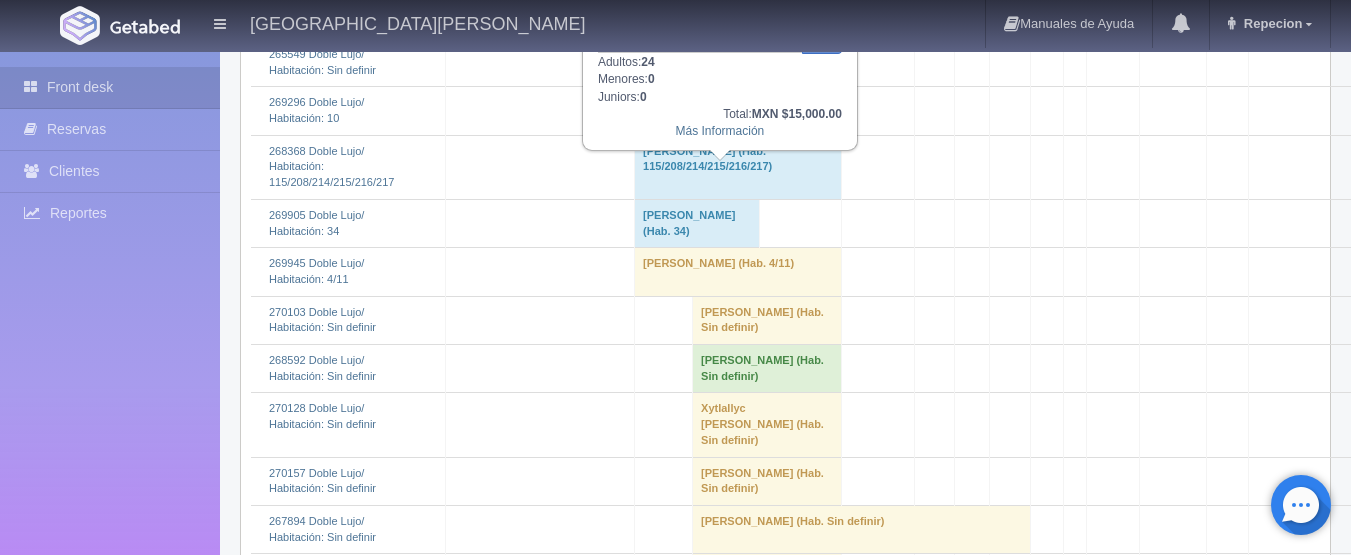 click on "[PERSON_NAME] 												(Hab. 115/208/214/215/216/217)" at bounding box center [738, 167] 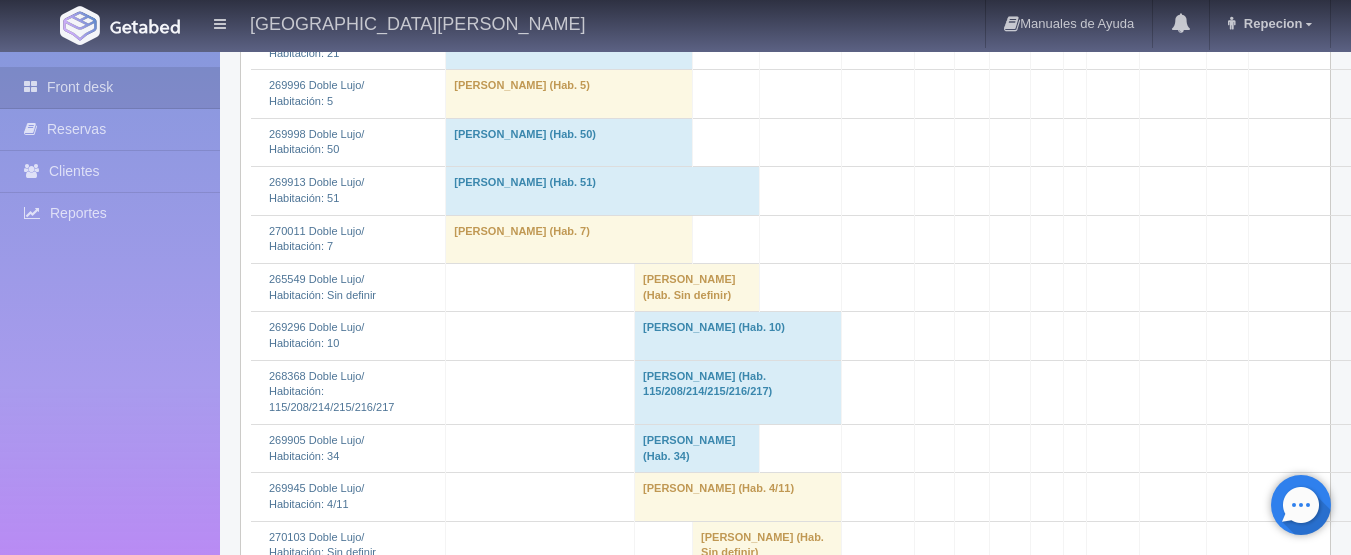 scroll, scrollTop: 1100, scrollLeft: 0, axis: vertical 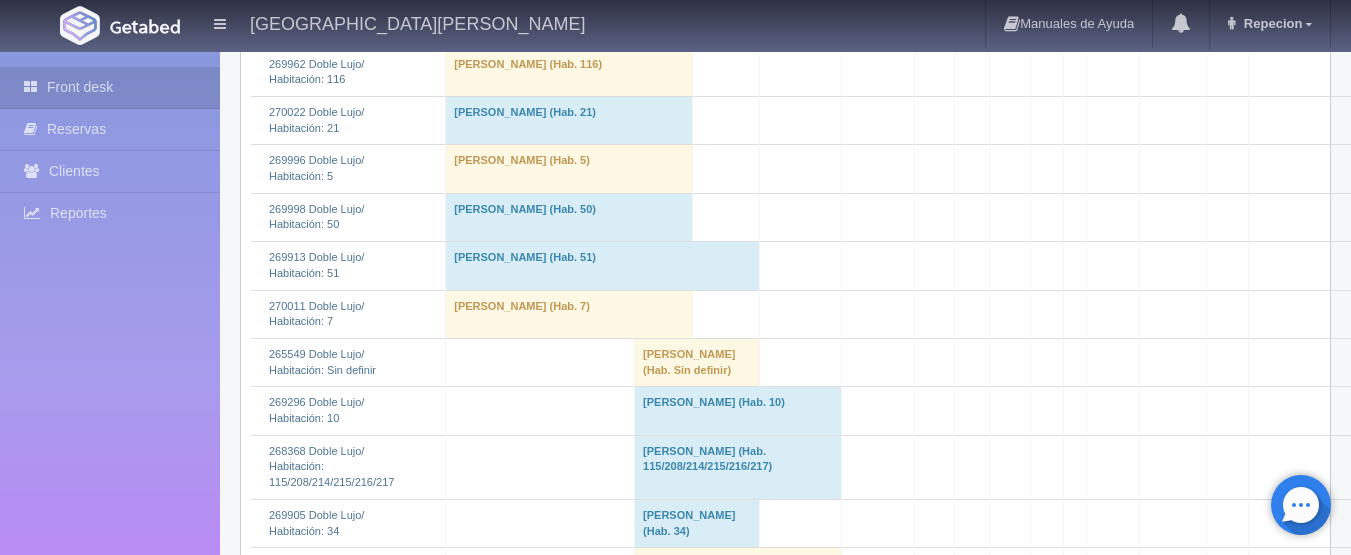 click on "[PERSON_NAME] 												(Hab. Sin definir)" at bounding box center (697, 362) 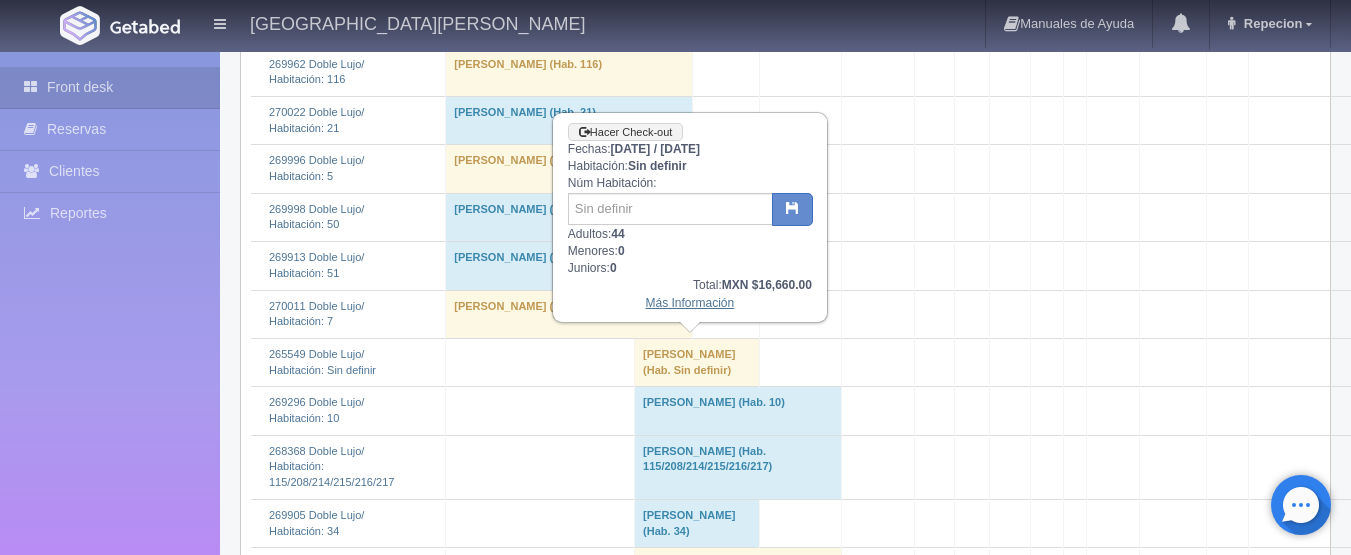 click on "Más Información" at bounding box center [690, 303] 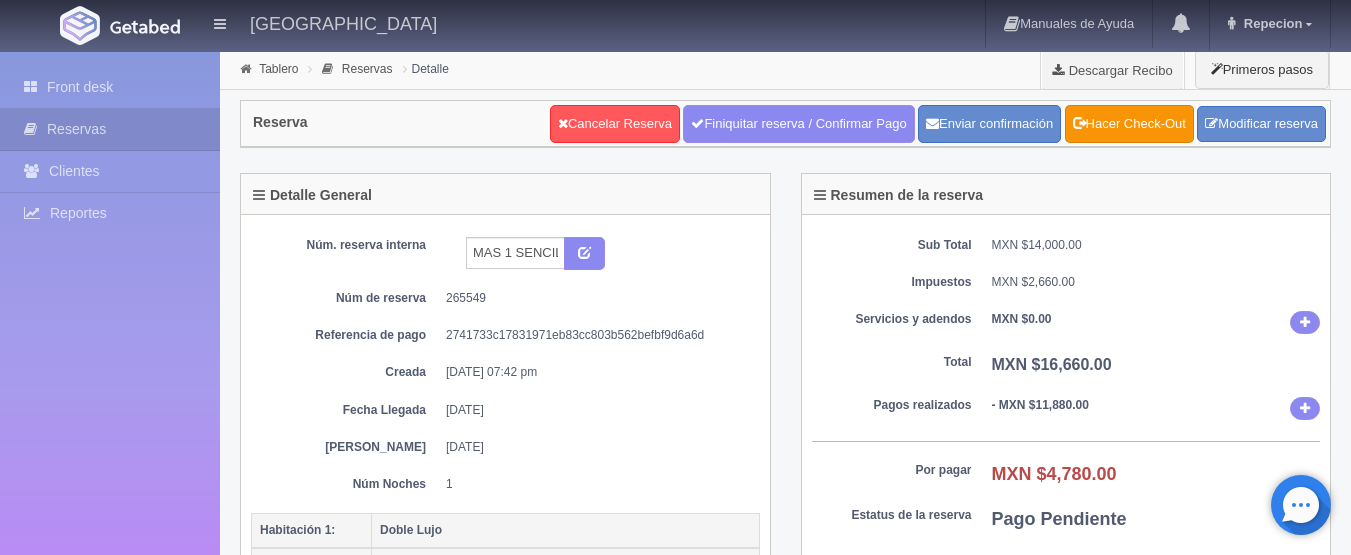 scroll, scrollTop: 100, scrollLeft: 0, axis: vertical 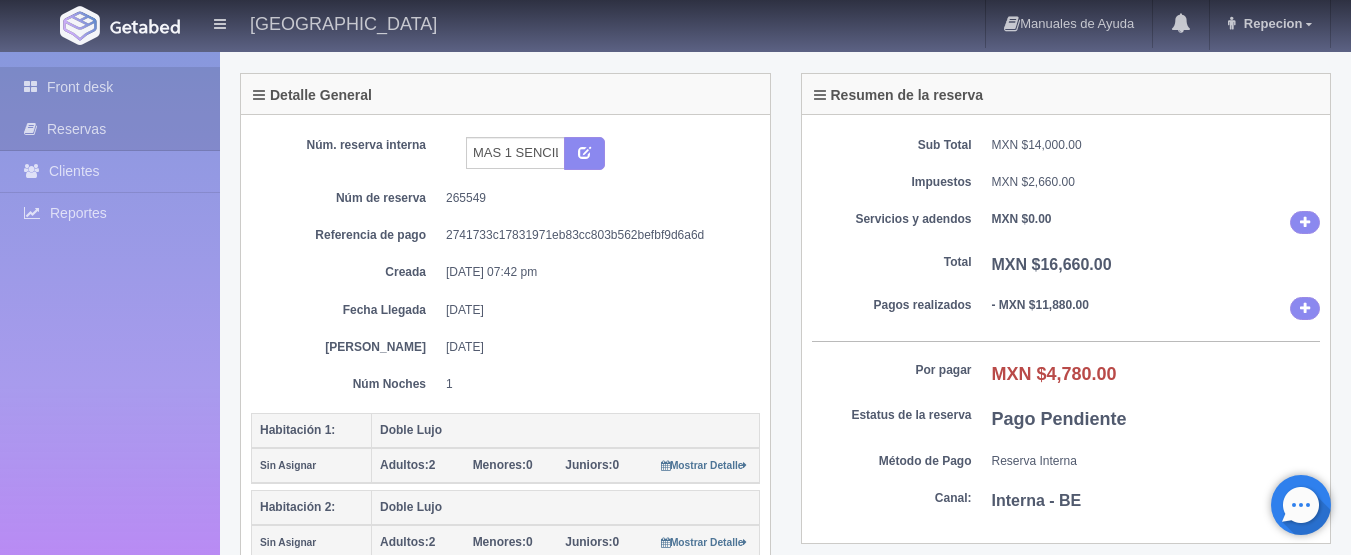click on "Front desk" at bounding box center (110, 87) 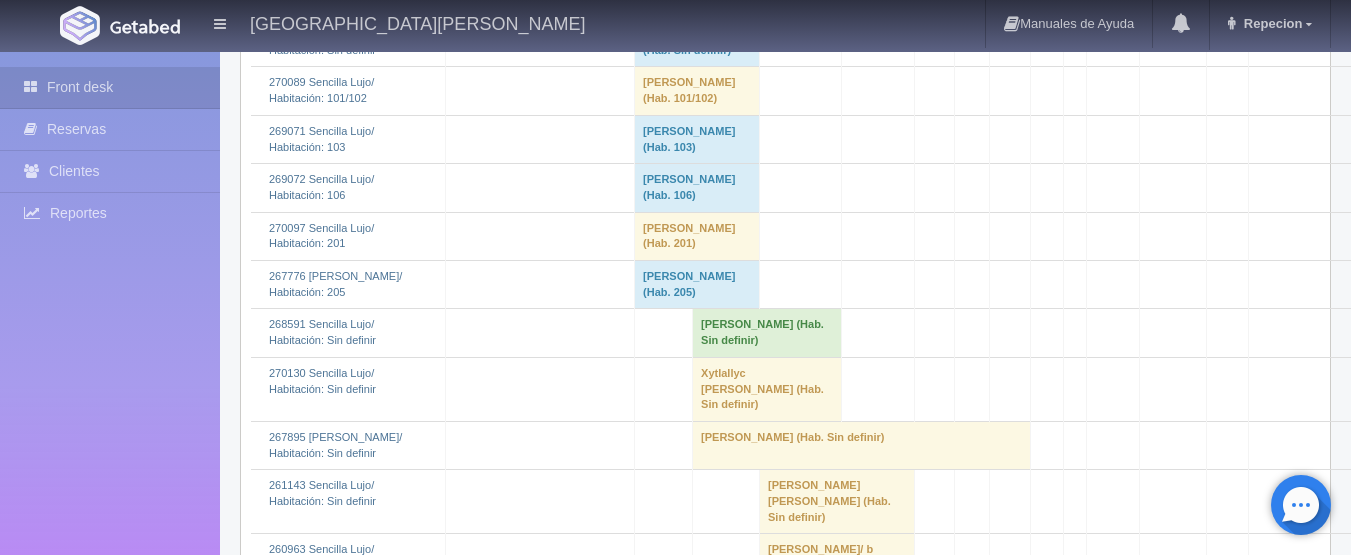 scroll, scrollTop: 4100, scrollLeft: 0, axis: vertical 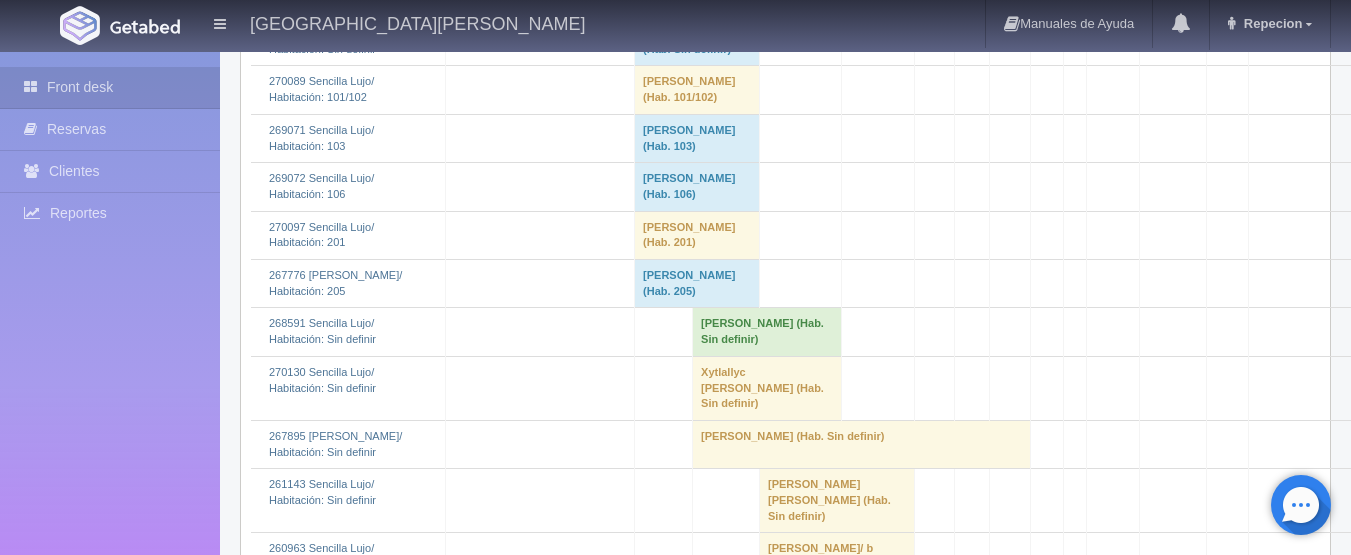 click on "LUIS MANUEL MADRID QUIJADA 												(Hab. Sin definir)" at bounding box center (697, 41) 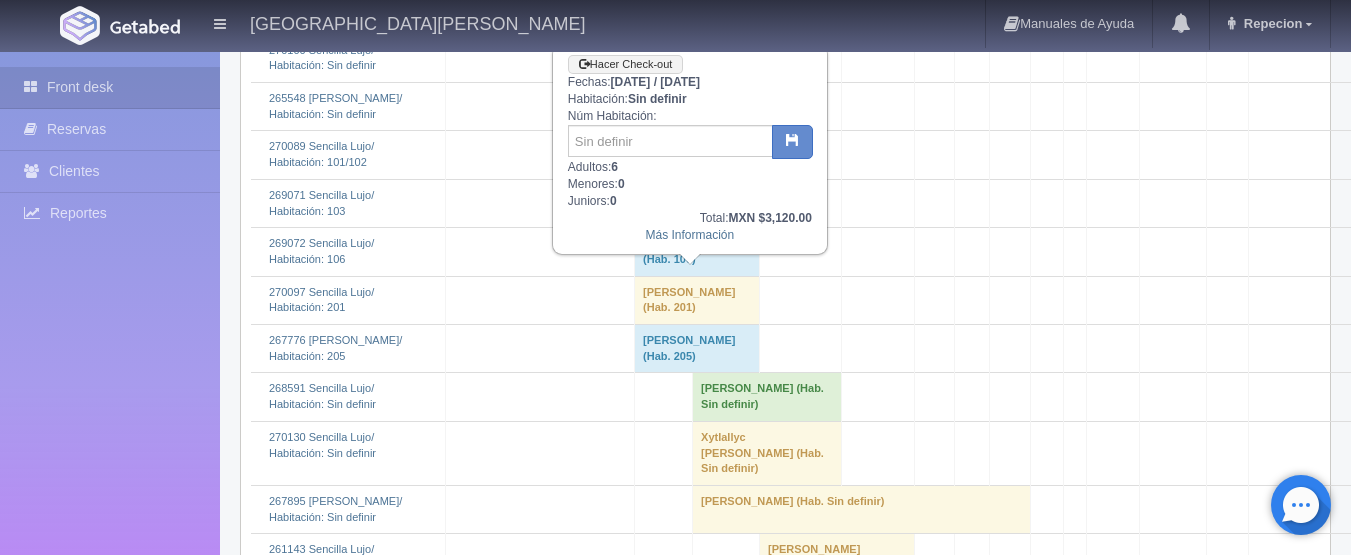 scroll, scrollTop: 4000, scrollLeft: 0, axis: vertical 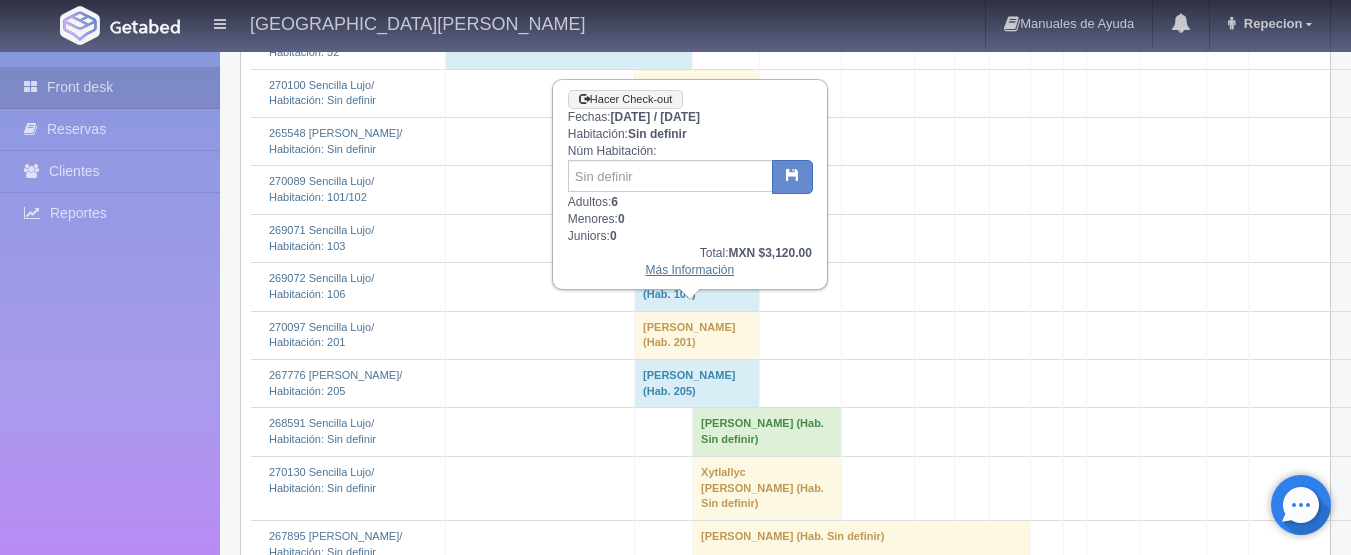 click on "Más Información" at bounding box center [690, 270] 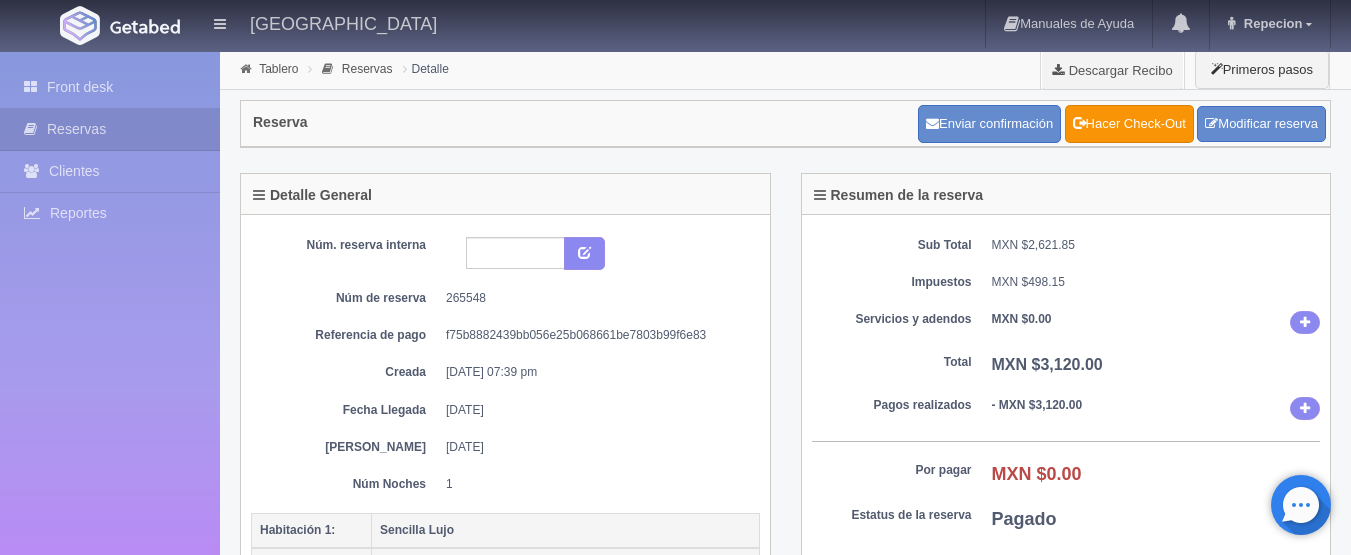 scroll, scrollTop: 0, scrollLeft: 0, axis: both 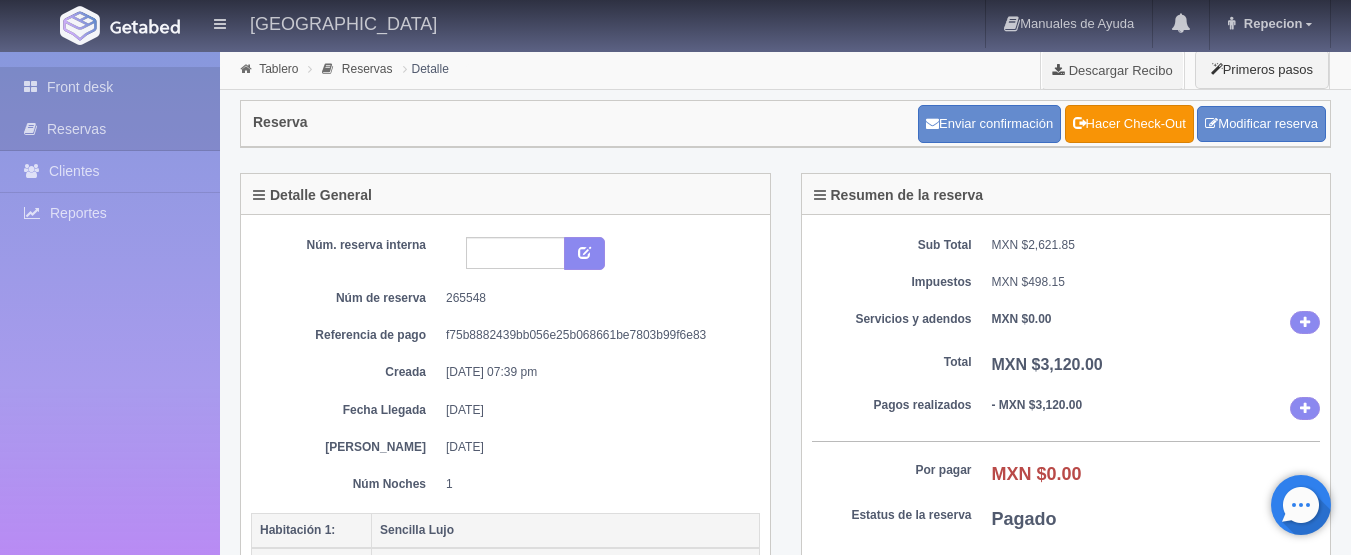 click on "Front desk" at bounding box center [110, 87] 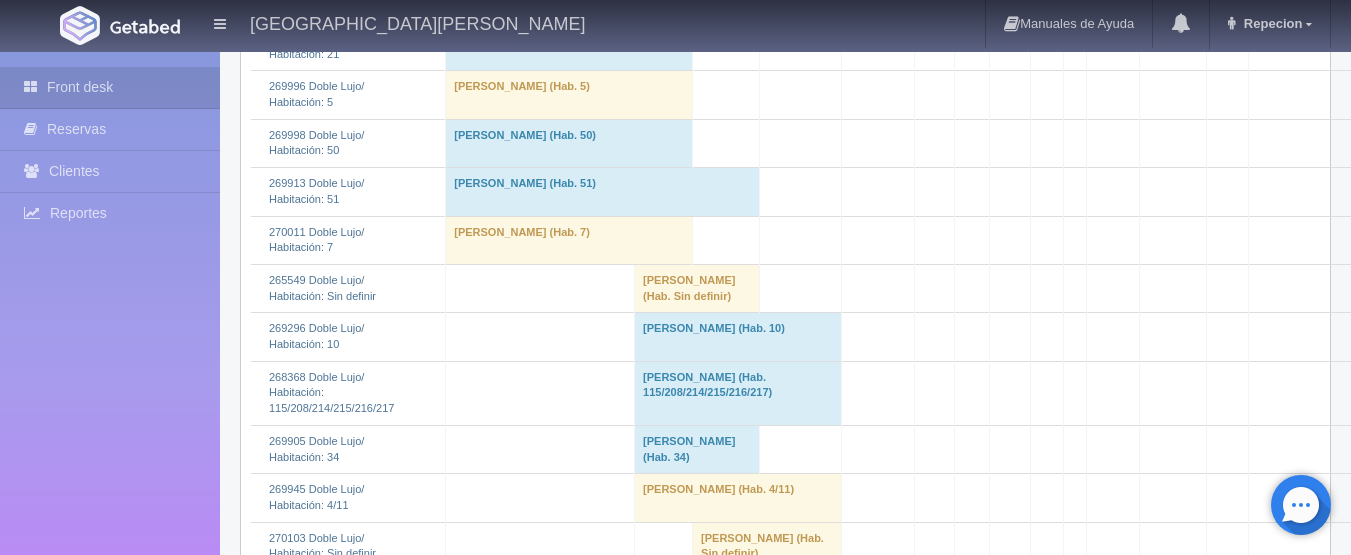 scroll, scrollTop: 1200, scrollLeft: 0, axis: vertical 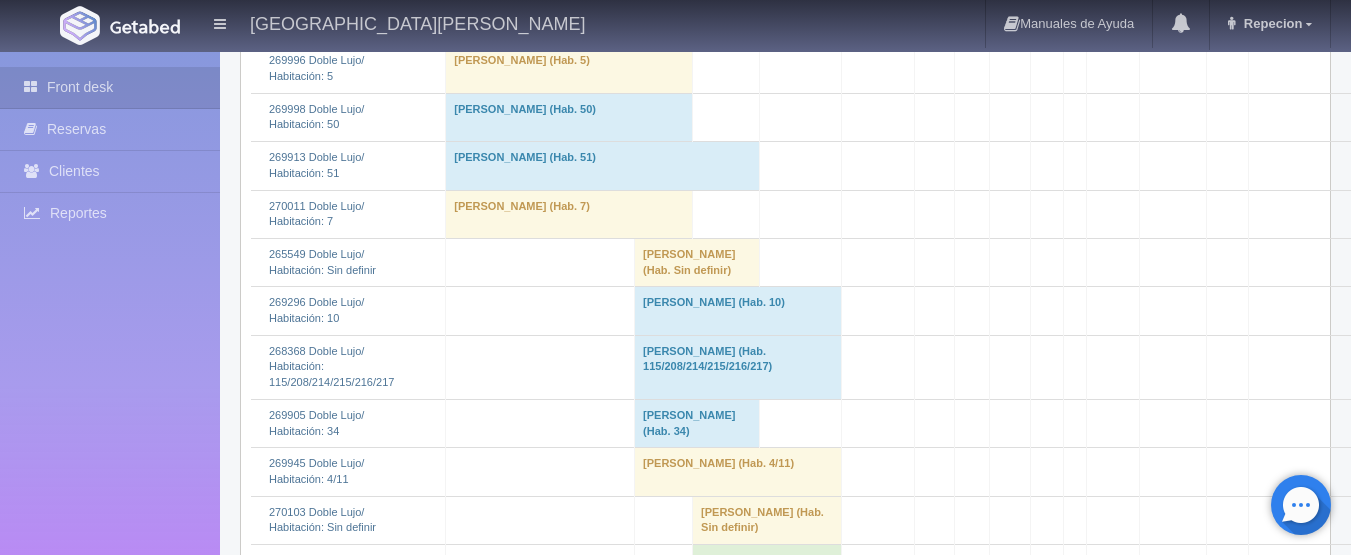 click on "Lina Mora 												(Hab. 34)" at bounding box center [697, 423] 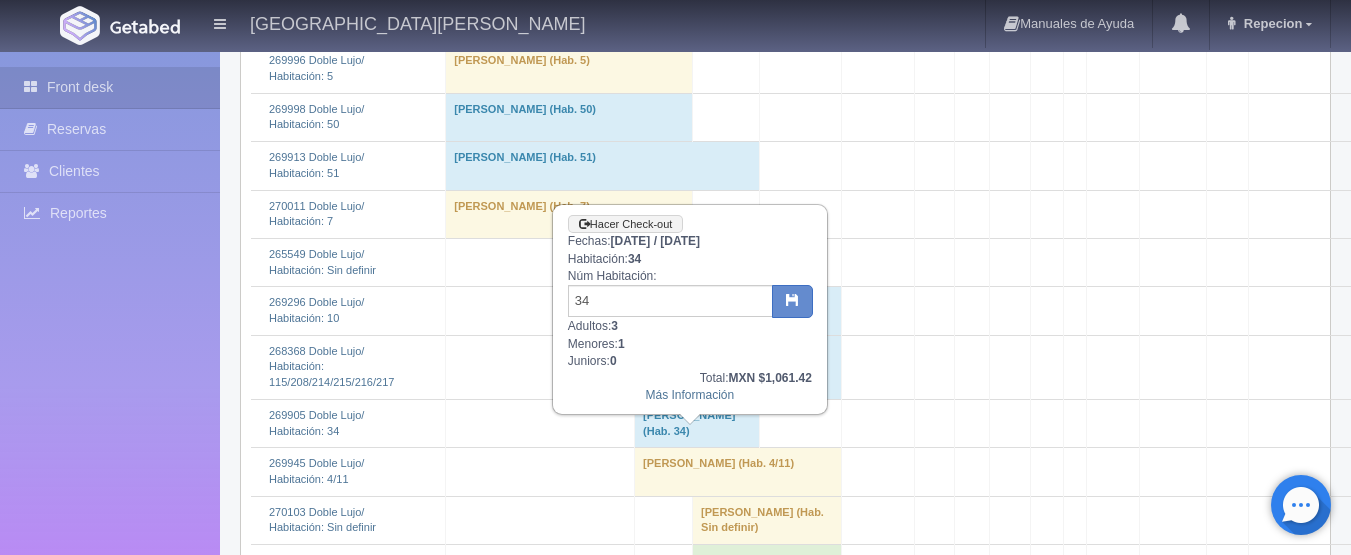 click on "Lina Mora 												(Hab. 34)" at bounding box center [697, 423] 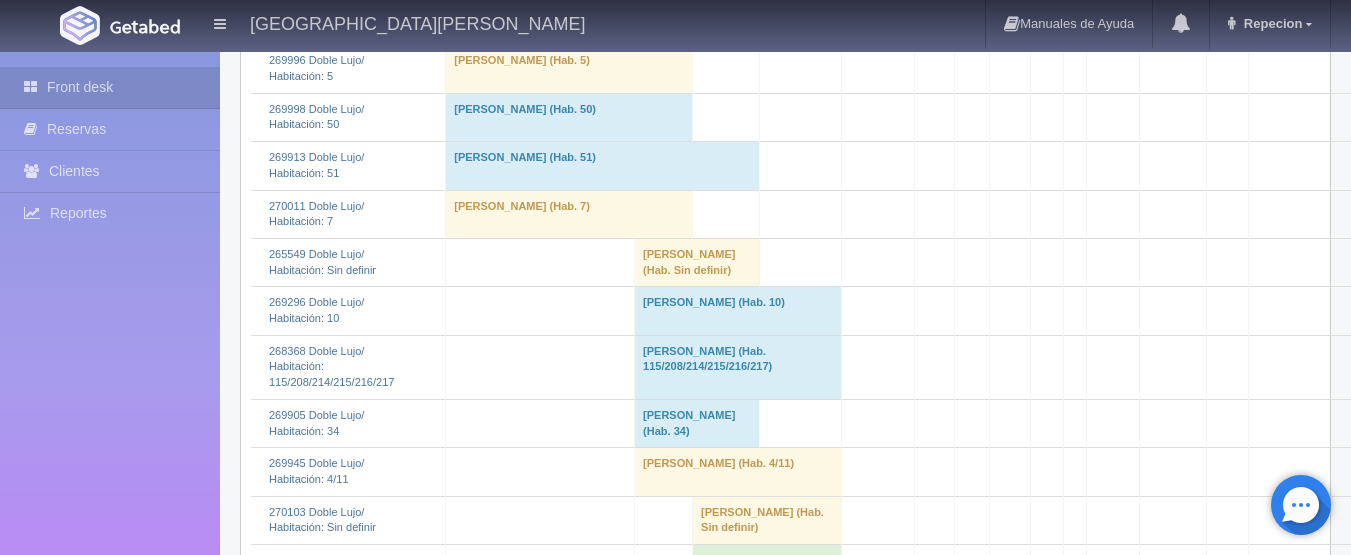 click on "alma rosa martinez 												(Hab. 115/208/214/215/216/217)" at bounding box center [738, 367] 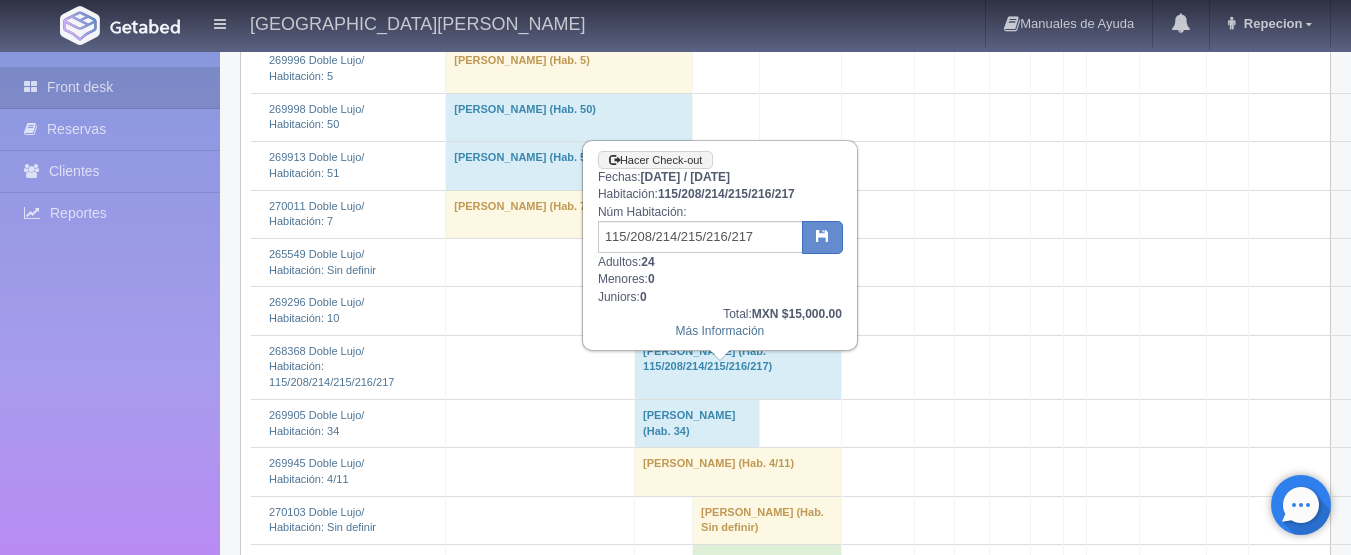 click on "alma rosa martinez 												(Hab. 115/208/214/215/216/217)" at bounding box center [738, 367] 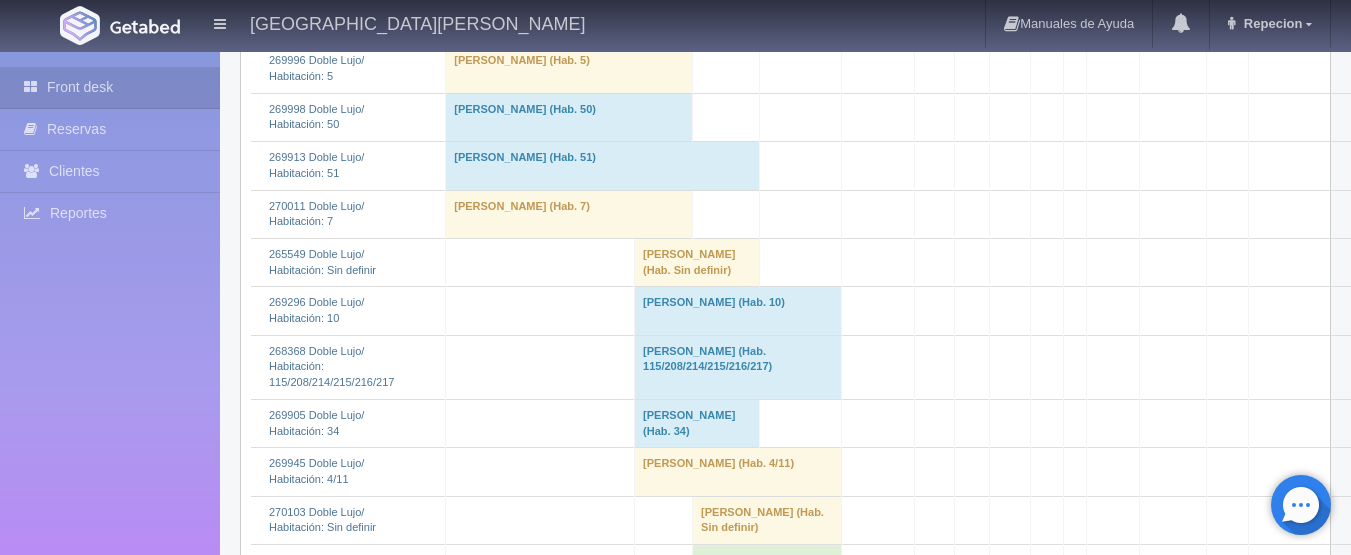 click on "erika rosario vea   berrelleza 												(Hab. 10)" at bounding box center [738, 311] 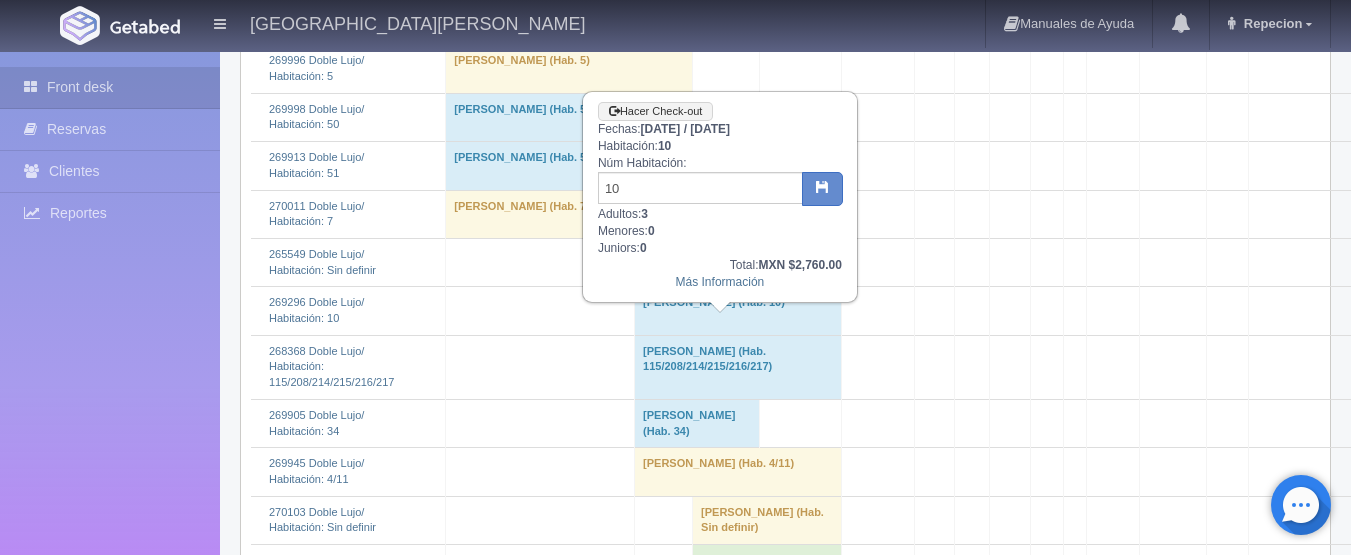 click on "erika rosario vea   berrelleza 												(Hab. 10)" at bounding box center (738, 311) 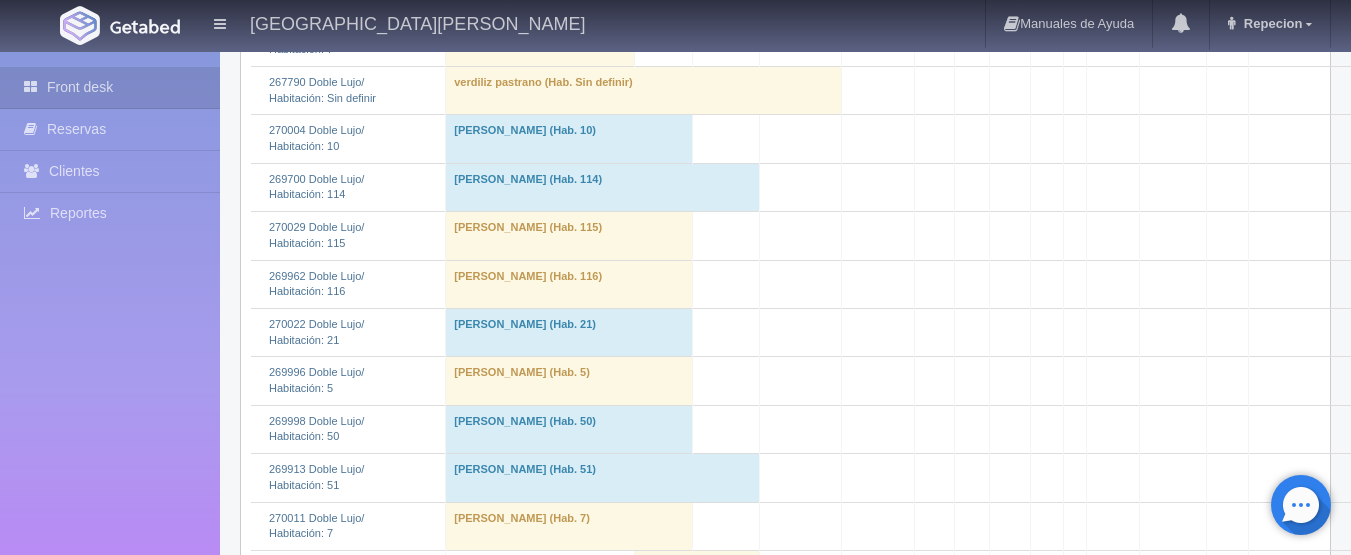 scroll, scrollTop: 1300, scrollLeft: 0, axis: vertical 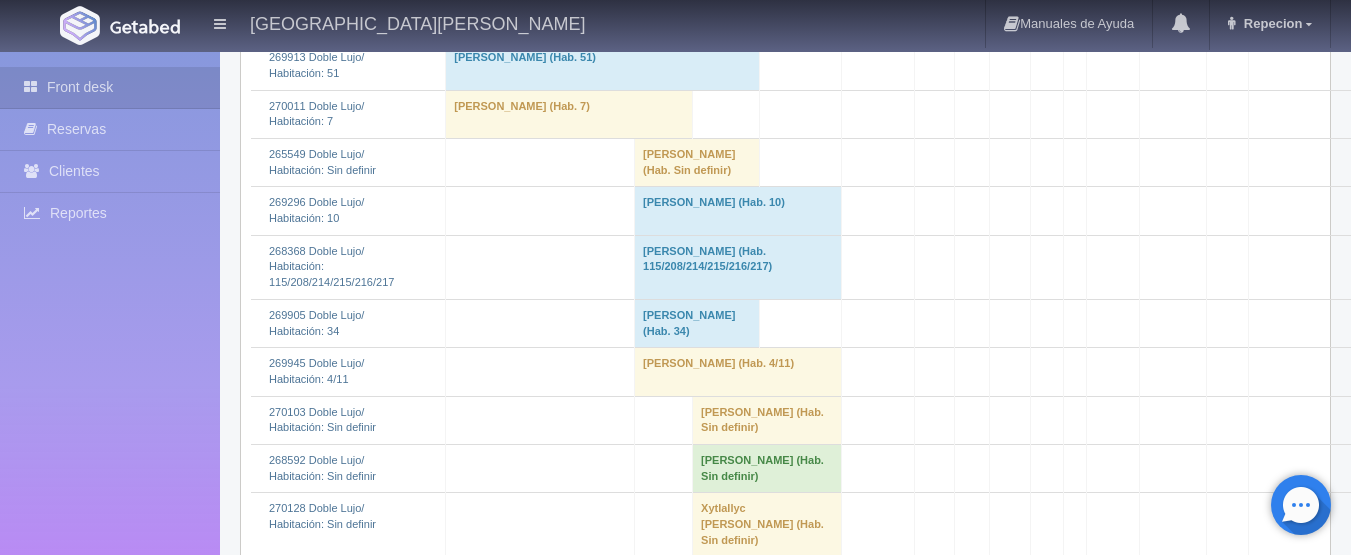 click on "LUIS MANUEL MADRID QUIJADA 												(Hab. Sin definir)" at bounding box center (697, 162) 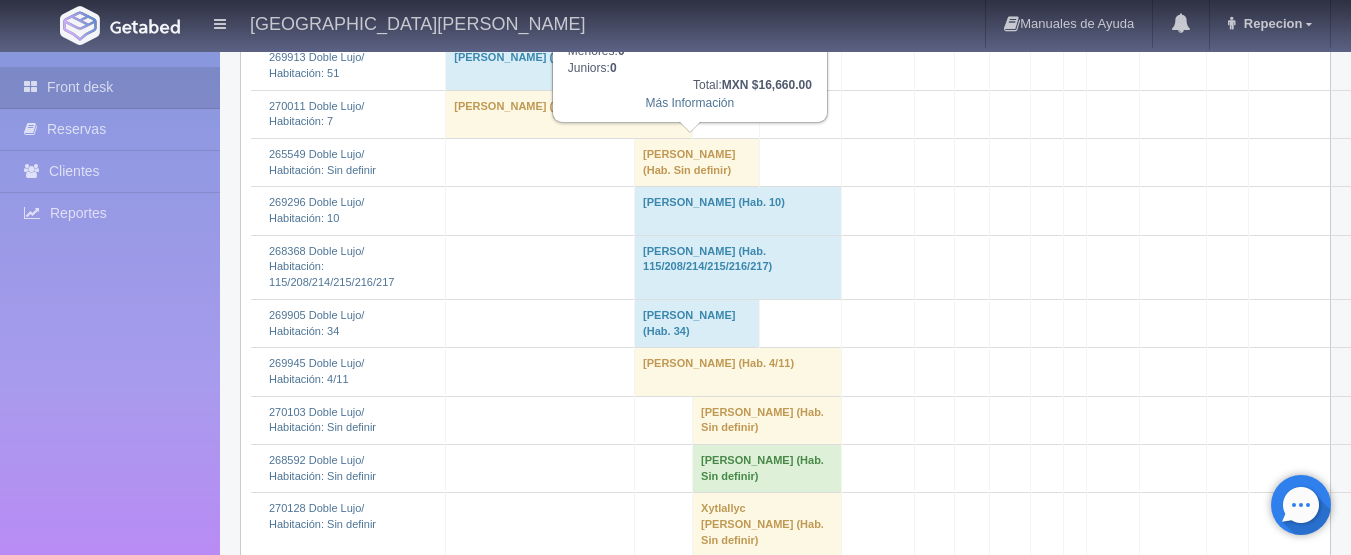 click on "LUIS MANUEL MADRID QUIJADA 												(Hab. Sin definir)" at bounding box center (697, 162) 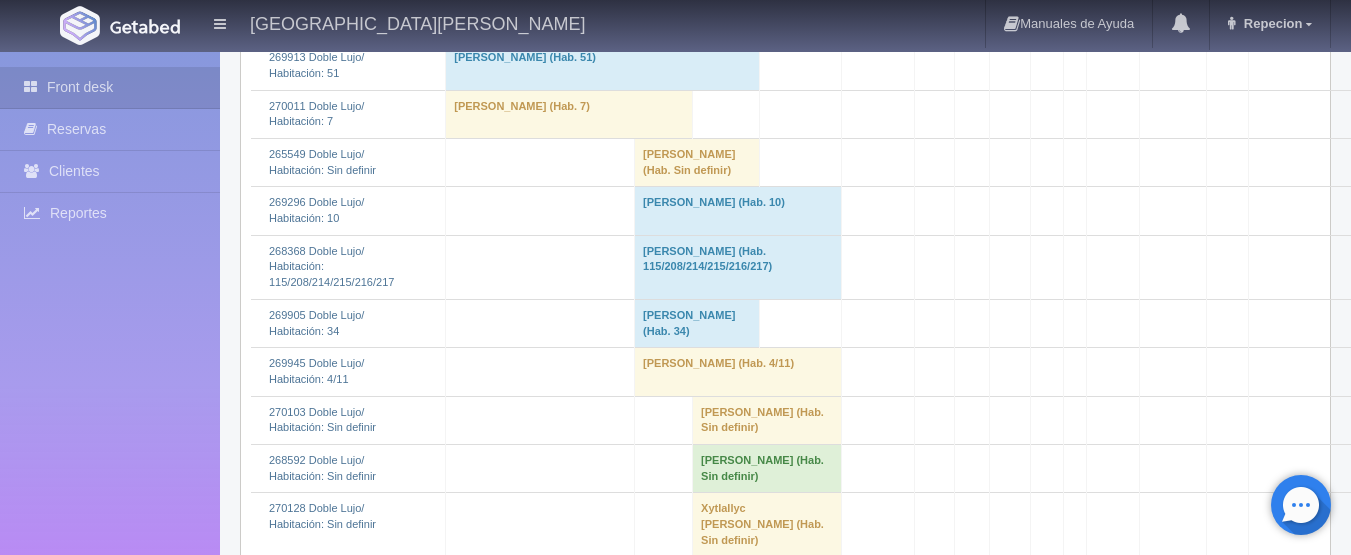 click on "erika rosario vea   berrelleza 												(Hab. 10)" at bounding box center (738, 211) 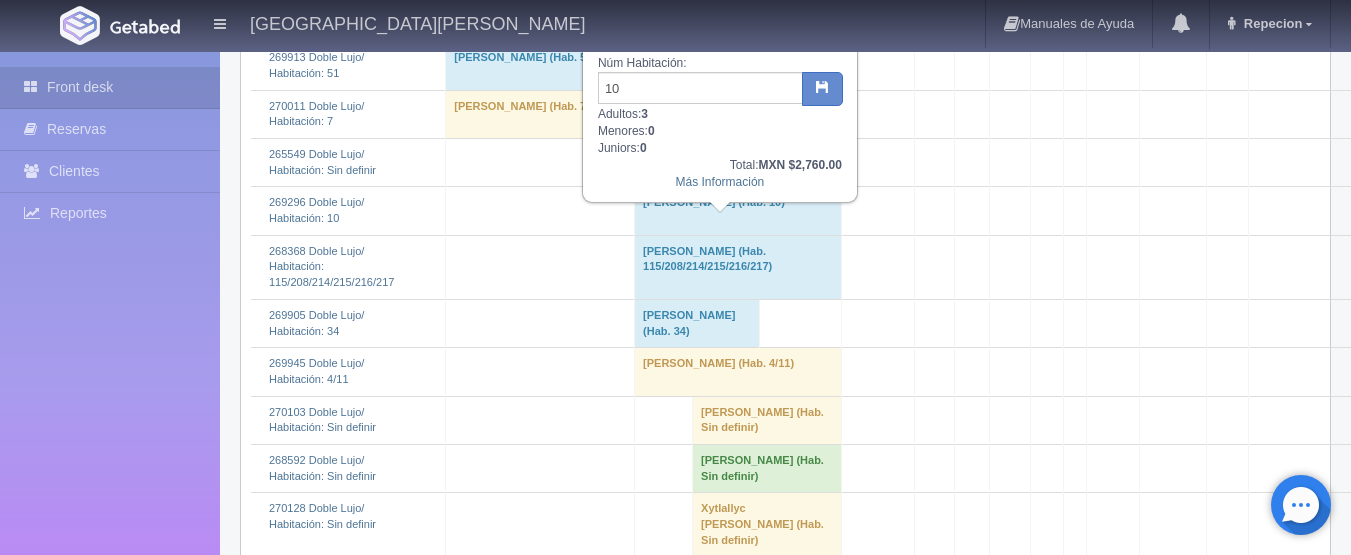 click on "[PERSON_NAME] 												(Hab. 10)" at bounding box center [738, 211] 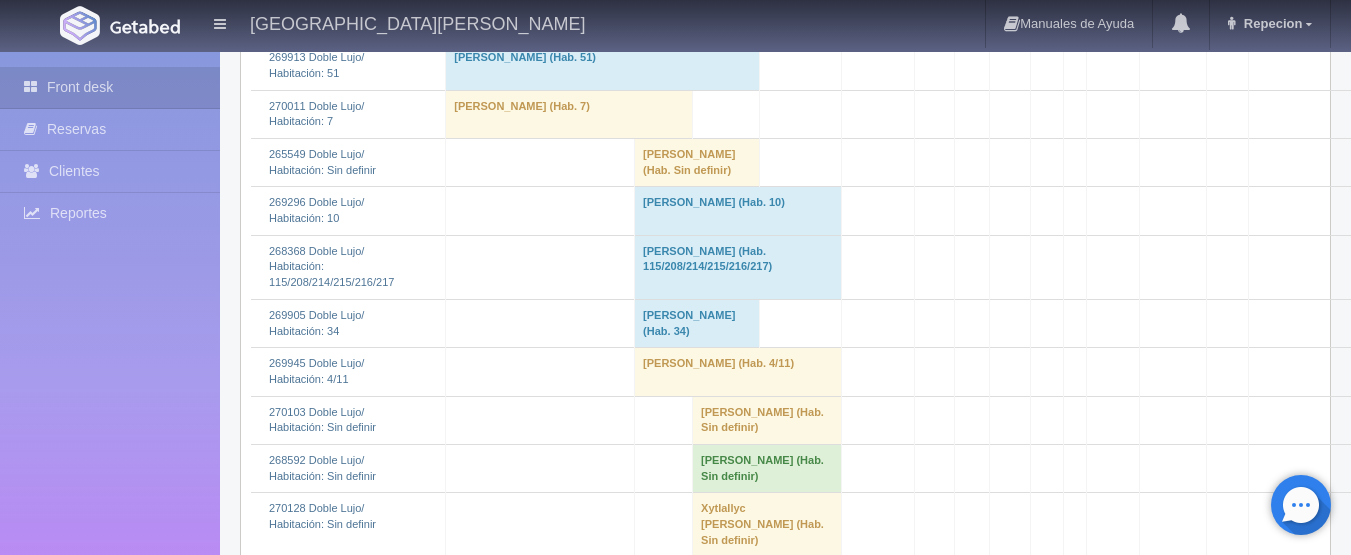 click on "[PERSON_NAME] 												(Hab. 10)" at bounding box center (738, 211) 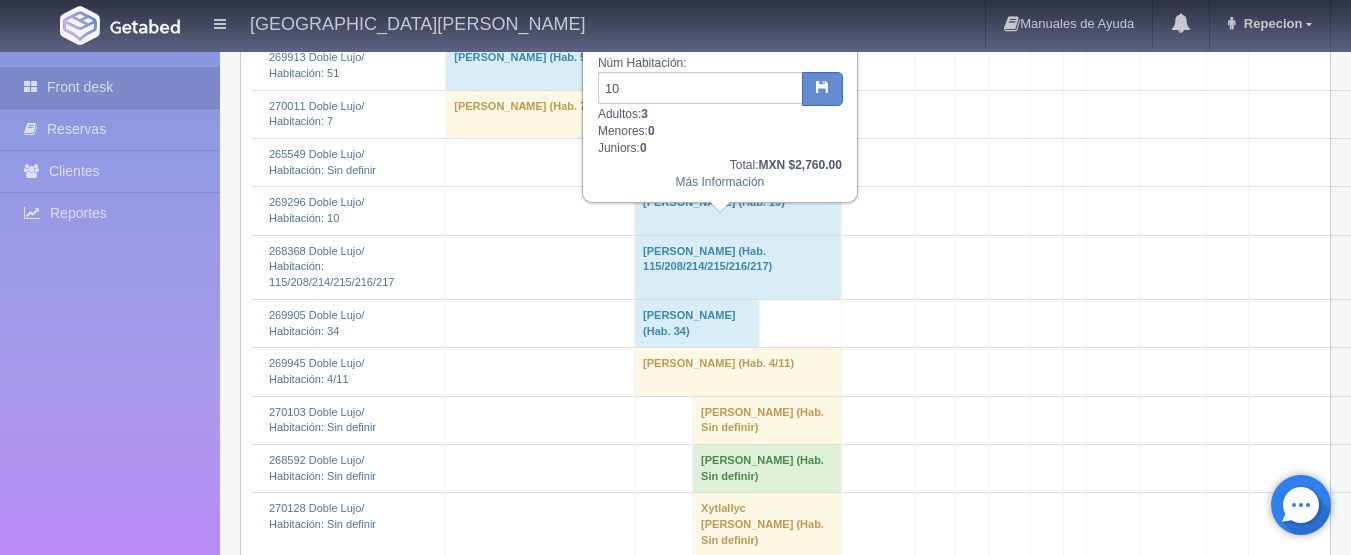 click on "[PERSON_NAME] 												(Hab. 10)" at bounding box center (738, 211) 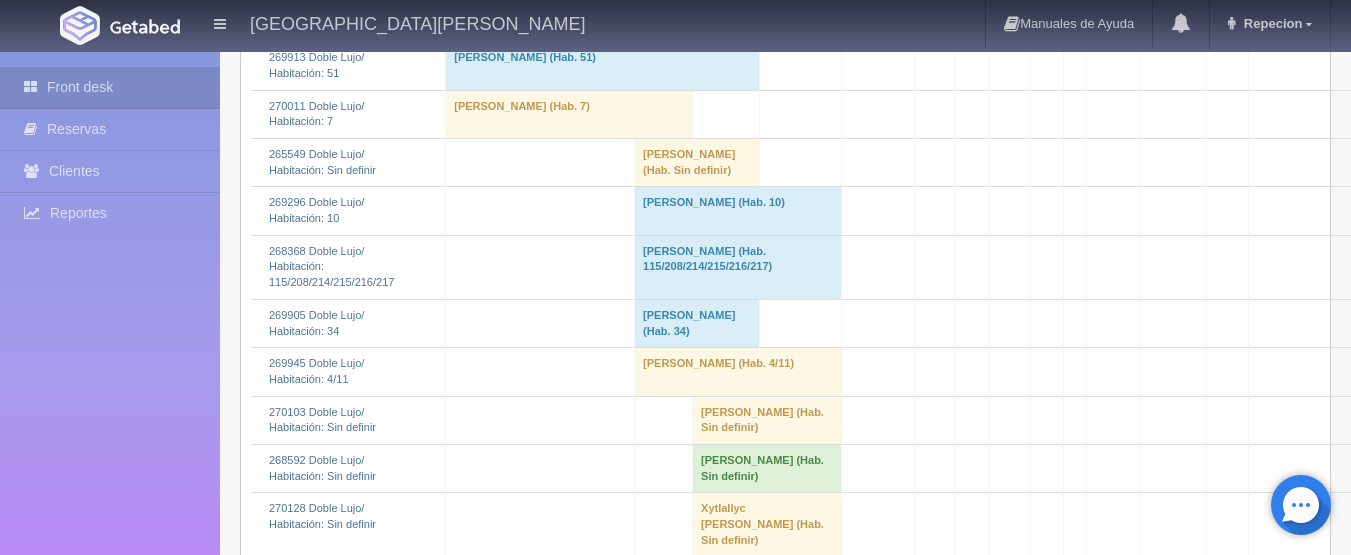 click on "[PERSON_NAME] 												(Hab. 115/208/214/215/216/217)" at bounding box center (738, 267) 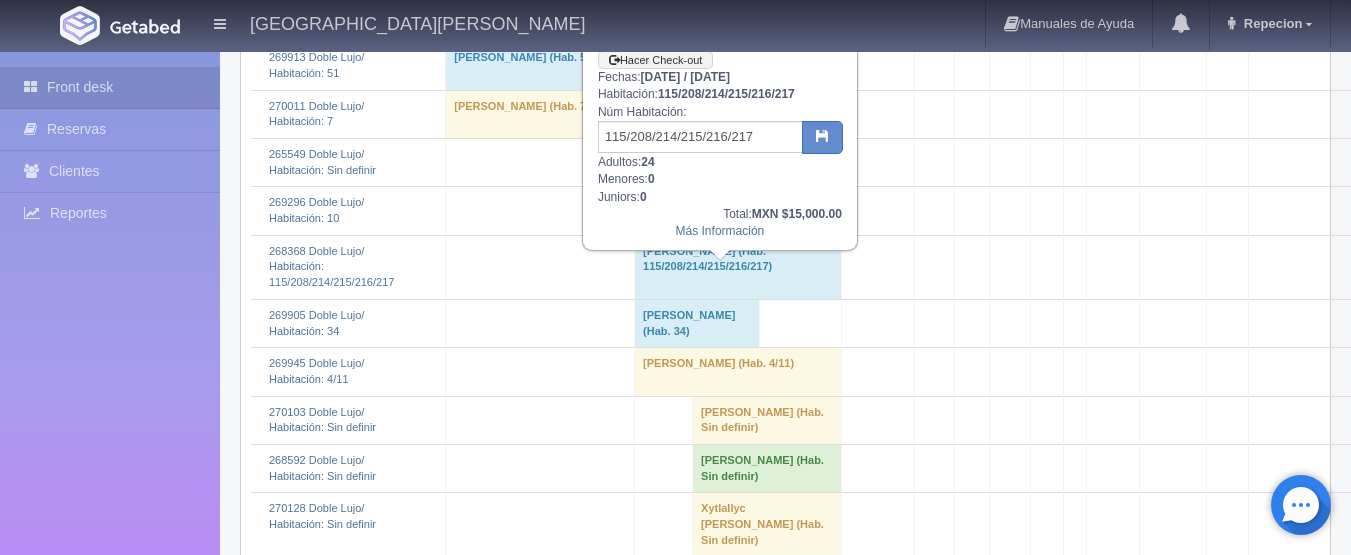 click on "[PERSON_NAME] 												(Hab. 115/208/214/215/216/217)" at bounding box center [738, 267] 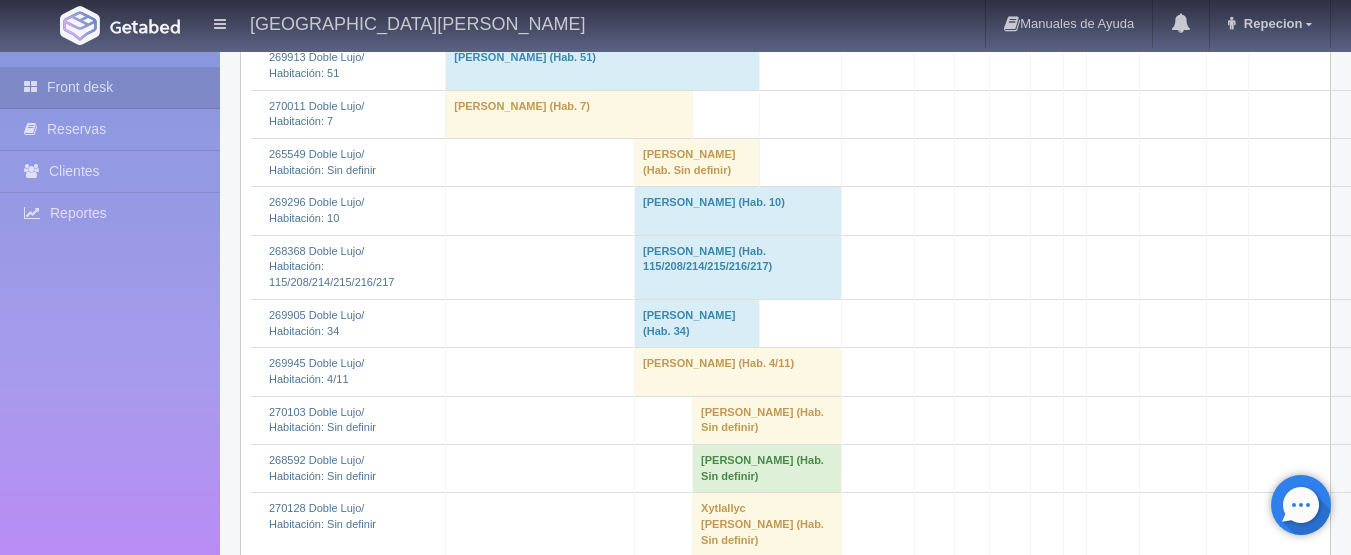 click on "[PERSON_NAME] 												(Hab. 115/208/214/215/216/217)" at bounding box center [738, 267] 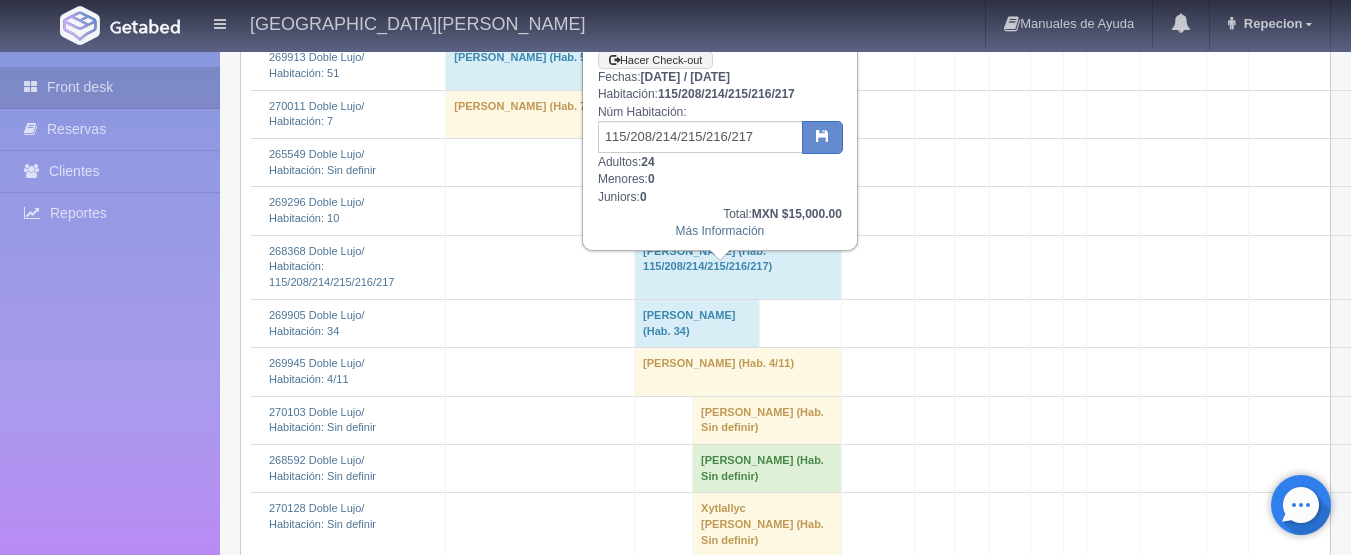 click on "[PERSON_NAME] 												(Hab. 115/208/214/215/216/217)" at bounding box center (738, 267) 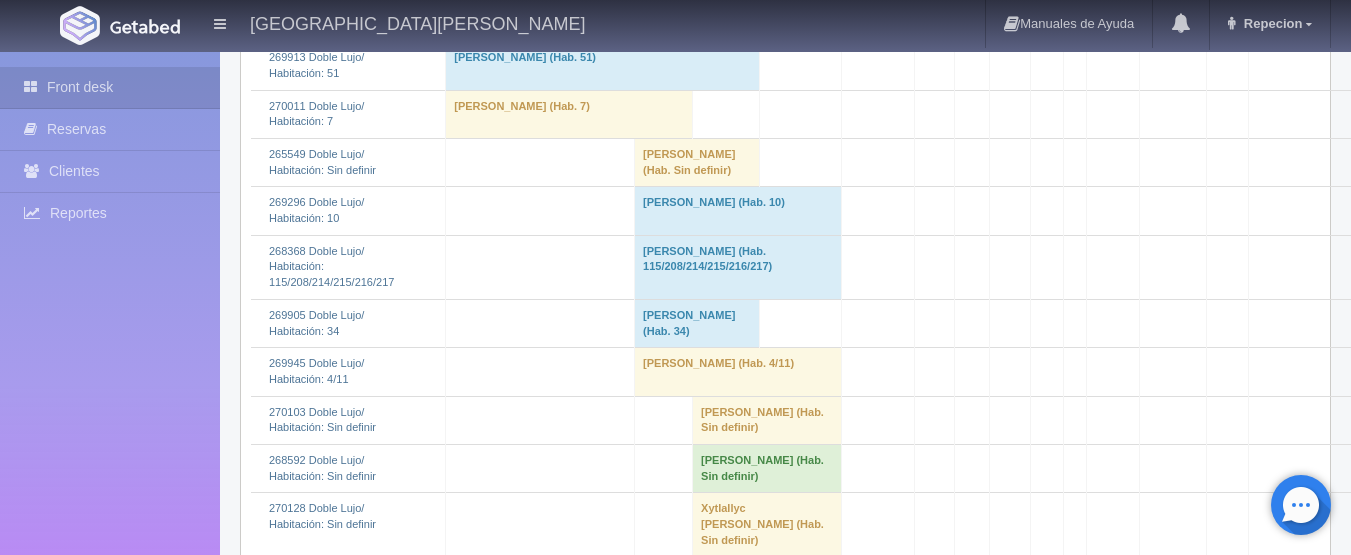 click on "LUIS MANUEL MADRID QUIJADA 												(Hab. Sin definir)" at bounding box center (697, 162) 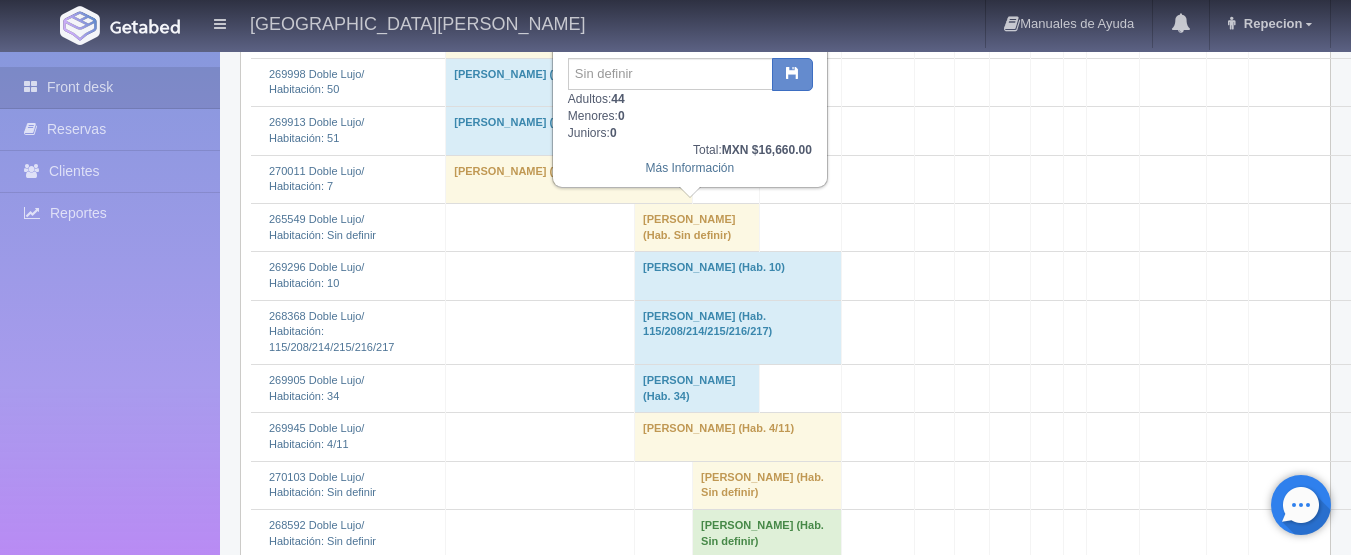 scroll, scrollTop: 1200, scrollLeft: 0, axis: vertical 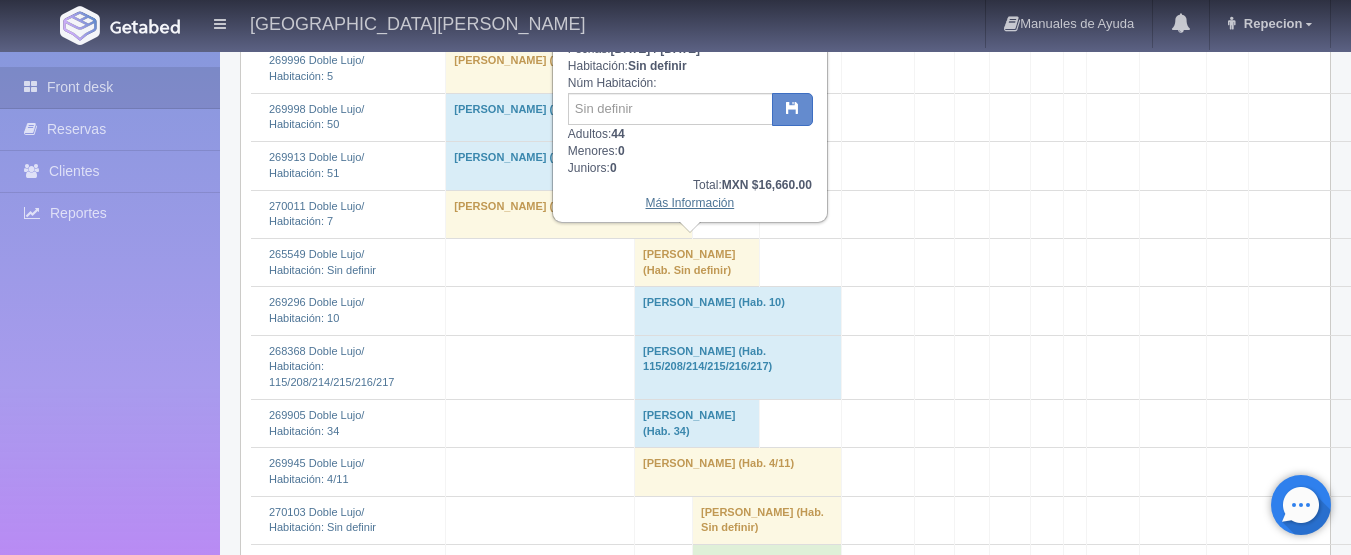 click on "Más Información" at bounding box center [690, 203] 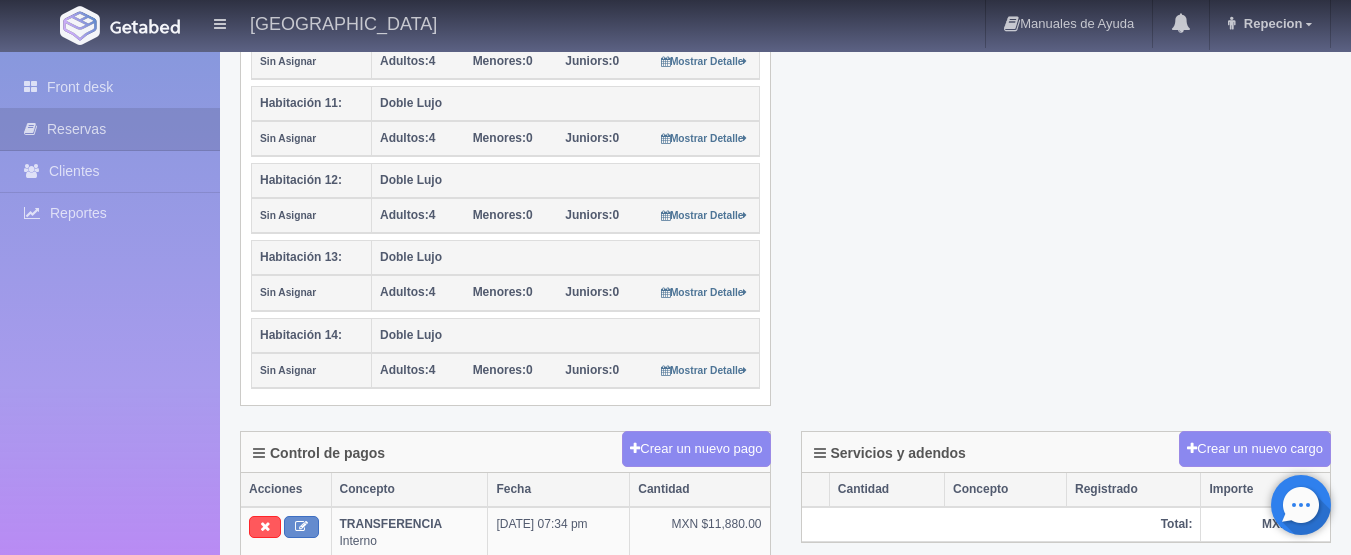 scroll, scrollTop: 1100, scrollLeft: 0, axis: vertical 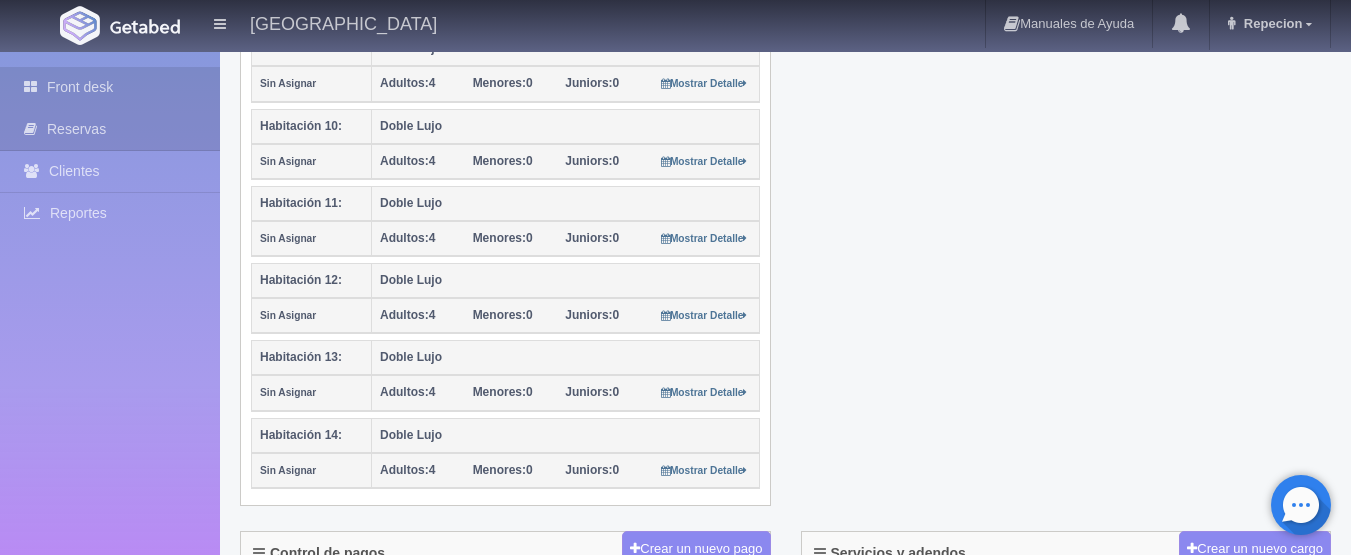 click on "Front desk" at bounding box center [110, 87] 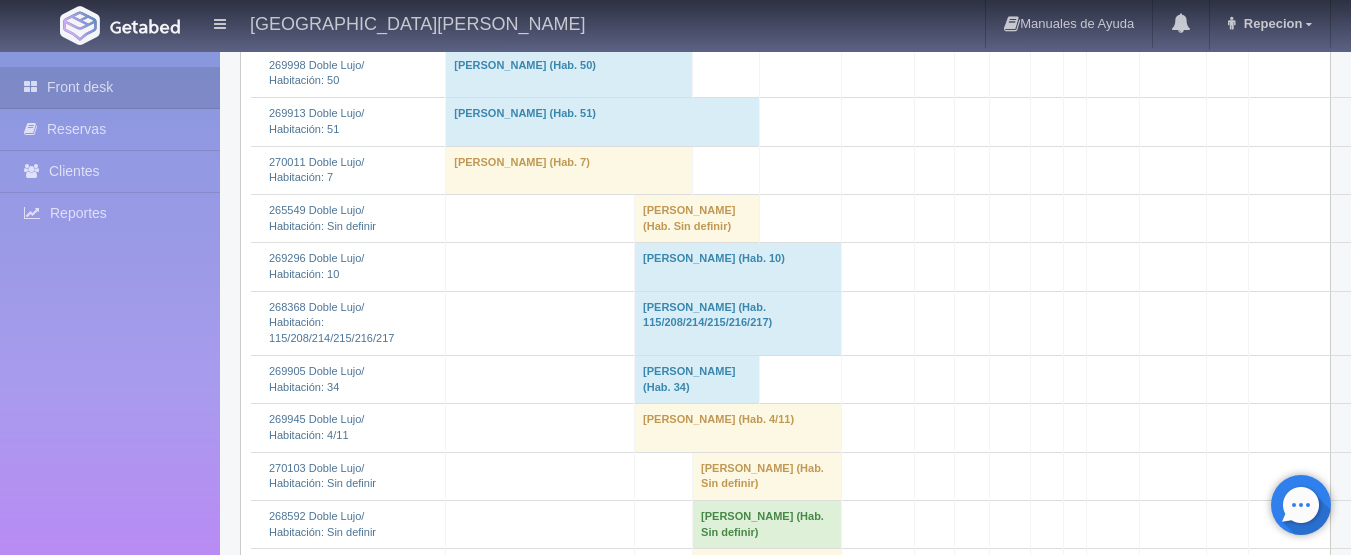 scroll, scrollTop: 1300, scrollLeft: 0, axis: vertical 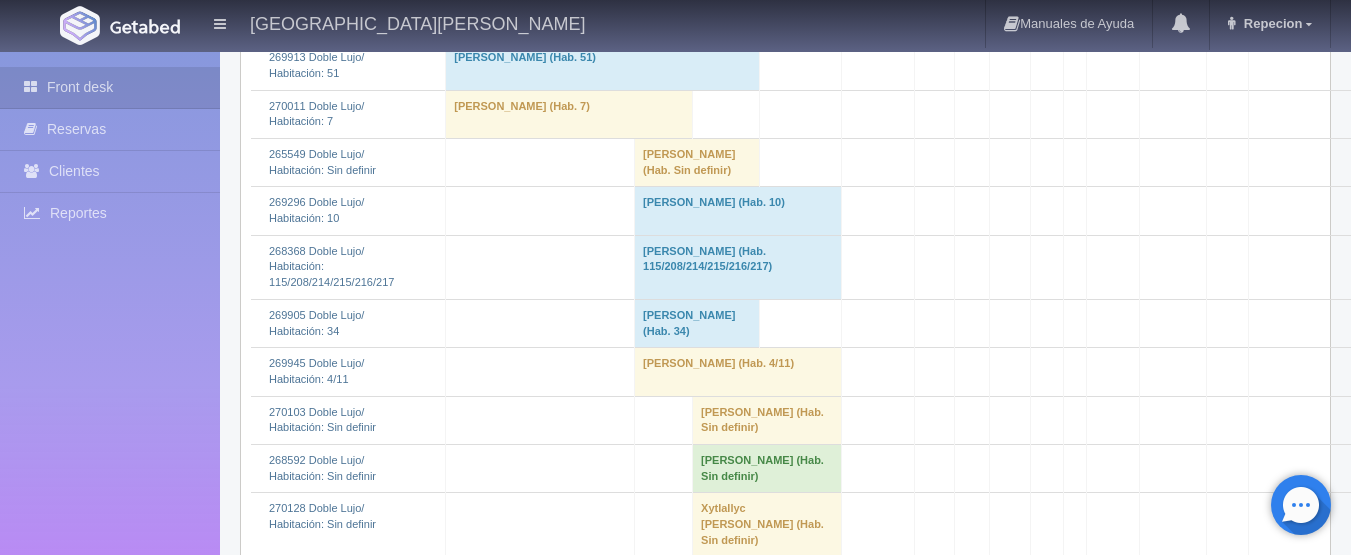 click on "[PERSON_NAME] 												(Hab. Sin definir)" at bounding box center (697, 162) 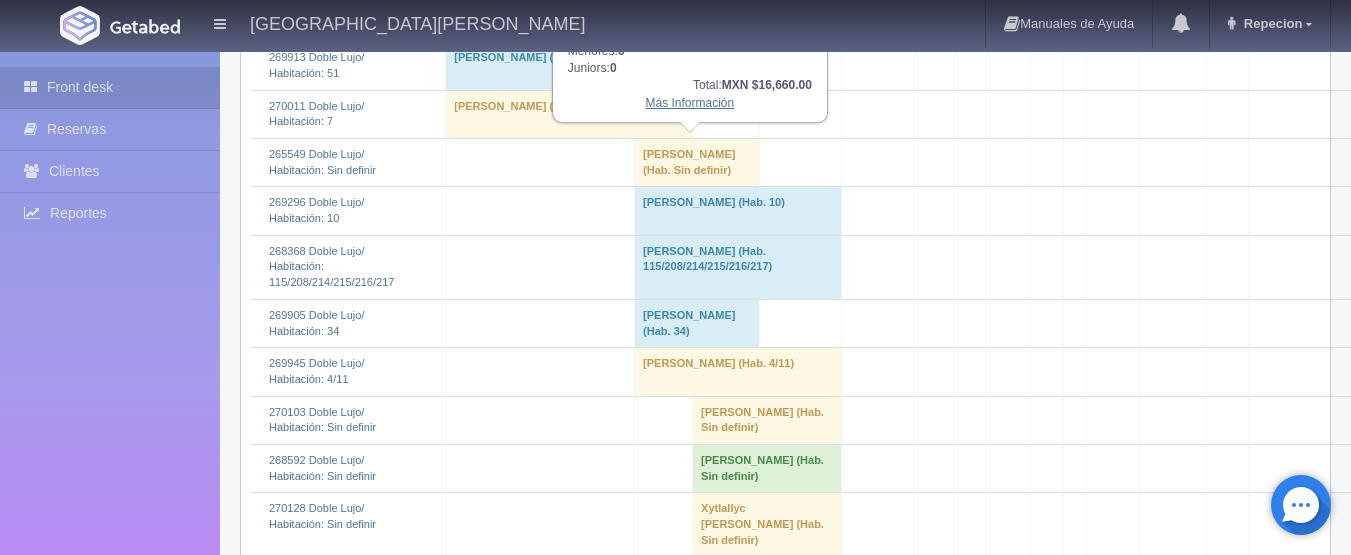 click on "Más Información" at bounding box center [690, 103] 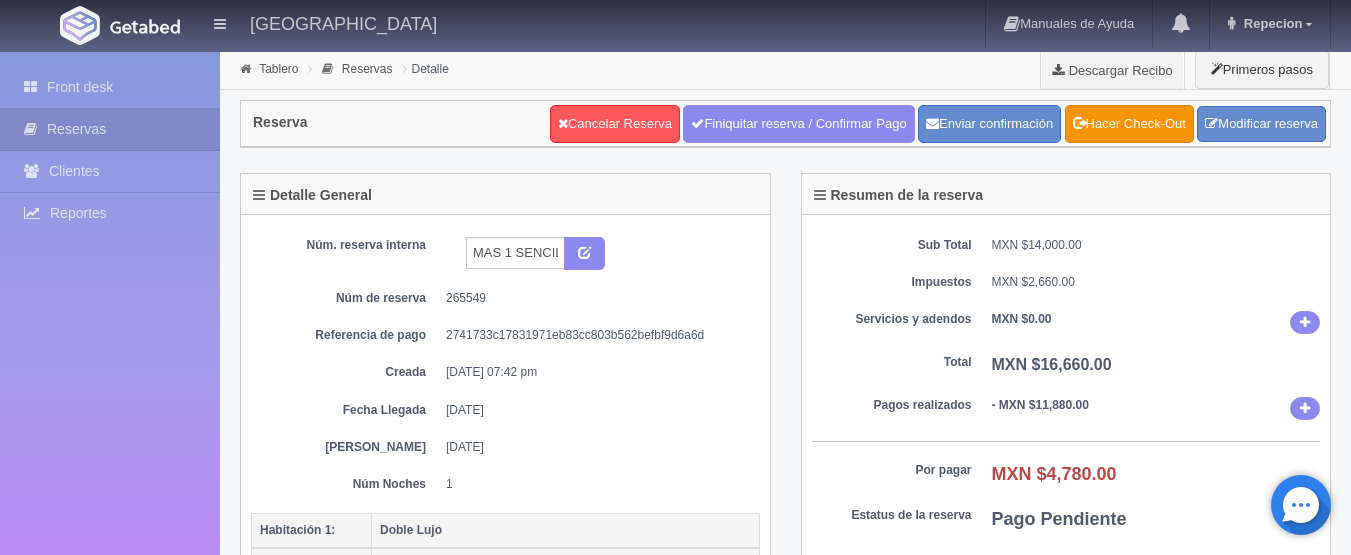 scroll, scrollTop: 100, scrollLeft: 0, axis: vertical 